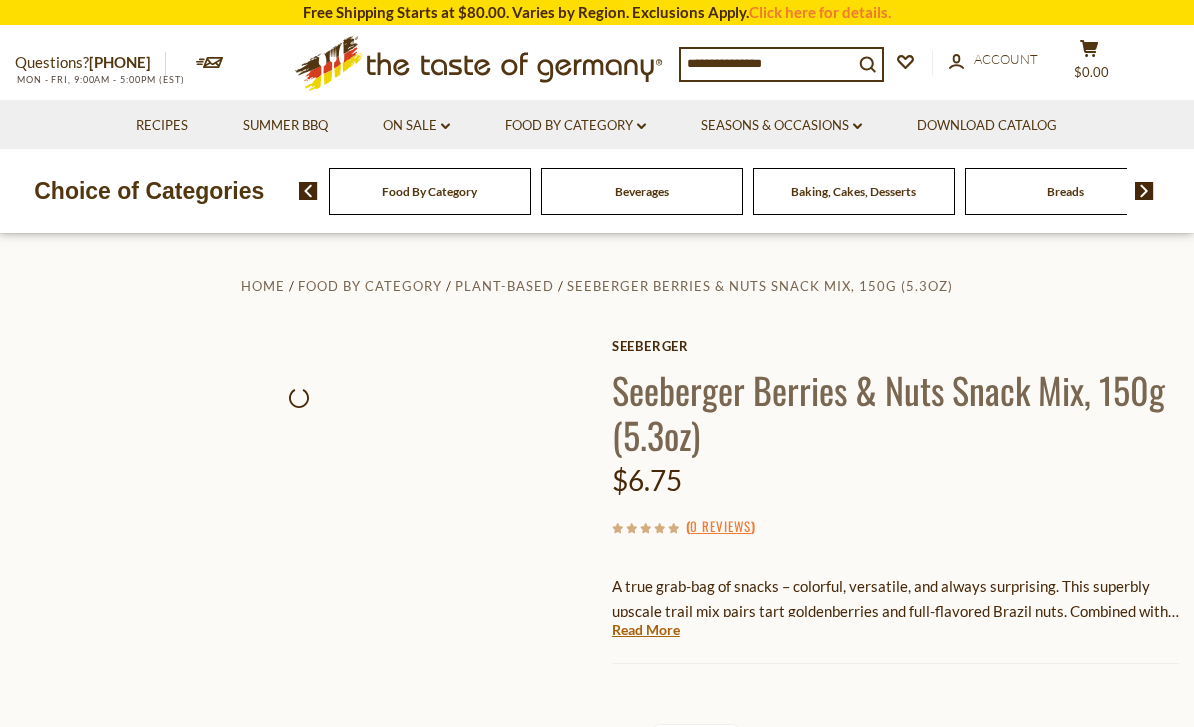 scroll, scrollTop: 0, scrollLeft: 0, axis: both 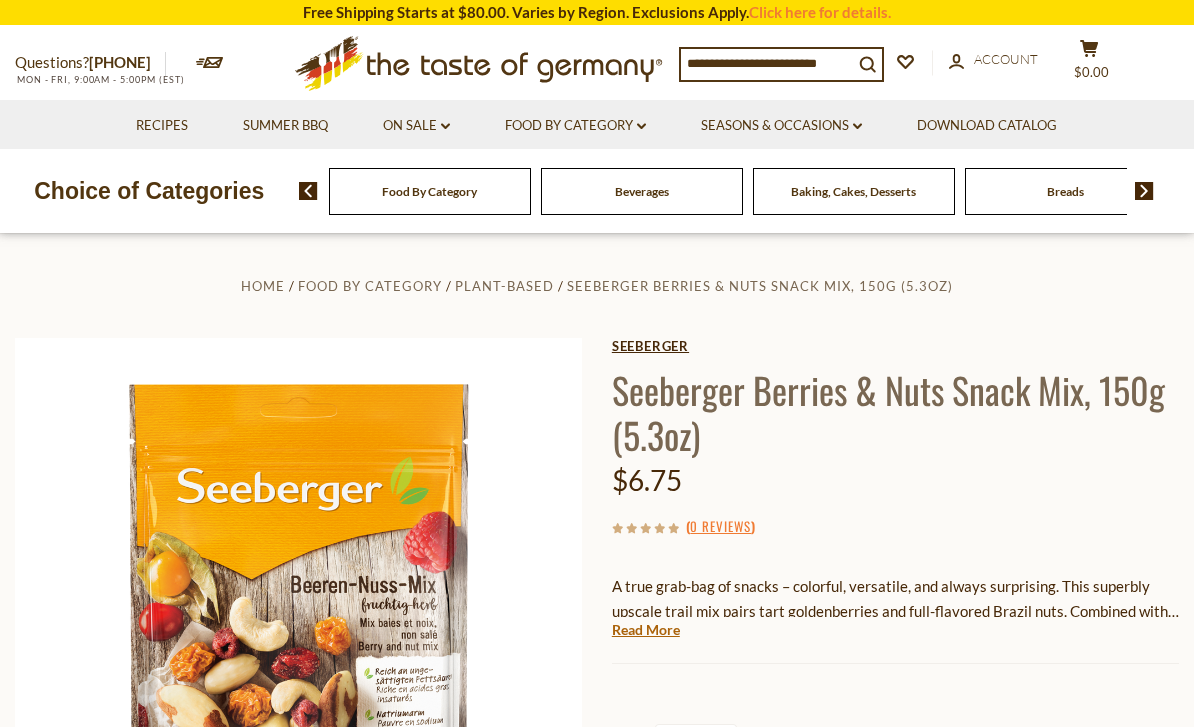 click on "Seeberger" at bounding box center (895, 346) 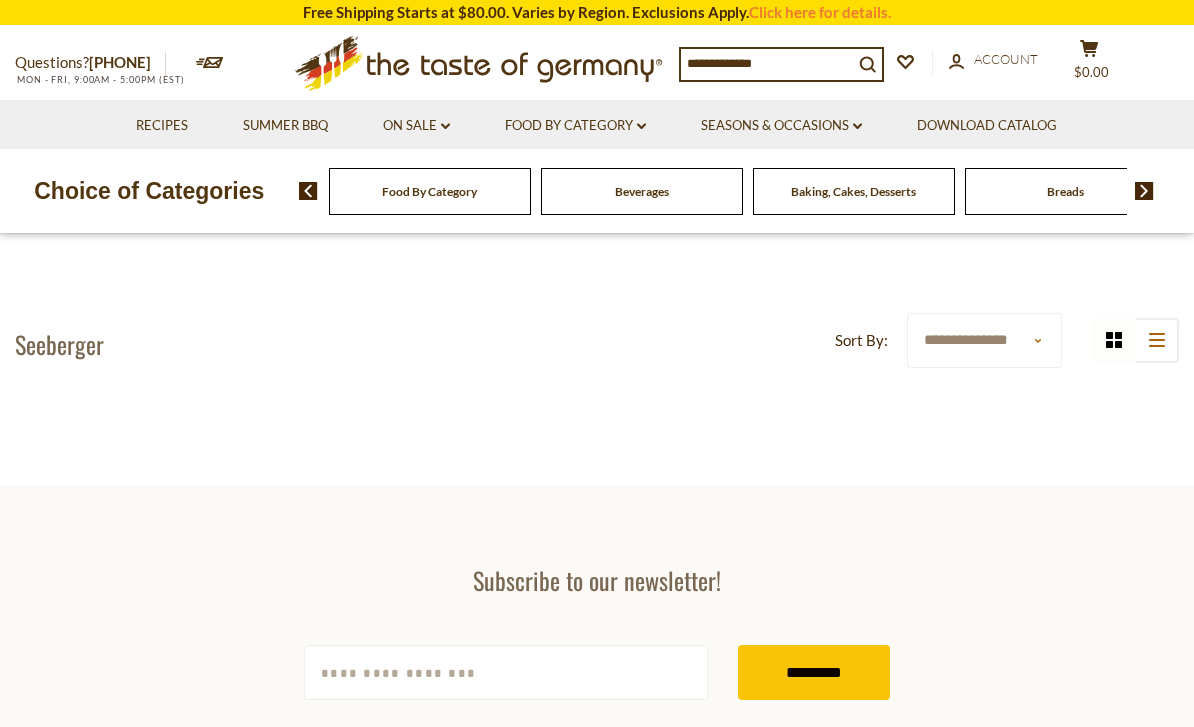 scroll, scrollTop: 0, scrollLeft: 0, axis: both 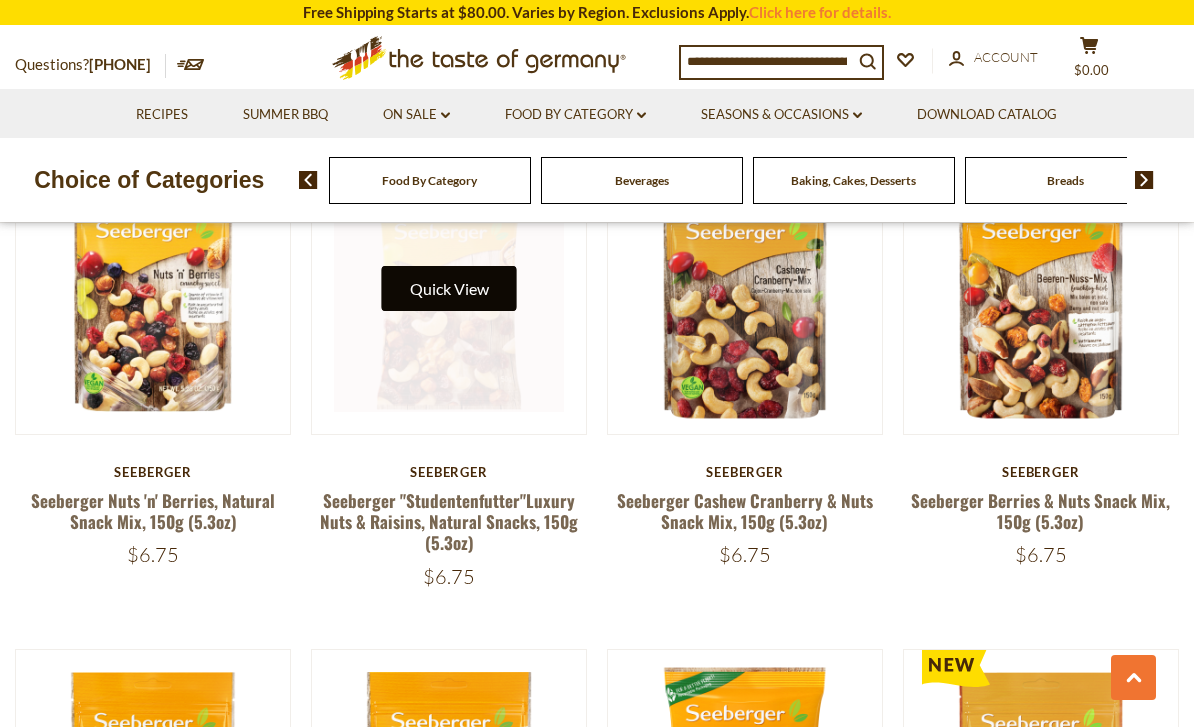 click on "Quick View" at bounding box center [449, 288] 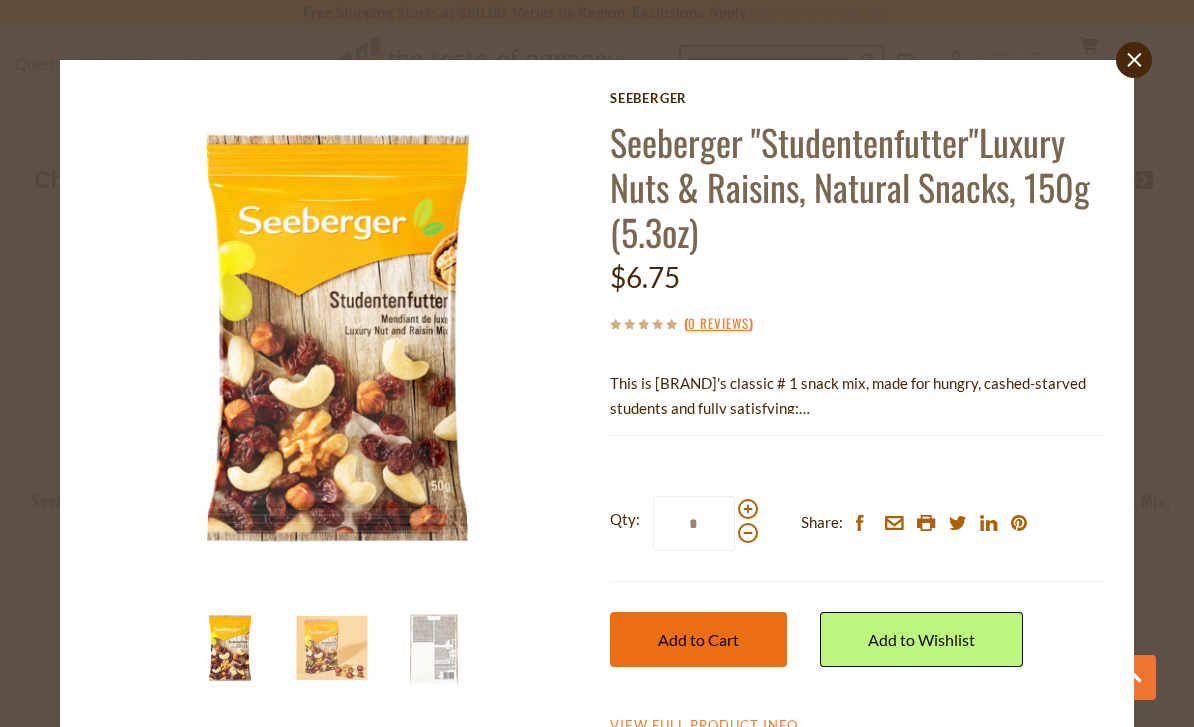 click on "Add to Cart" at bounding box center [698, 639] 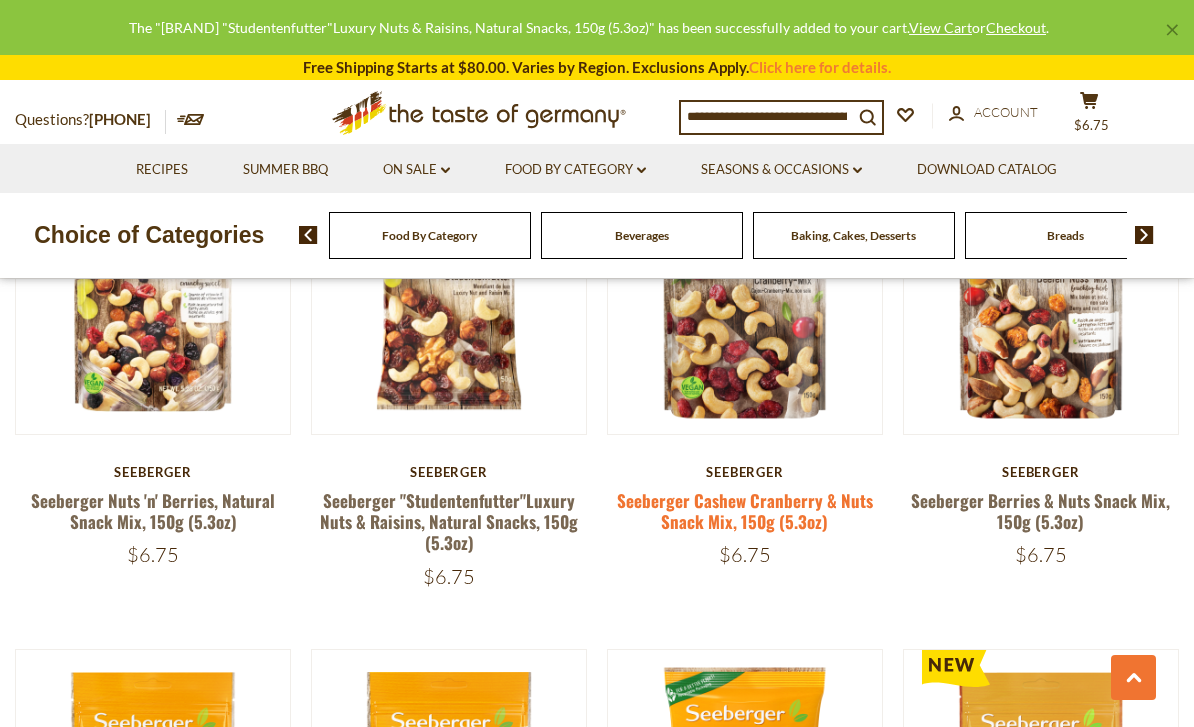 click on "Seeberger Cashew Cranberry & Nuts Snack Mix, 150g (5.3oz)" at bounding box center [745, 511] 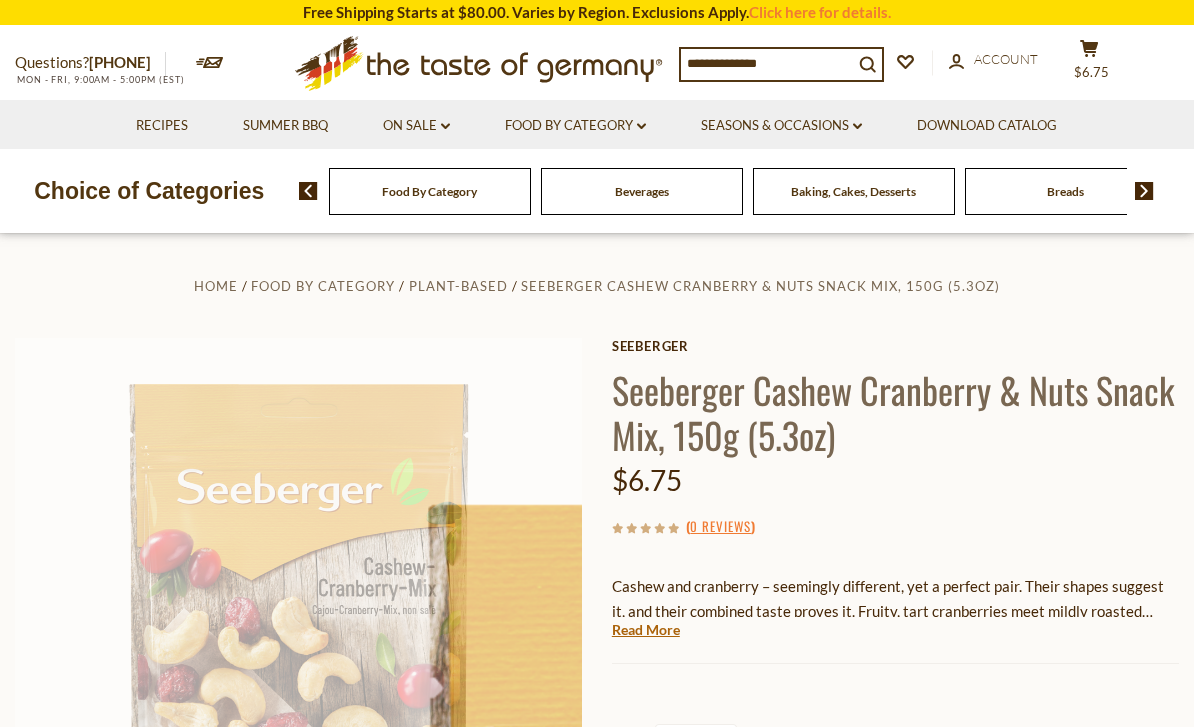 scroll, scrollTop: 0, scrollLeft: 0, axis: both 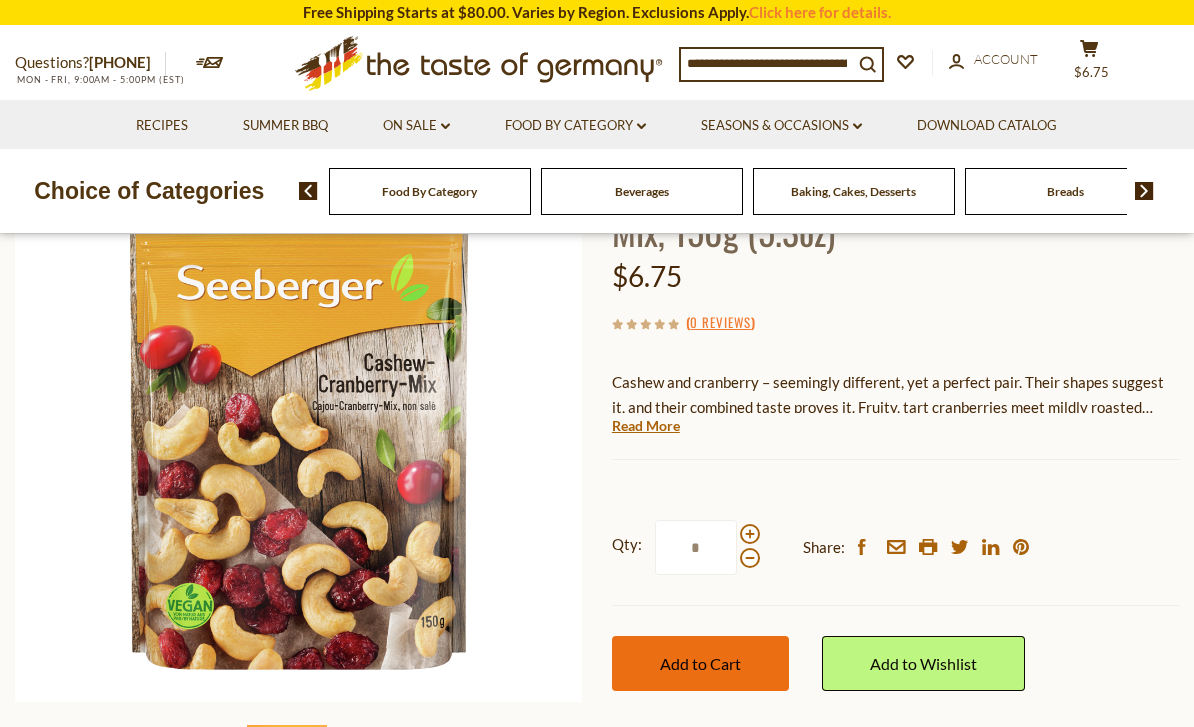 click on "Add to Cart" at bounding box center (700, 663) 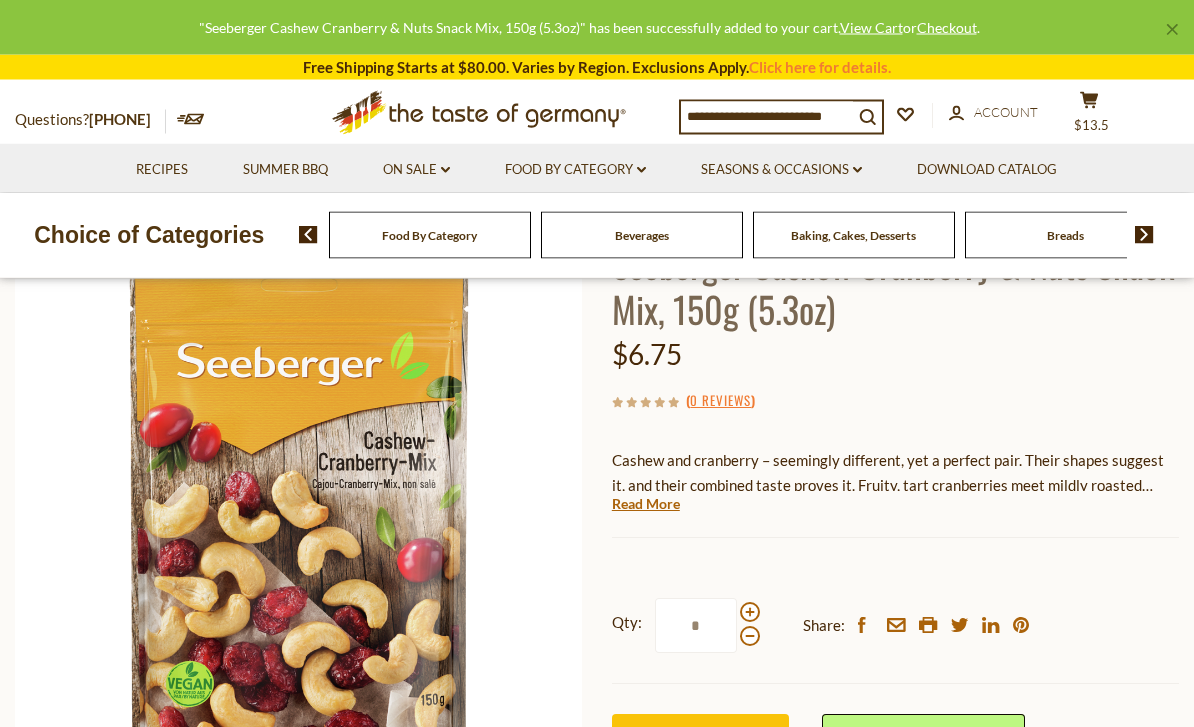 scroll, scrollTop: 118, scrollLeft: 0, axis: vertical 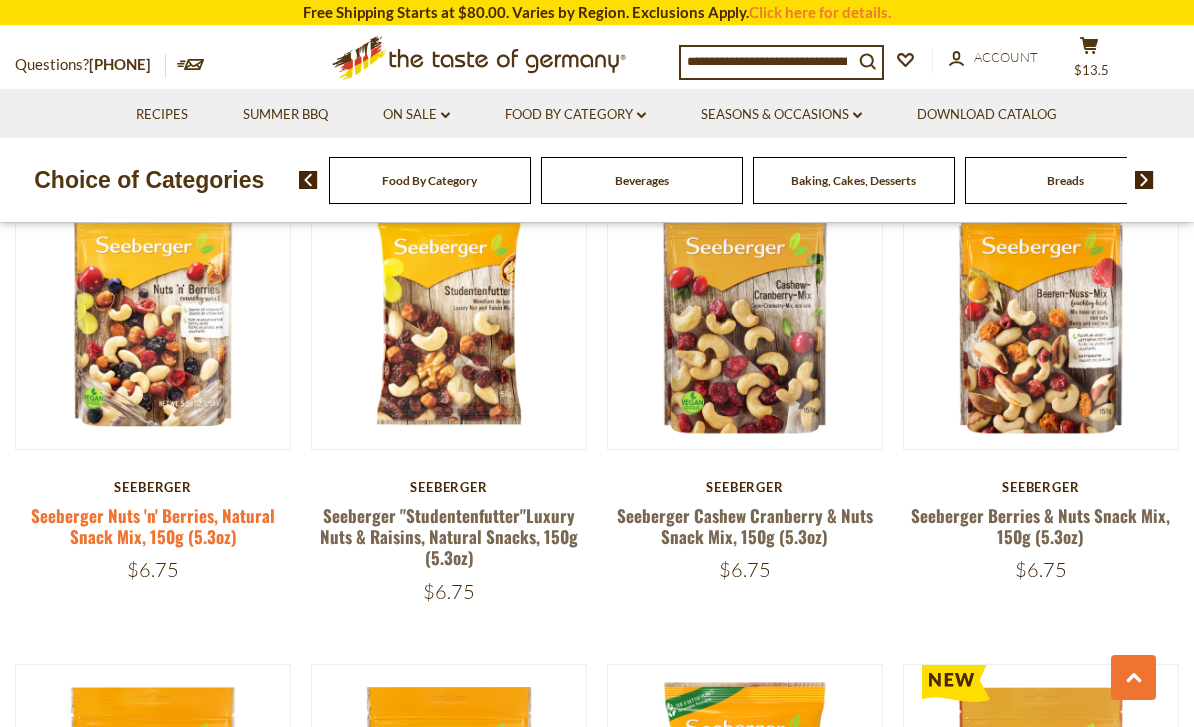 click on "Seeberger Nuts 'n' Berries, Natural Snack Mix, 150g (5.3oz)" at bounding box center (153, 526) 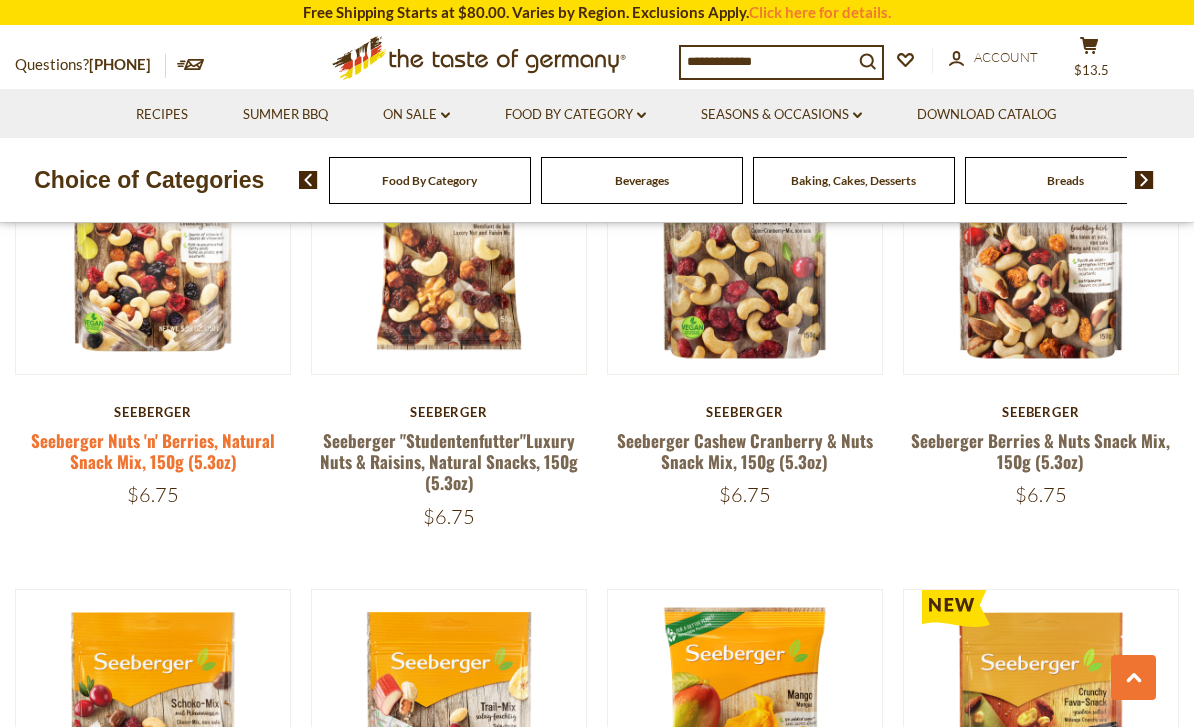click on "Seeberger Nuts 'n' Berries, Natural Snack Mix, 150g (5.3oz)" at bounding box center (153, 451) 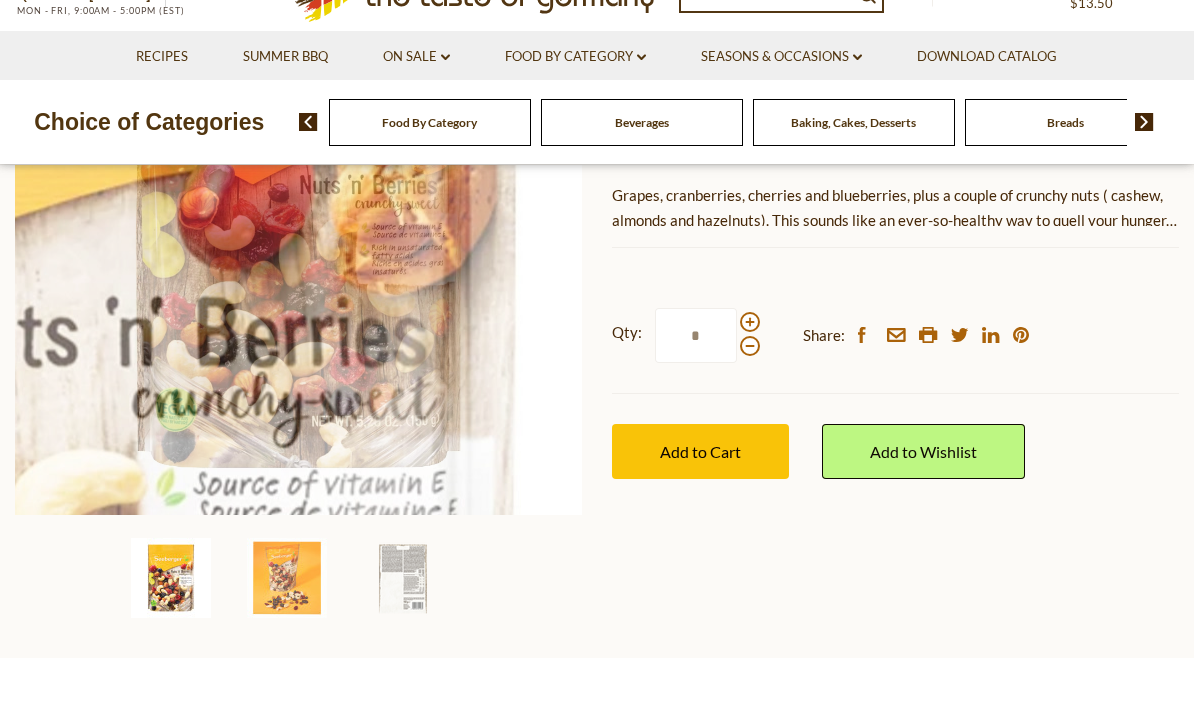 scroll, scrollTop: 391, scrollLeft: 0, axis: vertical 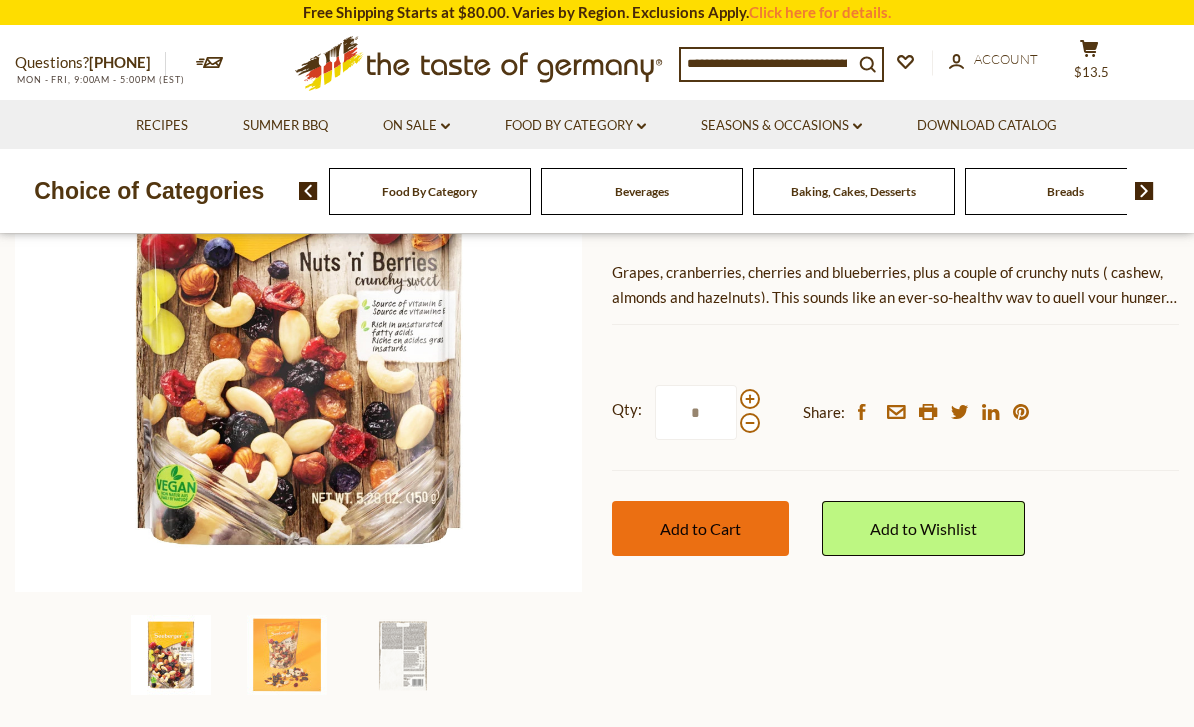 click on "Add to Cart" at bounding box center [700, 528] 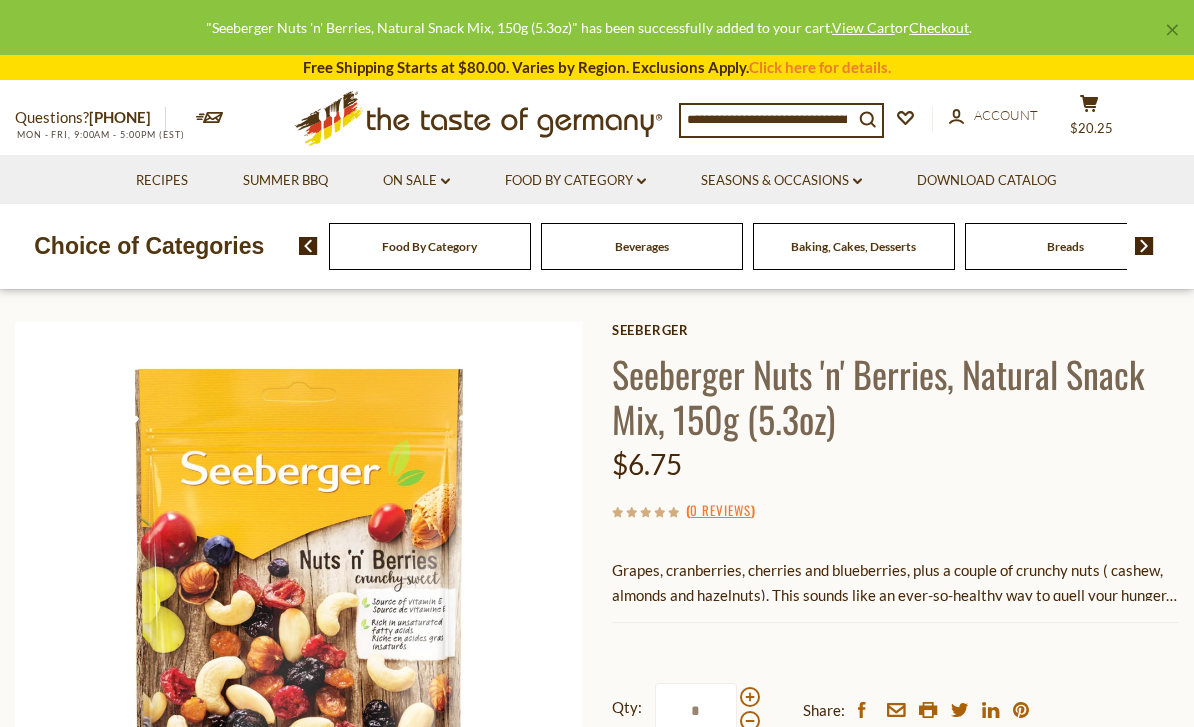 scroll, scrollTop: 0, scrollLeft: 0, axis: both 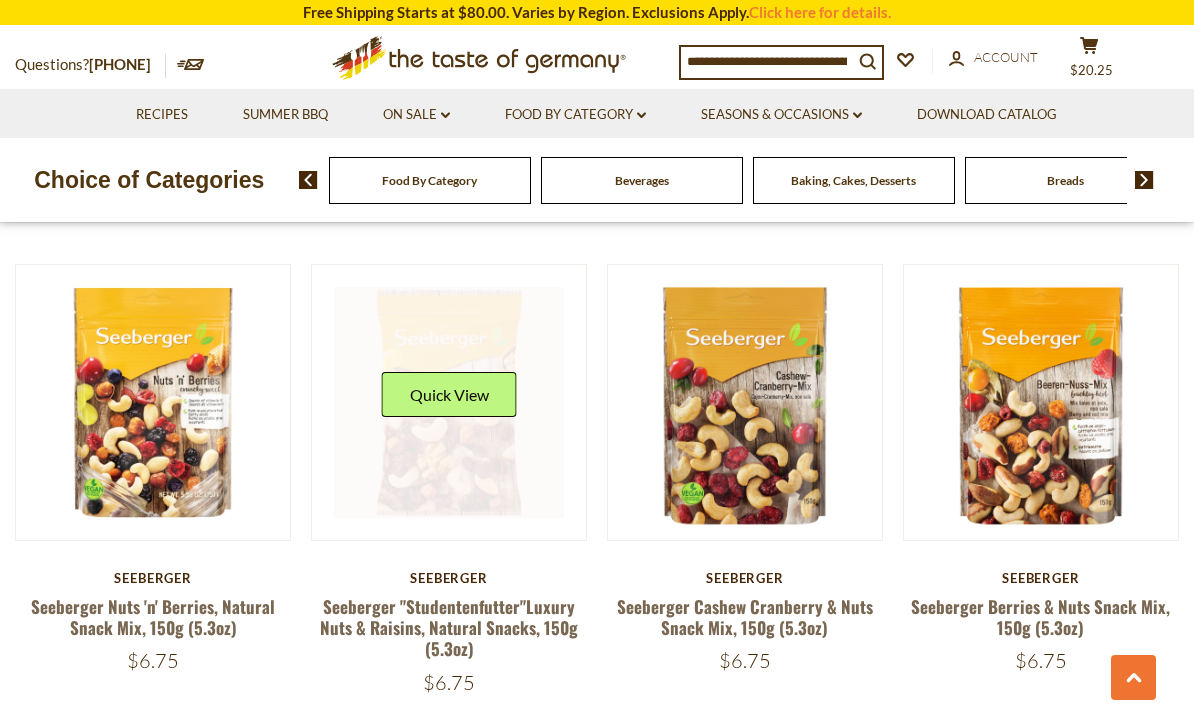 click at bounding box center [449, 402] 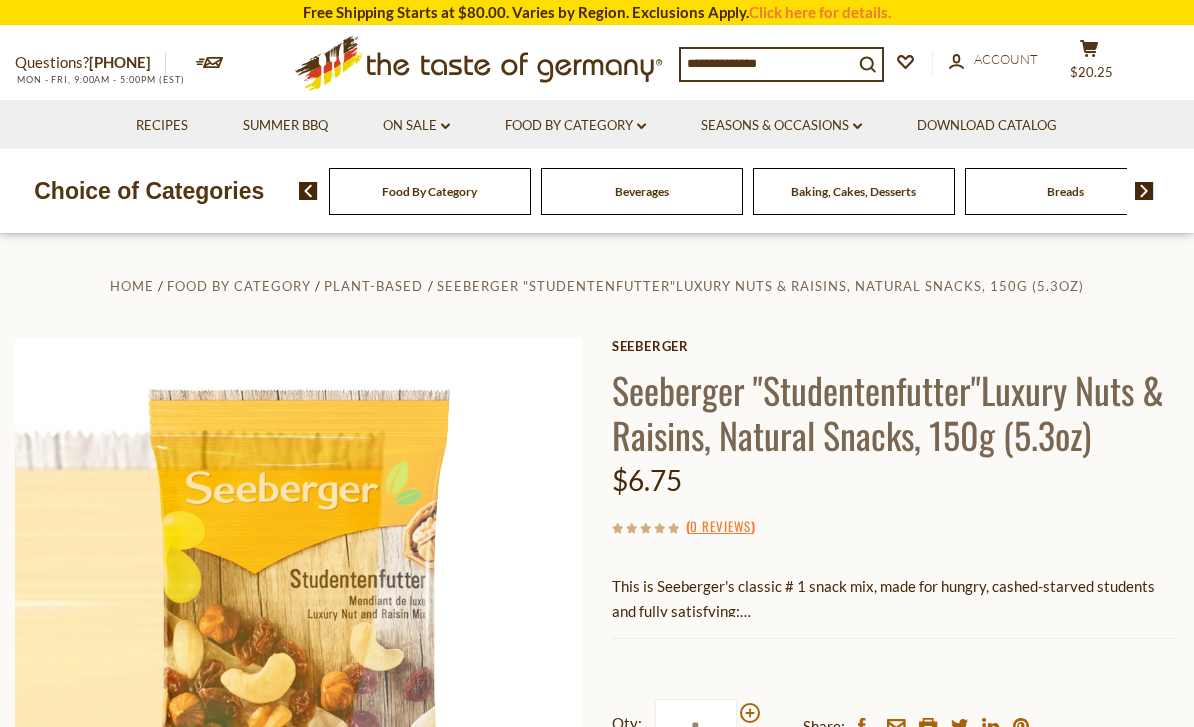 scroll, scrollTop: 0, scrollLeft: 0, axis: both 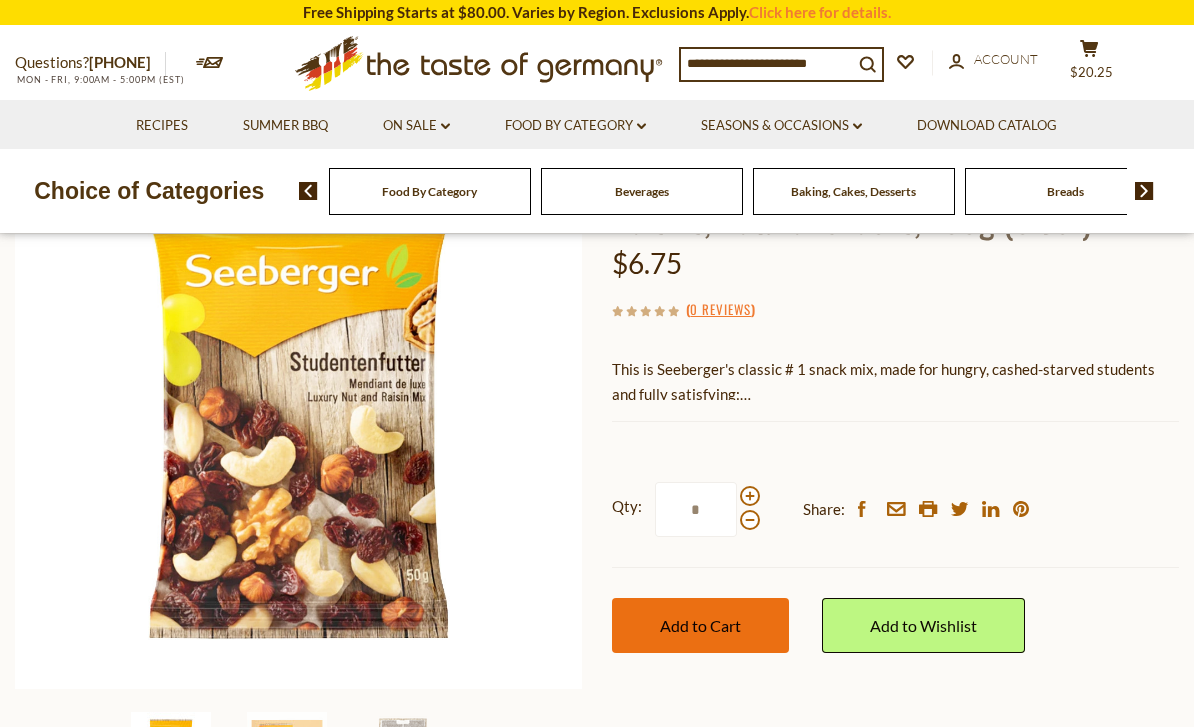 click on "Add to Cart" at bounding box center [700, 625] 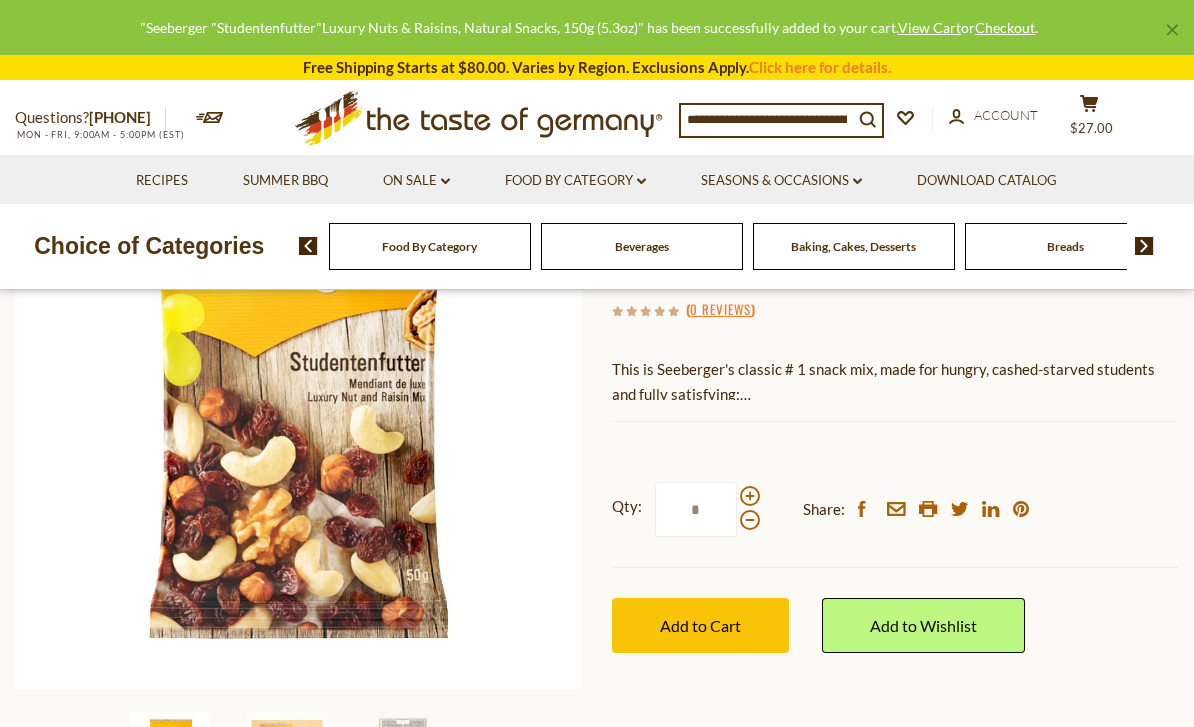 scroll, scrollTop: 0, scrollLeft: 0, axis: both 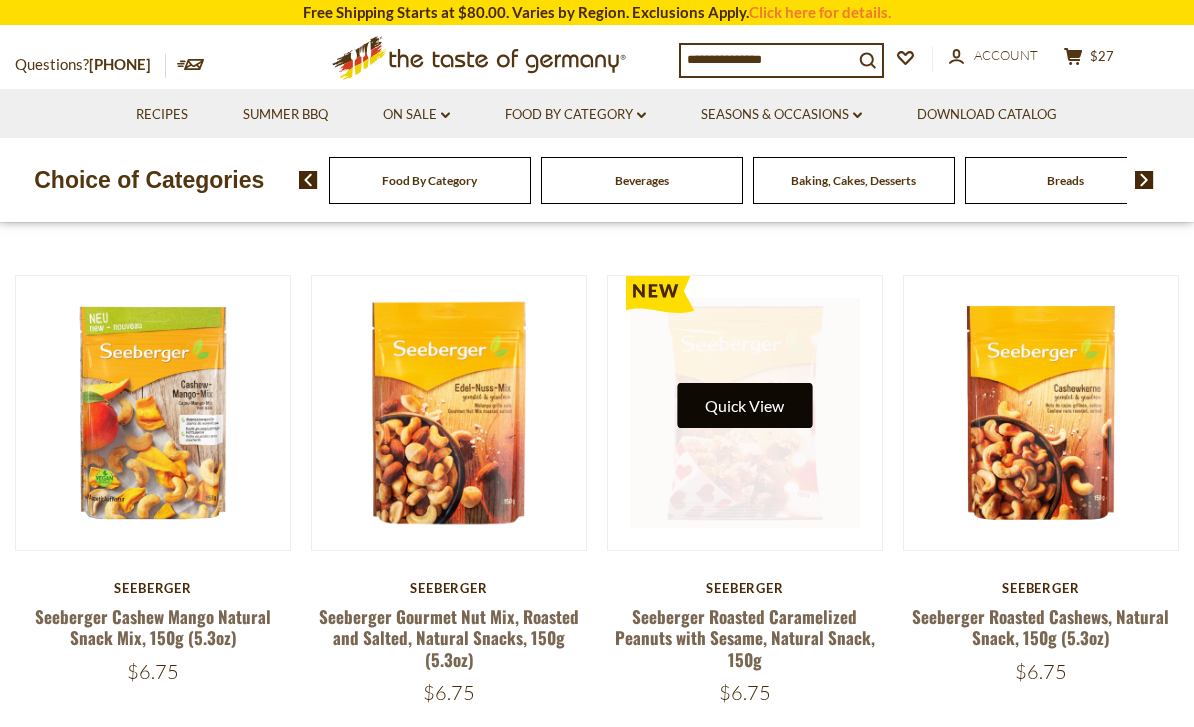 click on "Quick View" at bounding box center [744, 405] 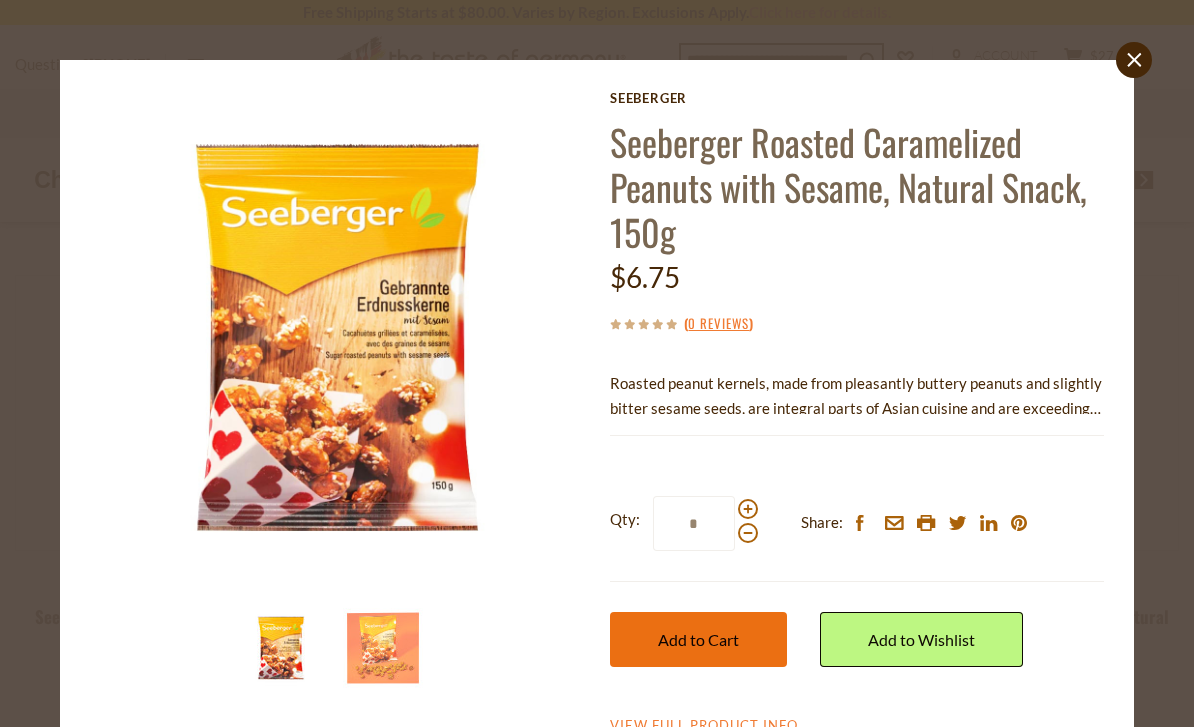 click on "Add to Cart" at bounding box center [698, 639] 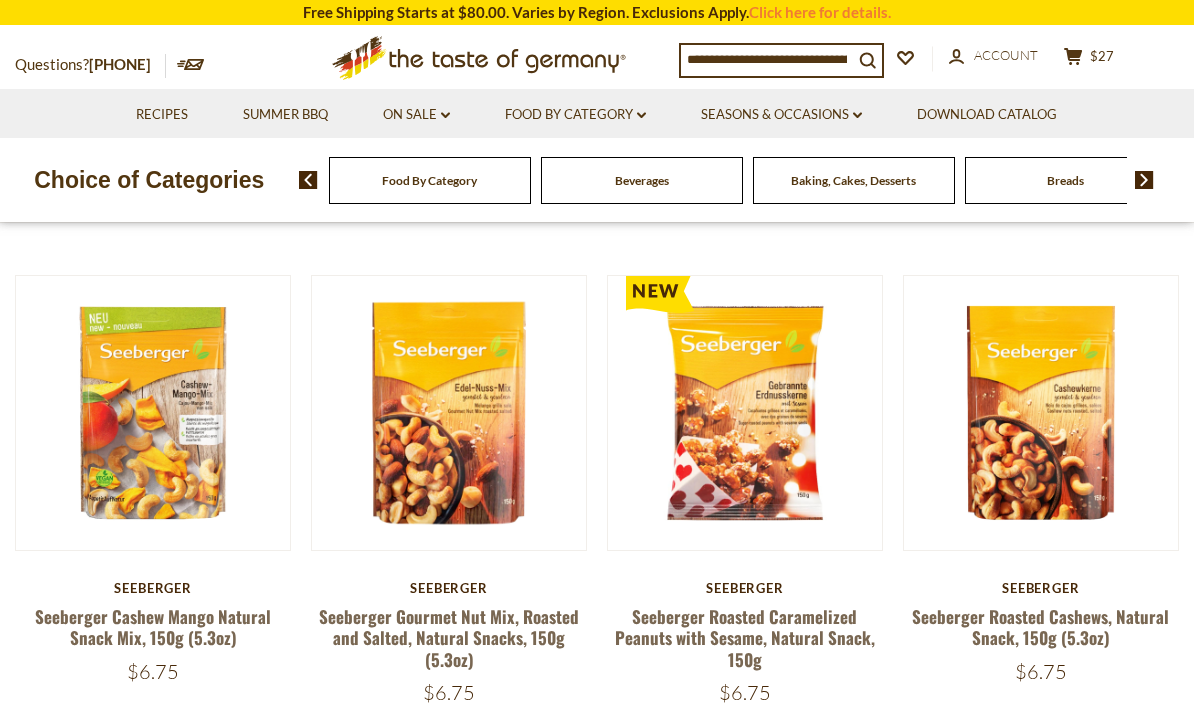 click at bounding box center [597, 363] 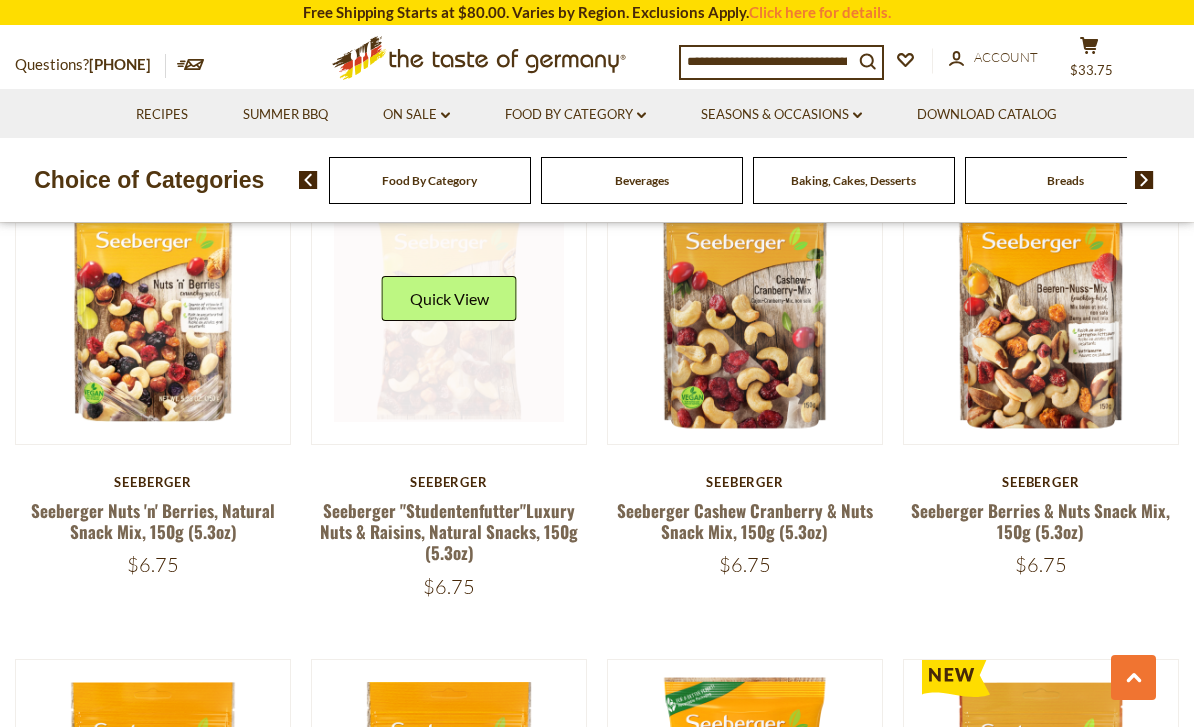 scroll, scrollTop: 1028, scrollLeft: 0, axis: vertical 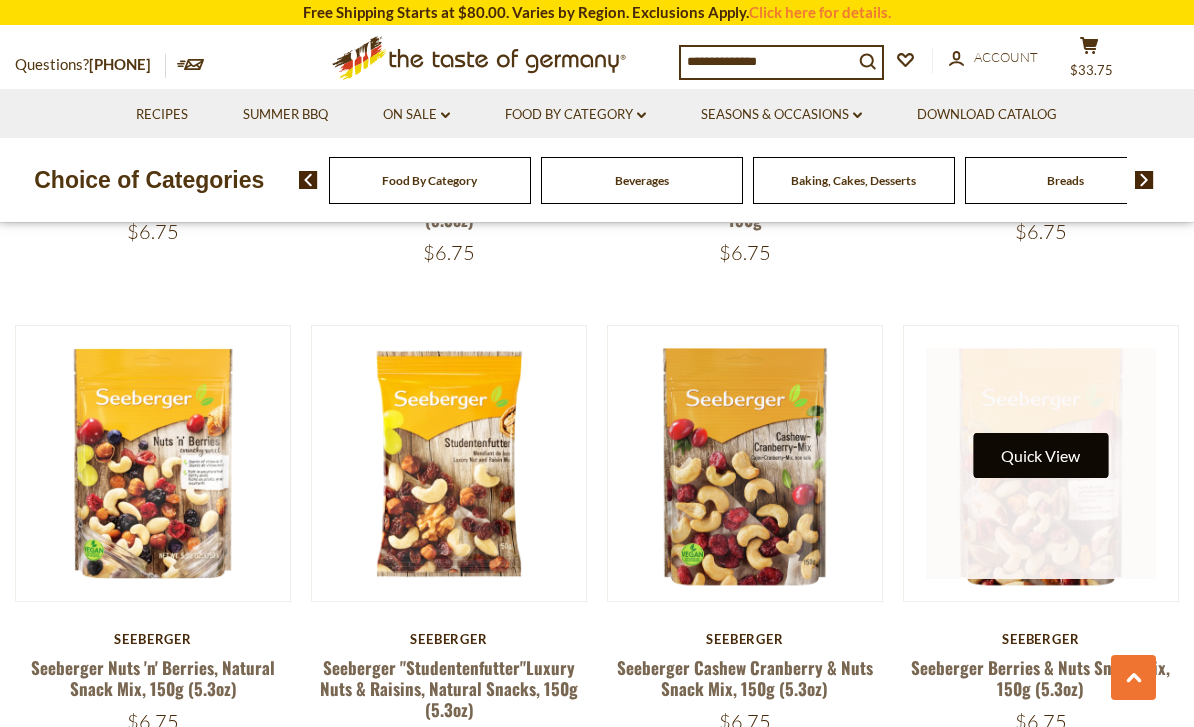 click on "Quick View" at bounding box center (1040, 455) 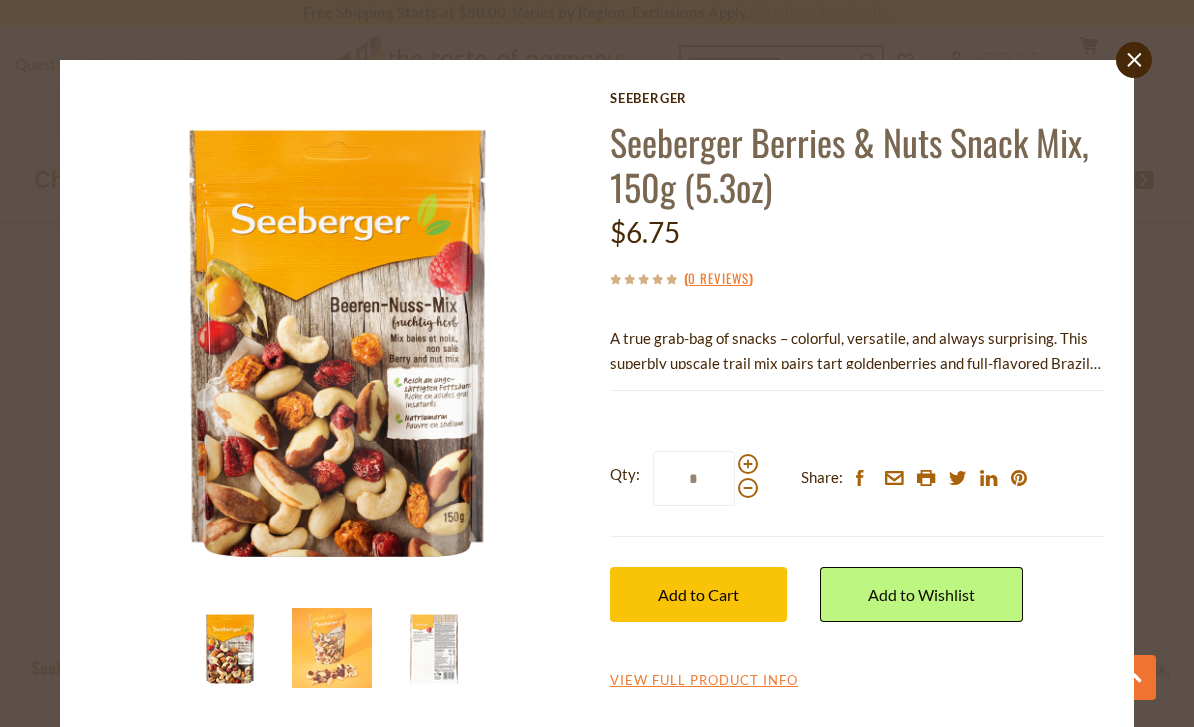 click on "close
Seeberger
Seeberger Berries & Nuts Snack Mix, 150g (5.3oz)
$6.75
(  0 Reviews  )
With Brazil nuts, cashews, and almonds
Unique fruits like golden berries, cranberries, and raspberries
No added salt
Convenient size, fits in any bag
Read More
Current stock:
0
*" at bounding box center [597, 363] 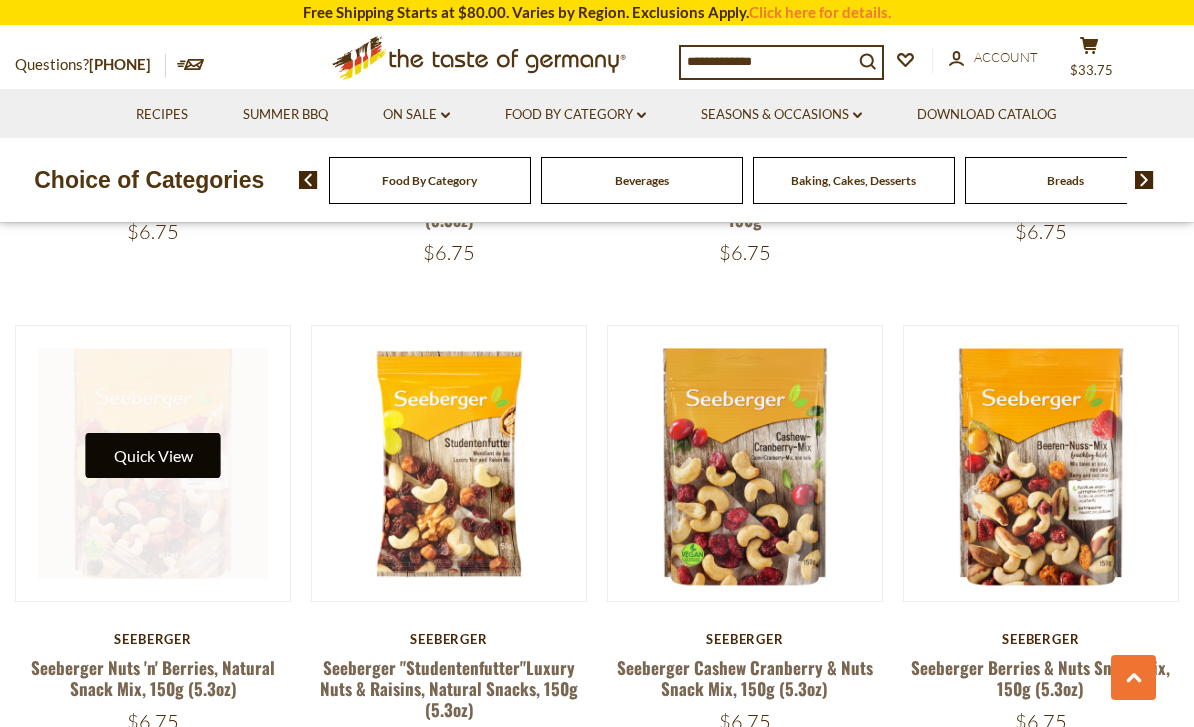 click on "Quick View" at bounding box center [153, 455] 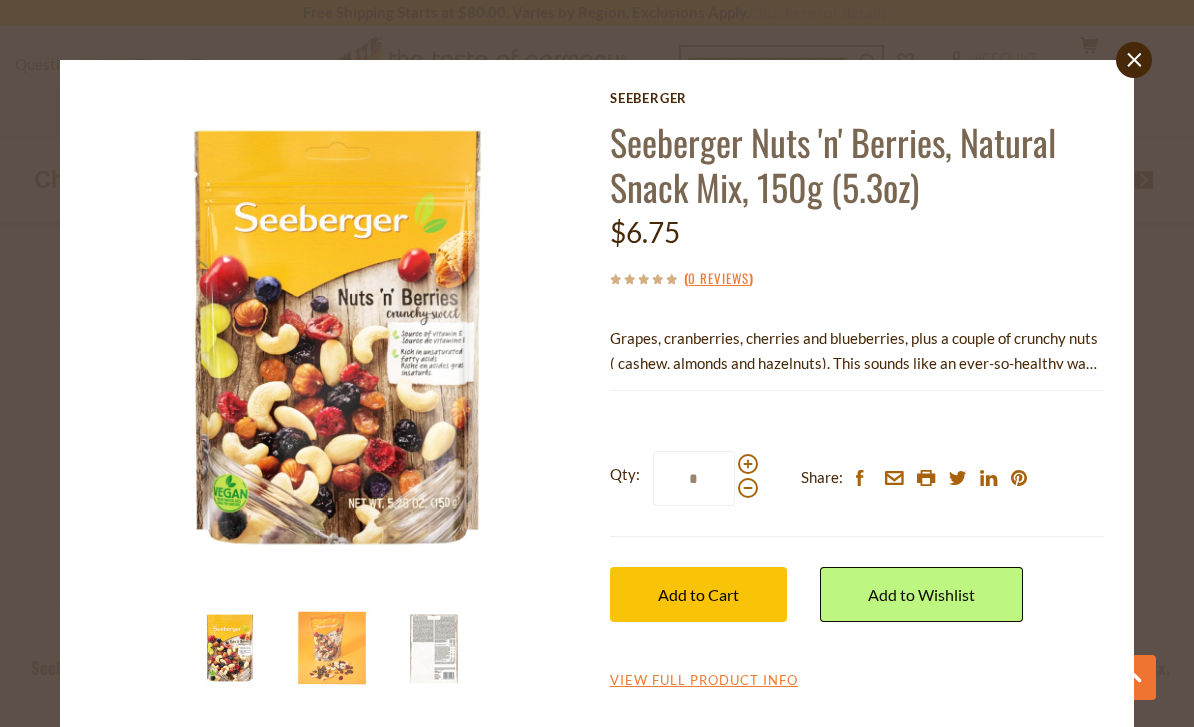 click on "close
Seeberger
Seeberger Nuts 'n' Berries, Natural Snack Mix, 150g (5.3oz)
$6.75
(  0 Reviews  )
Grapes, cranberries, cherries and blueberries, plus a couple of crunchy nuts ( cashew, almonds and hazelnuts). This sounds like an ever-so-healthy way to quell your hunger.
Read More
Current stock: 0" at bounding box center (597, 363) 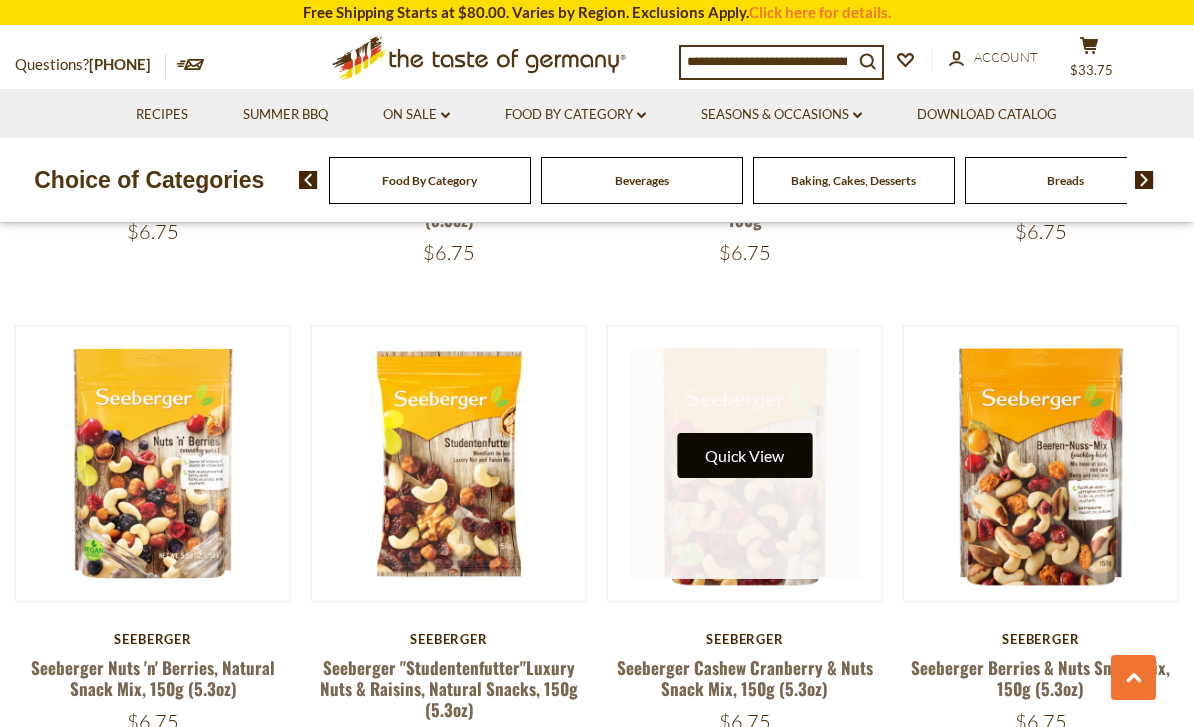 click on "Quick View" at bounding box center [744, 455] 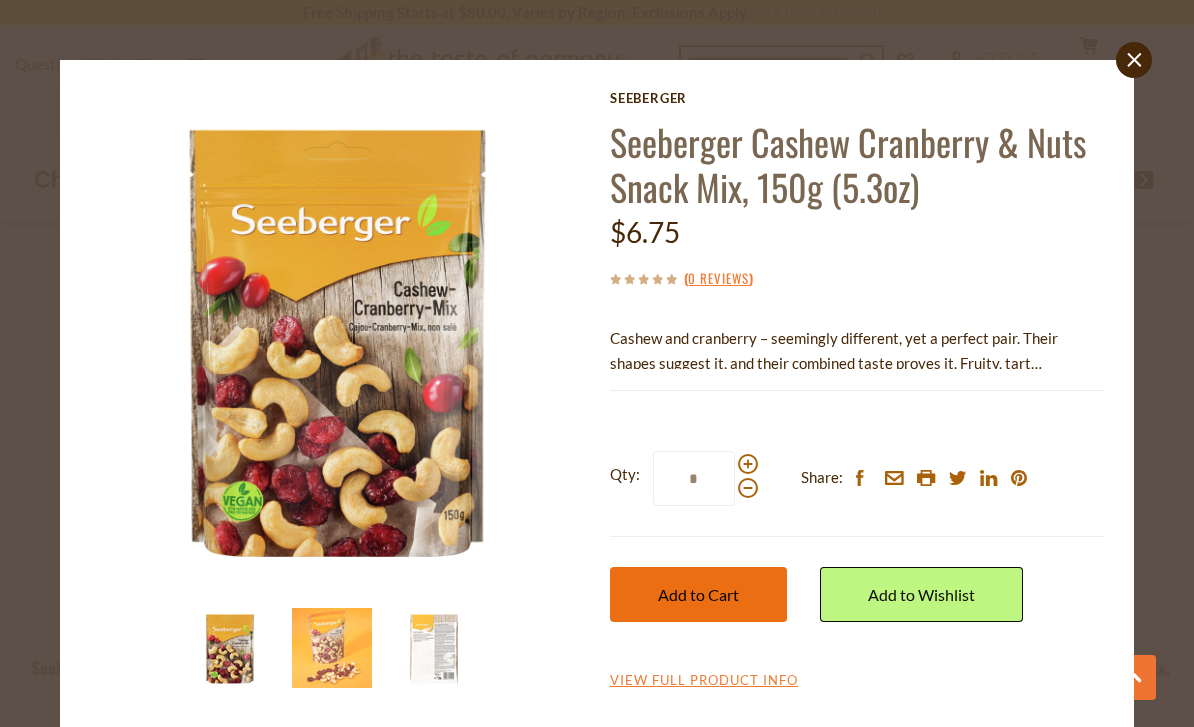 click on "Add to Cart" at bounding box center (698, 594) 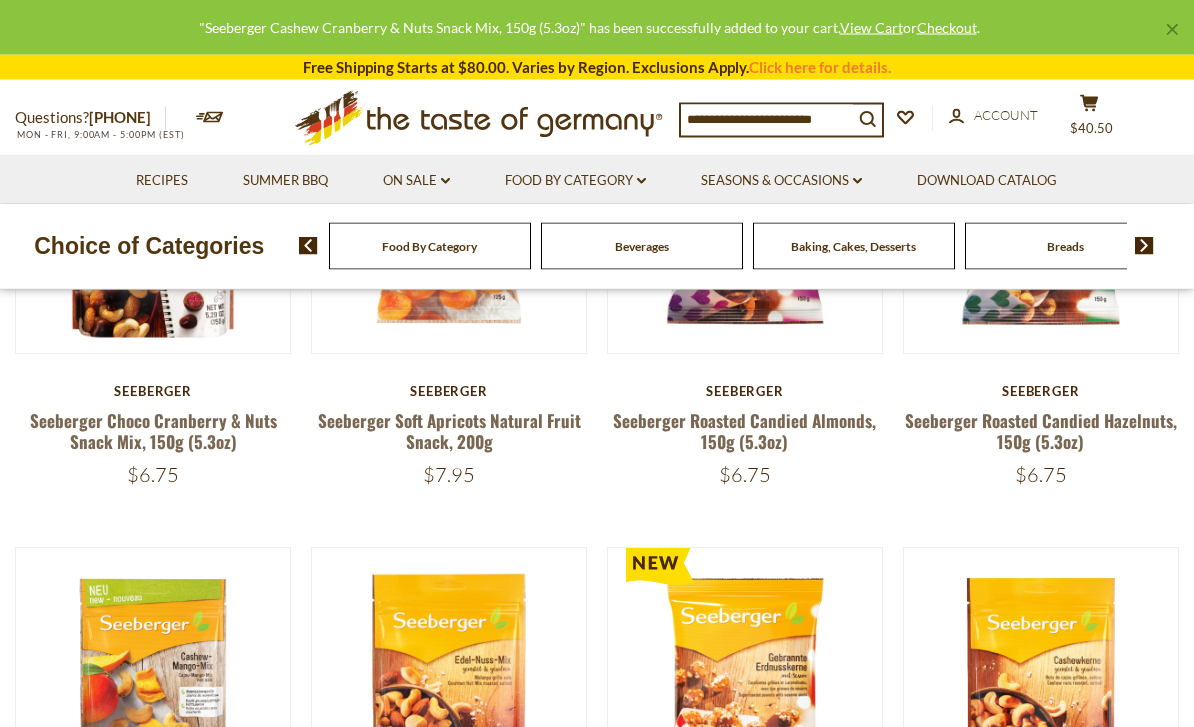 scroll, scrollTop: 0, scrollLeft: 0, axis: both 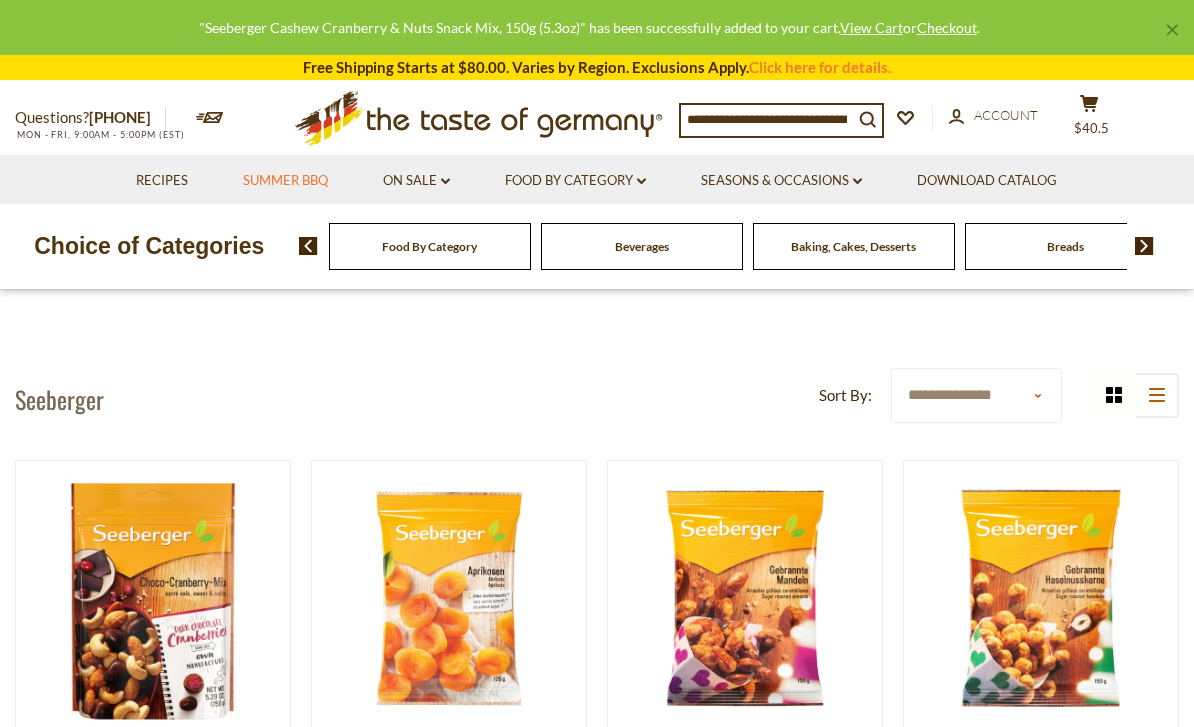 click on "Summer BBQ" at bounding box center [285, 181] 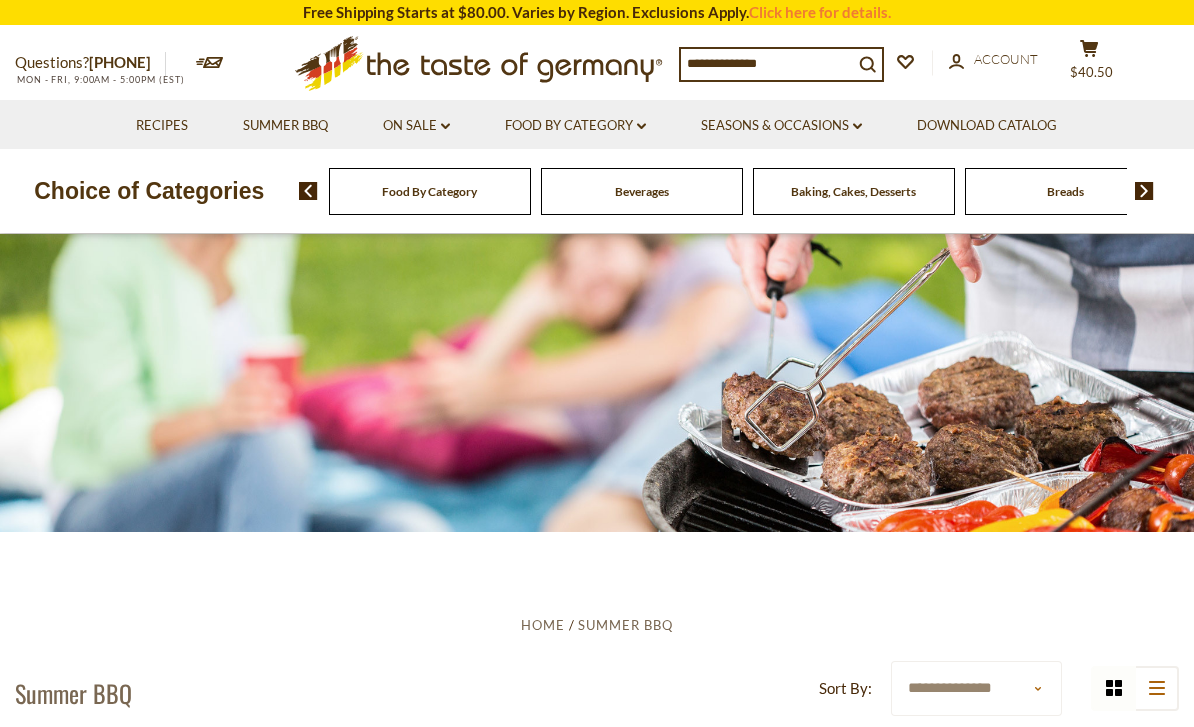 scroll, scrollTop: 0, scrollLeft: 0, axis: both 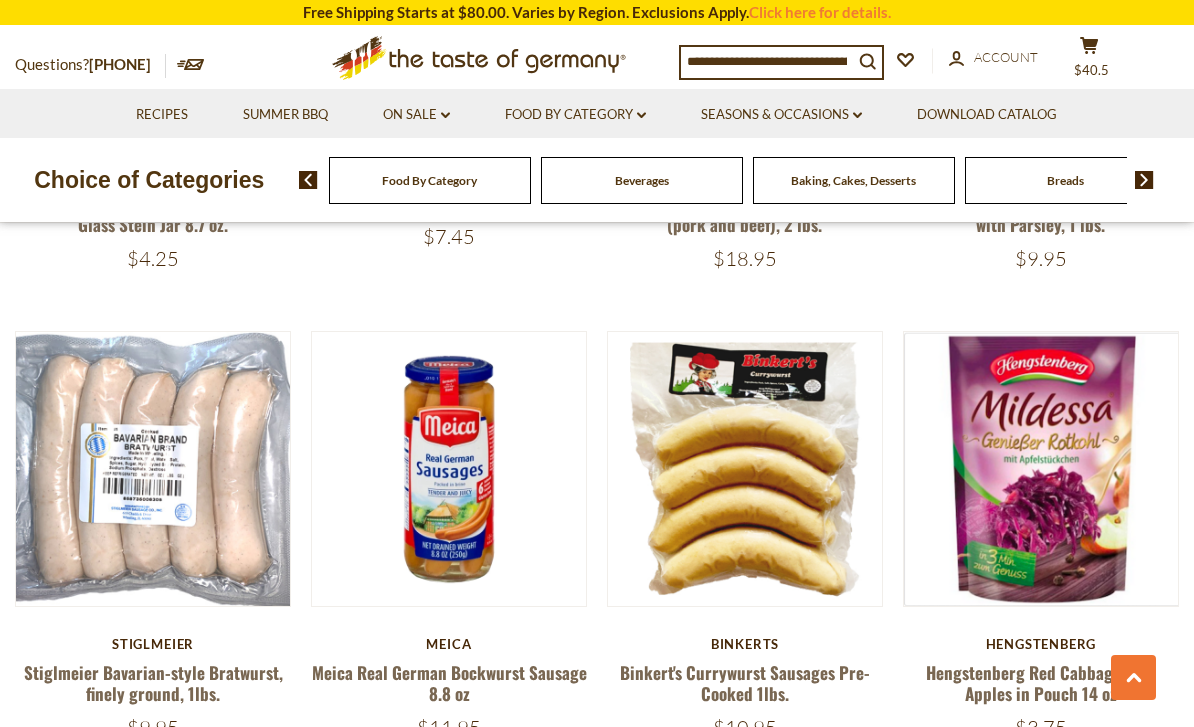 click at bounding box center [767, 61] 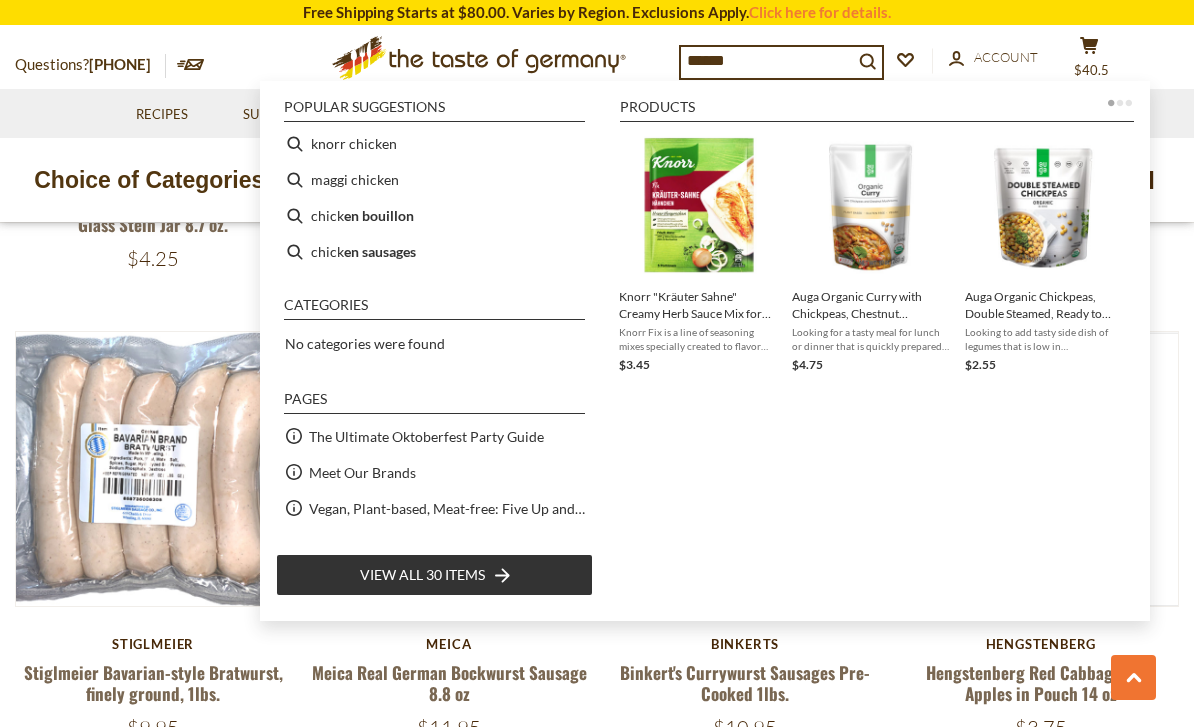 type on "*******" 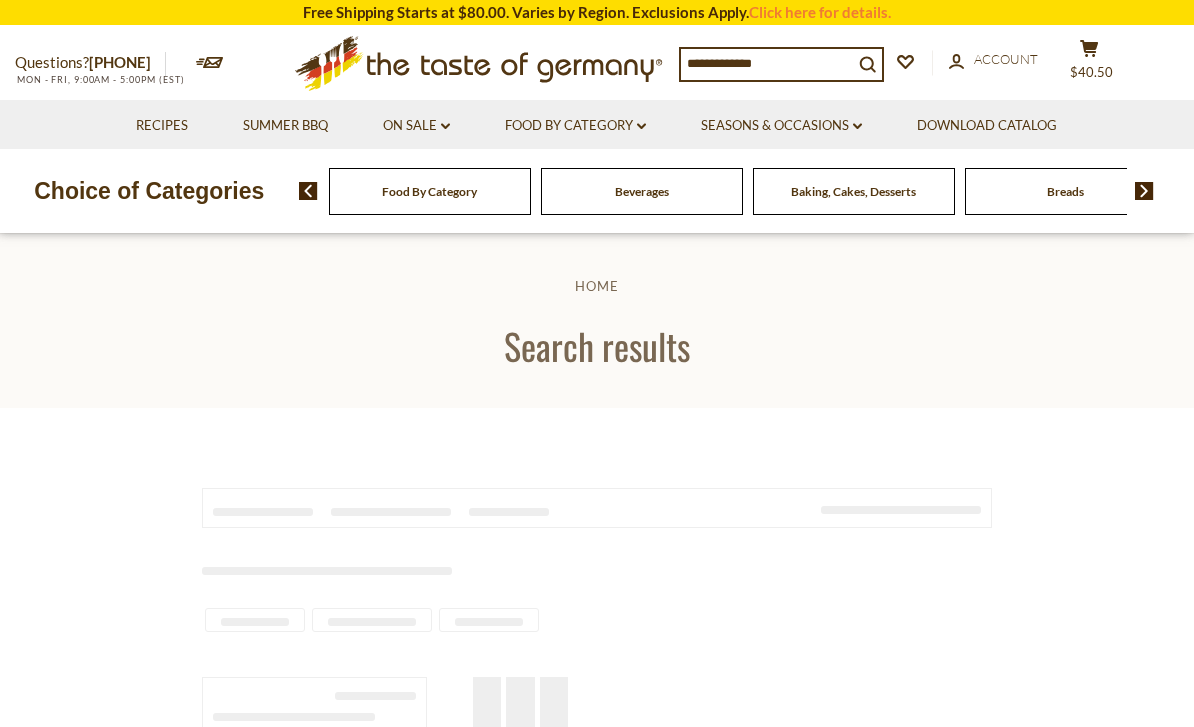 scroll, scrollTop: 0, scrollLeft: 0, axis: both 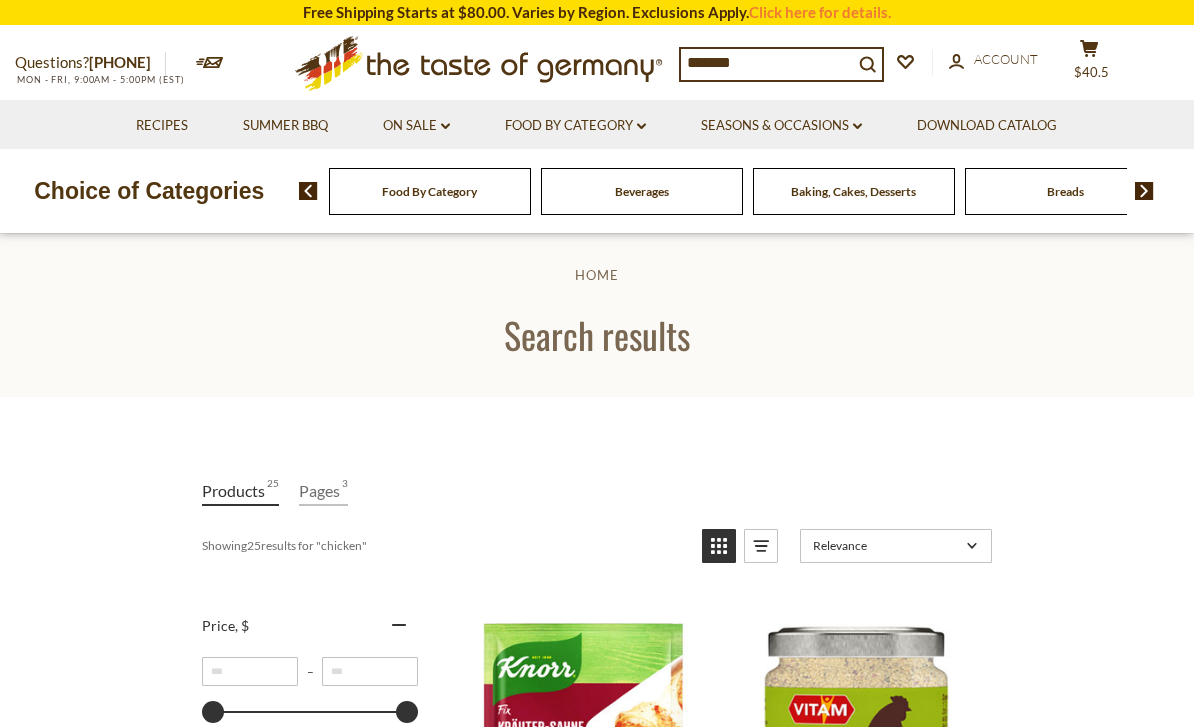 click on "*******" at bounding box center [767, 63] 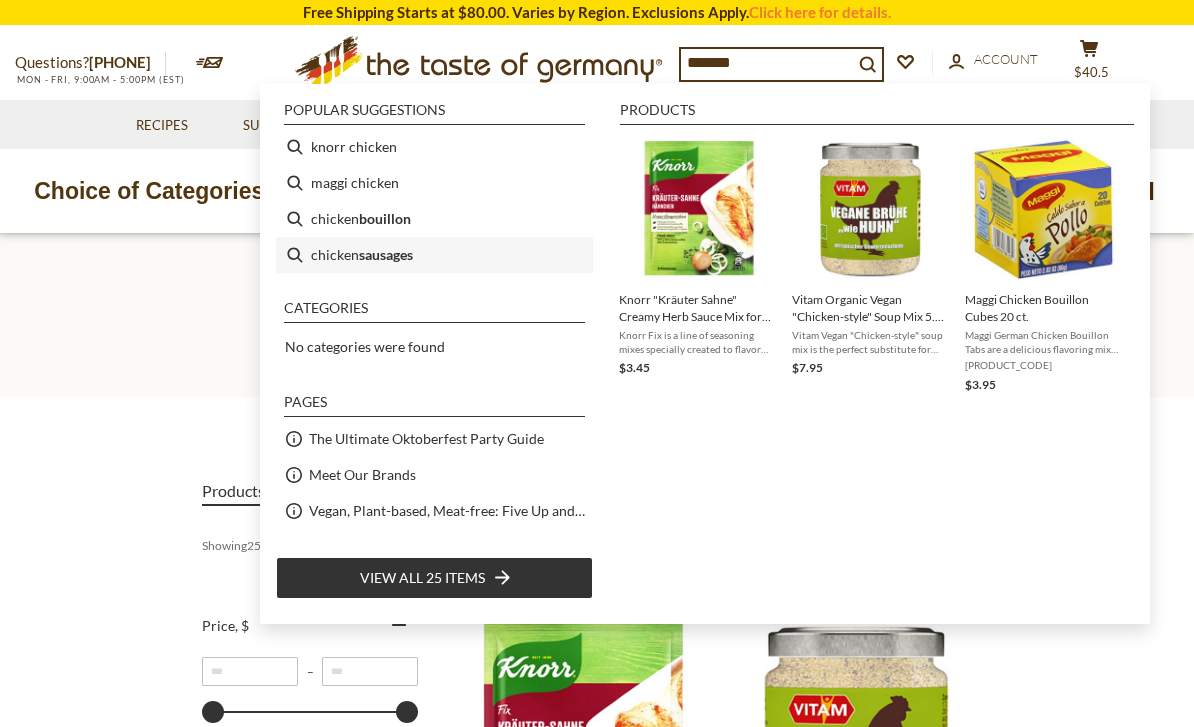 click on "chicken  sausages" at bounding box center (434, 255) 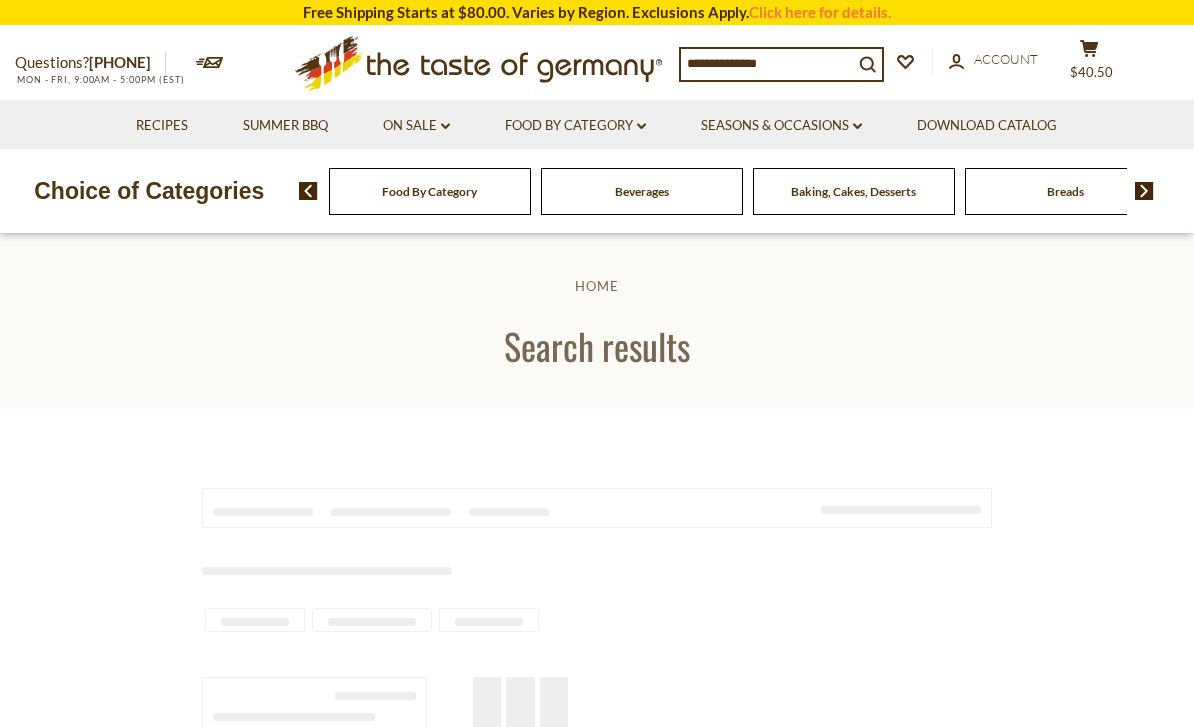scroll, scrollTop: 0, scrollLeft: 0, axis: both 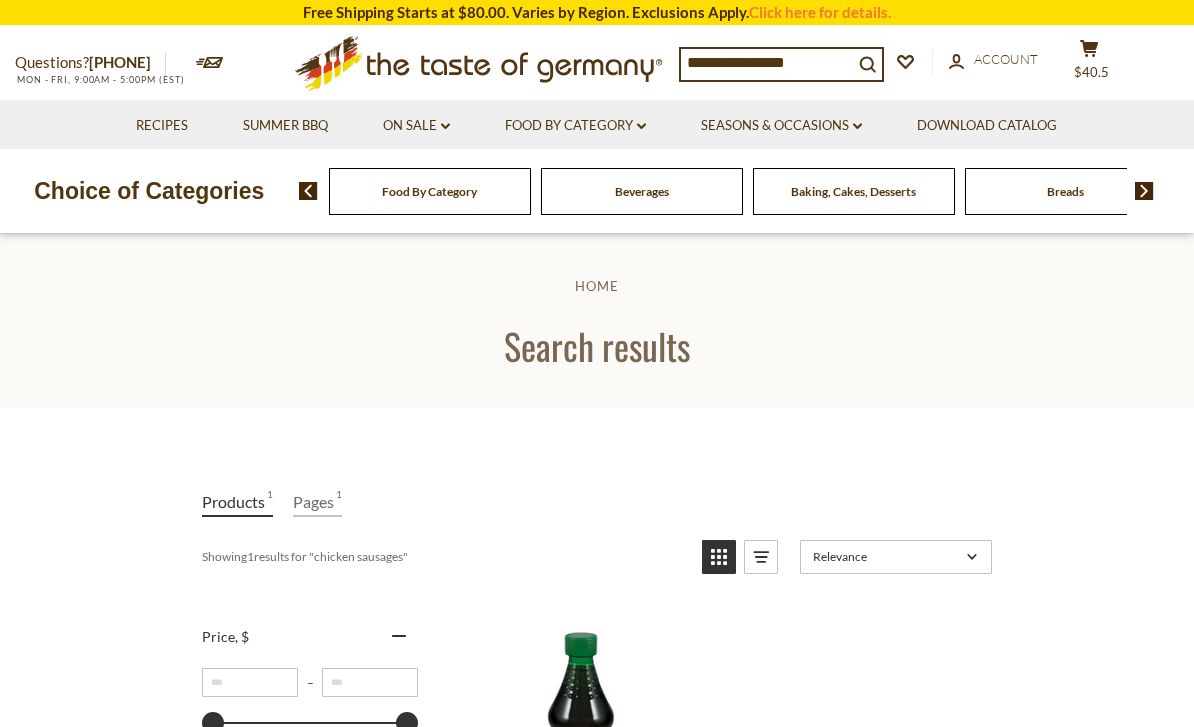 click on "**********" at bounding box center (767, 63) 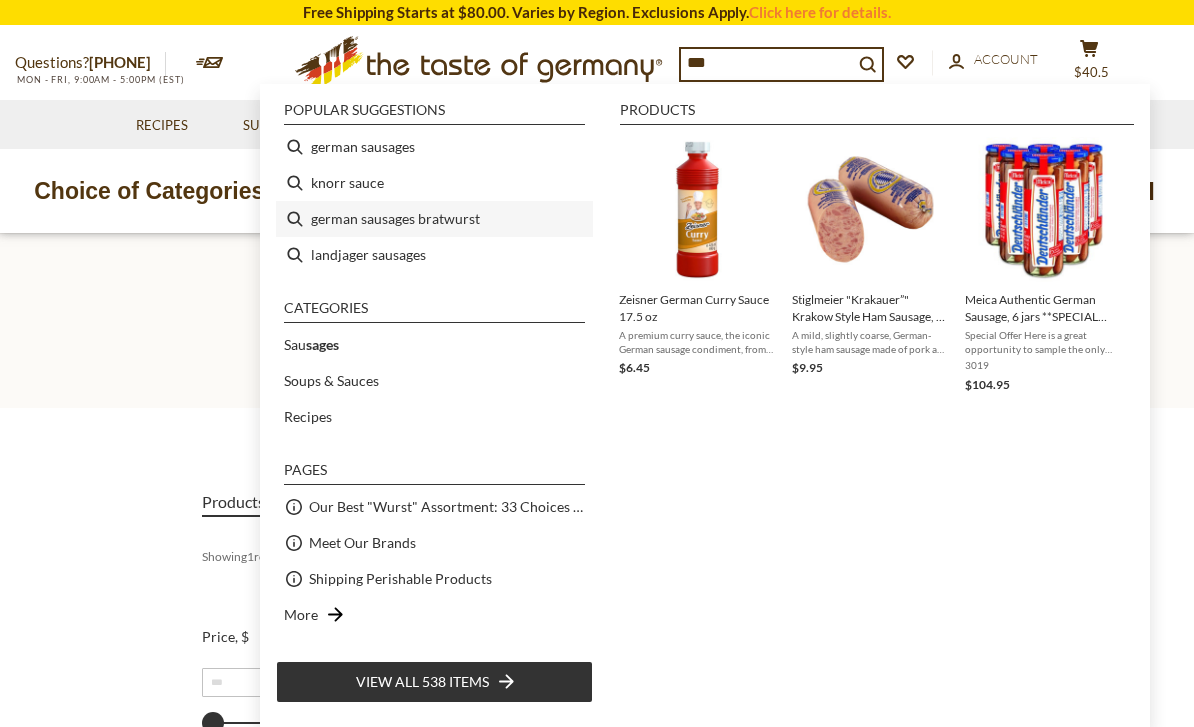 click on "german sausages bratwurst" at bounding box center [434, 219] 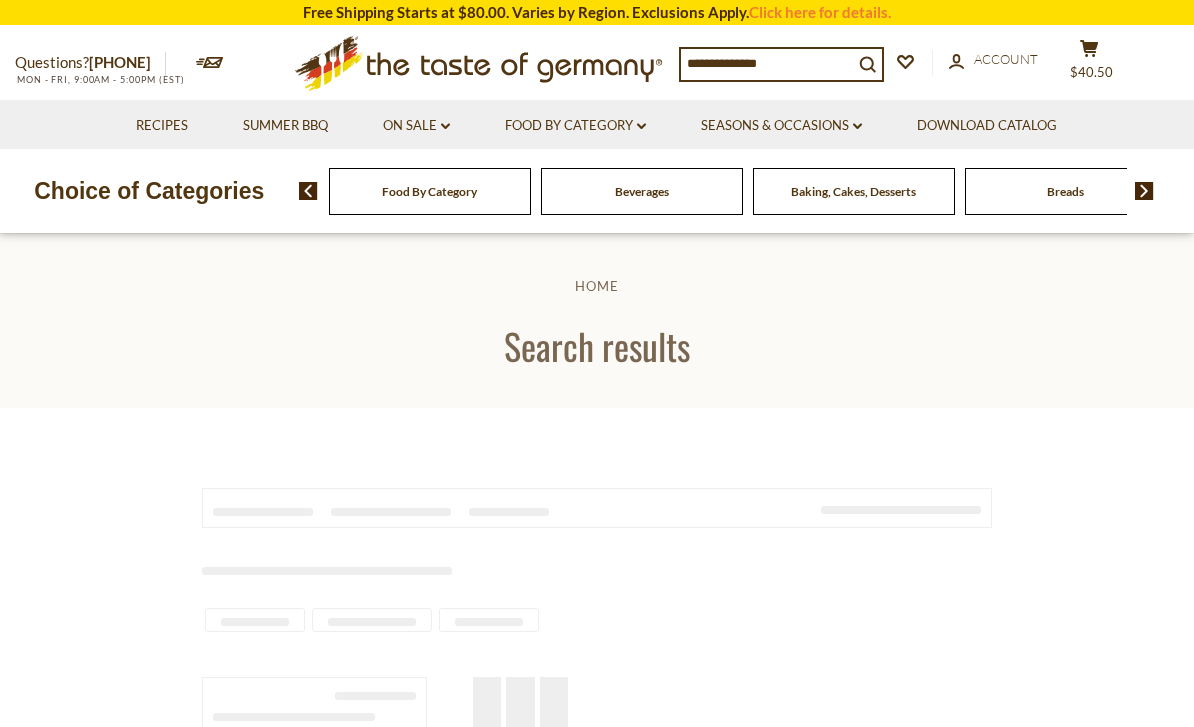type on "**********" 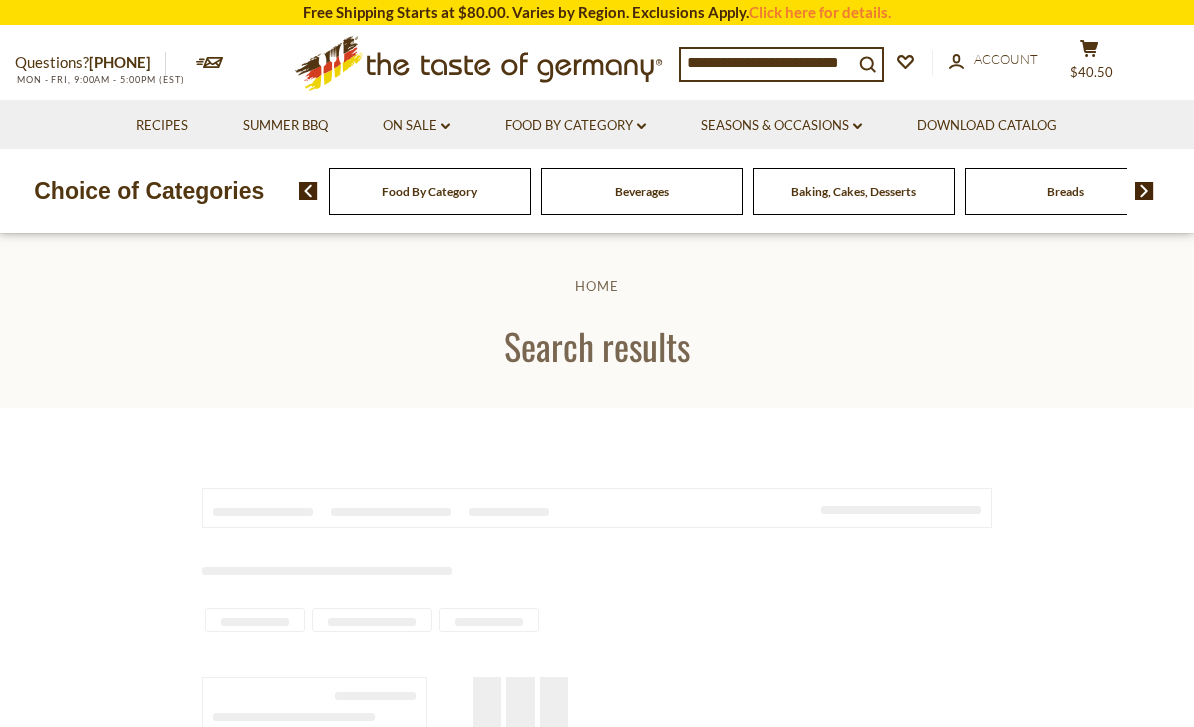 scroll, scrollTop: 0, scrollLeft: 0, axis: both 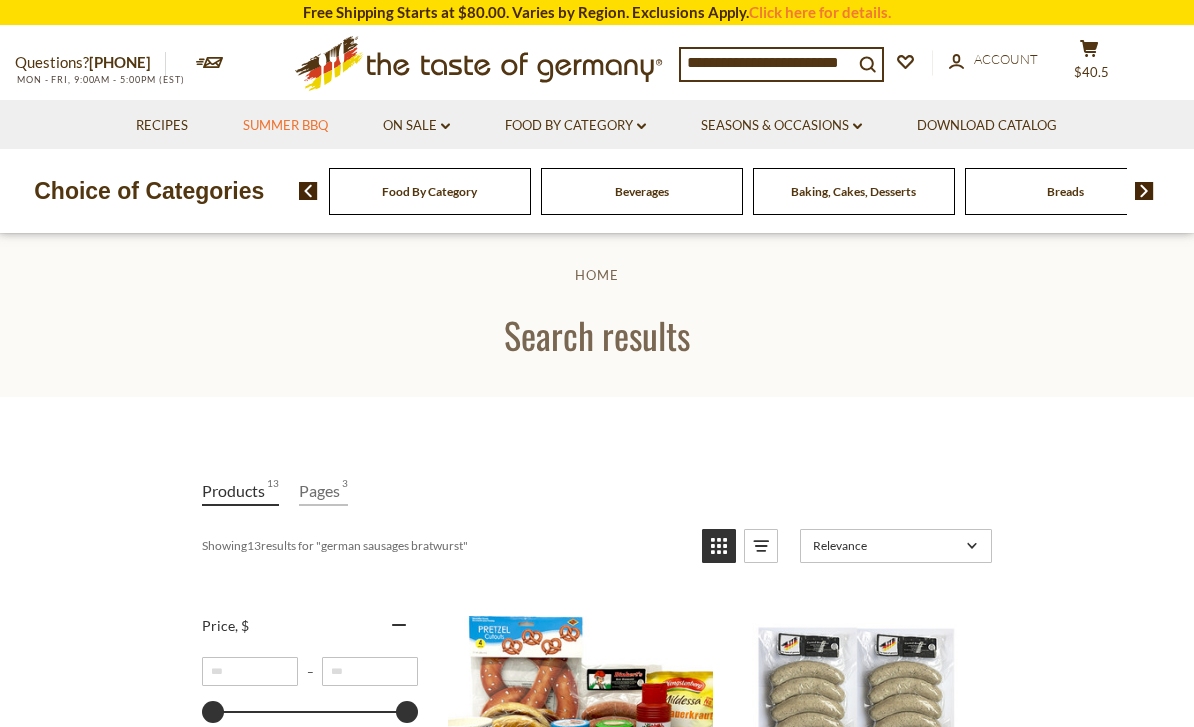 click on "Summer BBQ" at bounding box center (285, 126) 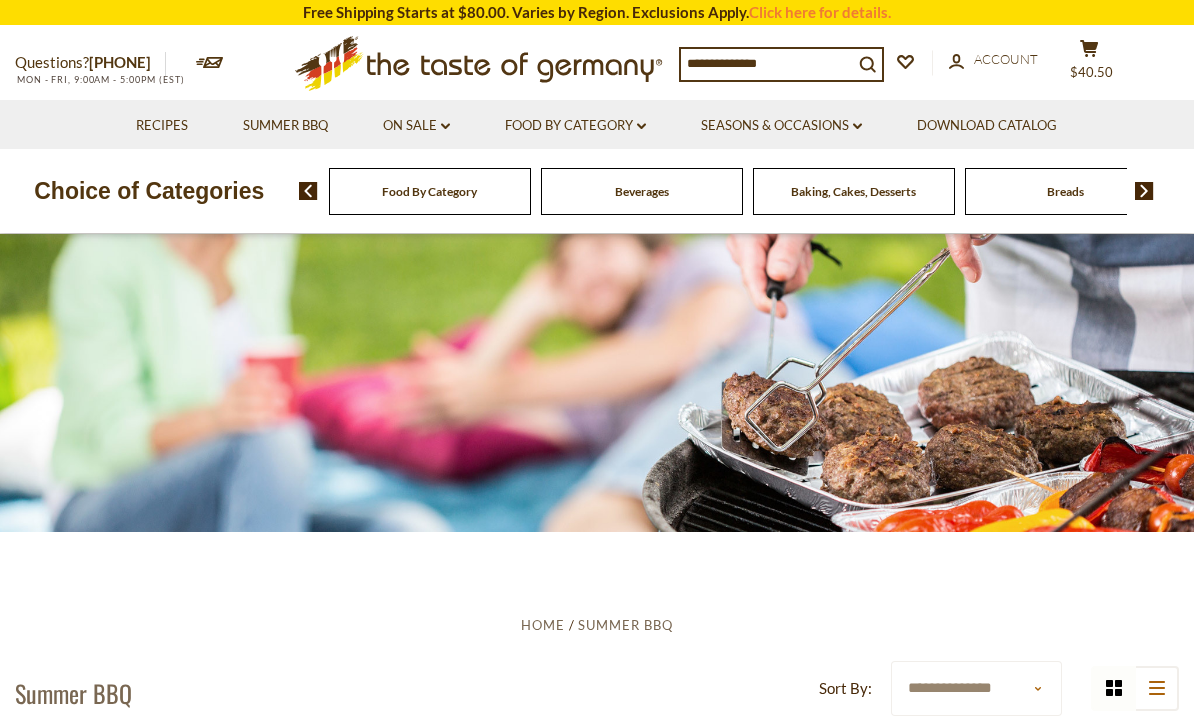 scroll, scrollTop: 0, scrollLeft: 0, axis: both 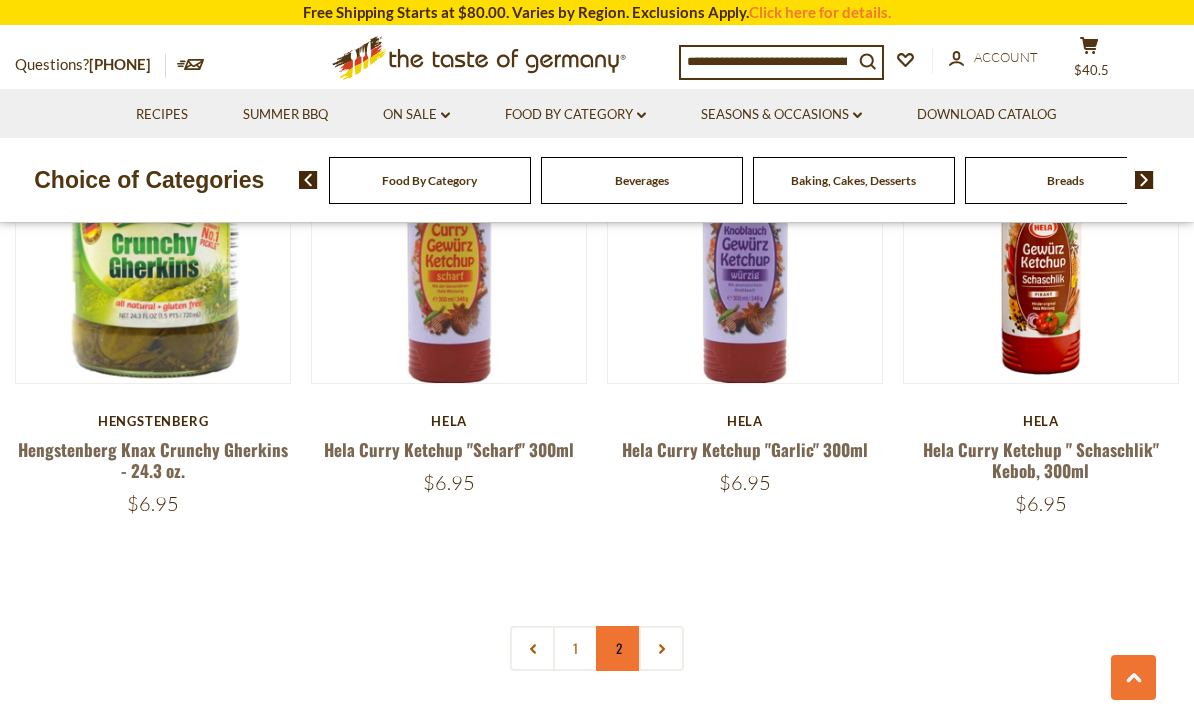 click on "2" at bounding box center (618, 648) 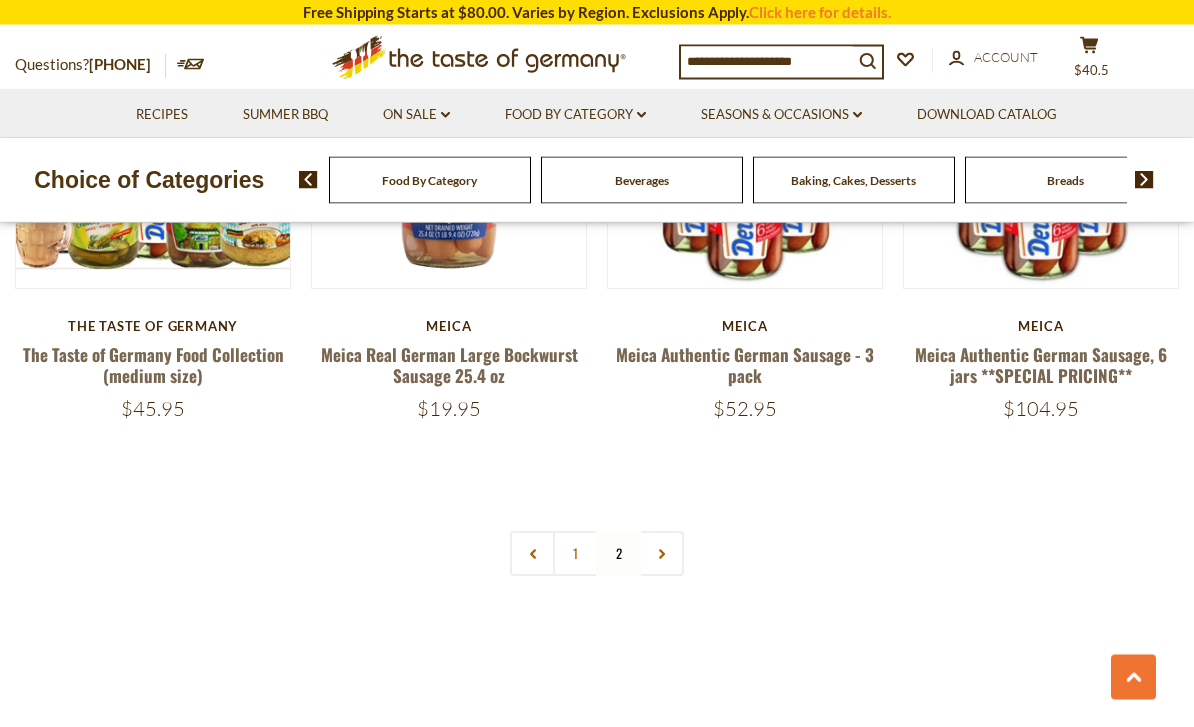 scroll, scrollTop: 4139, scrollLeft: 0, axis: vertical 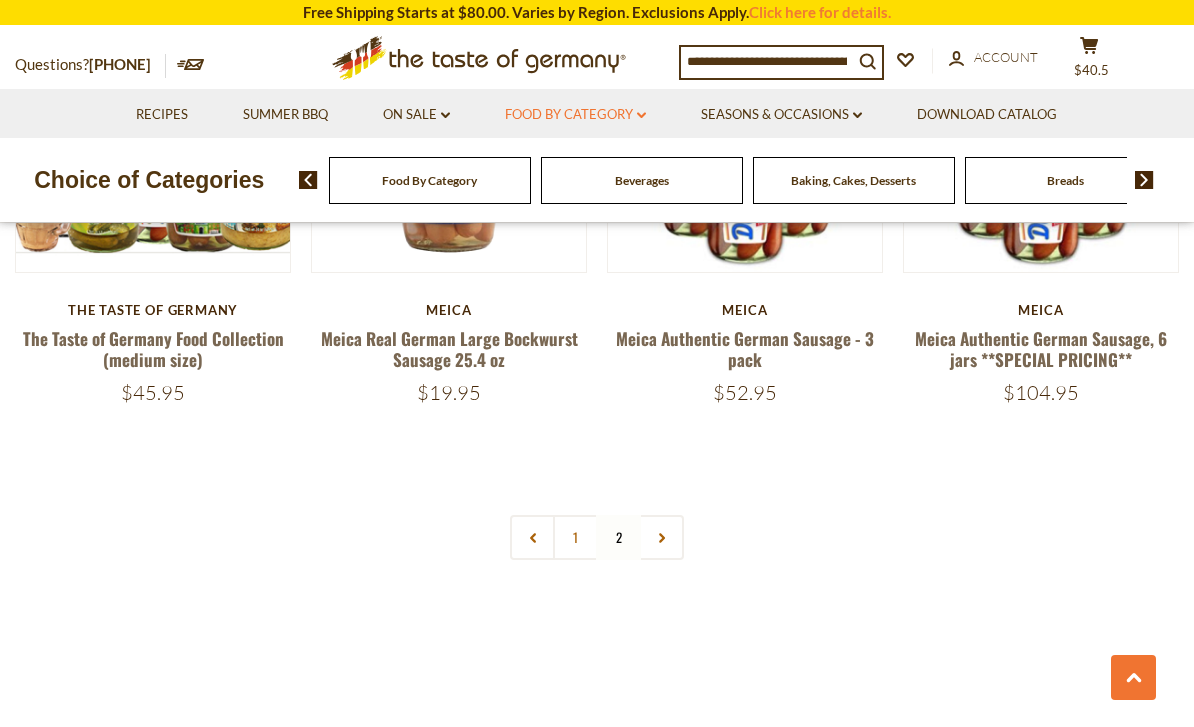 click on "Food By Category
dropdown_arrow" at bounding box center [575, 115] 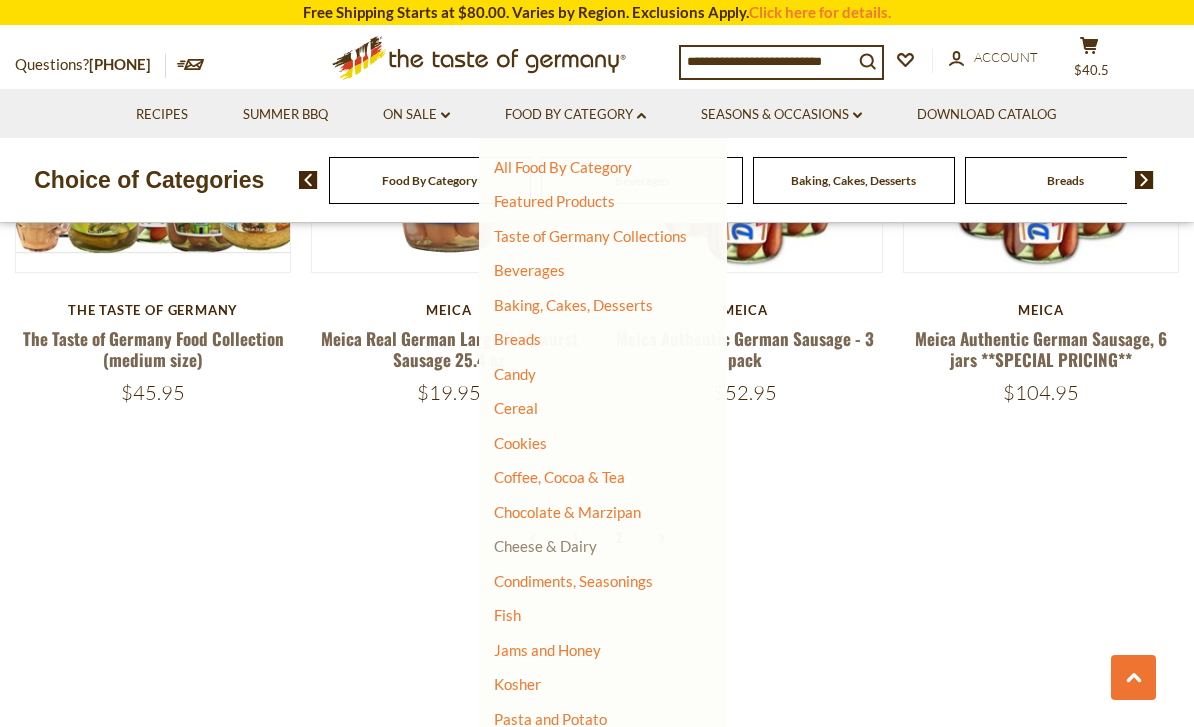 click on "Cheese & Dairy" at bounding box center [545, 546] 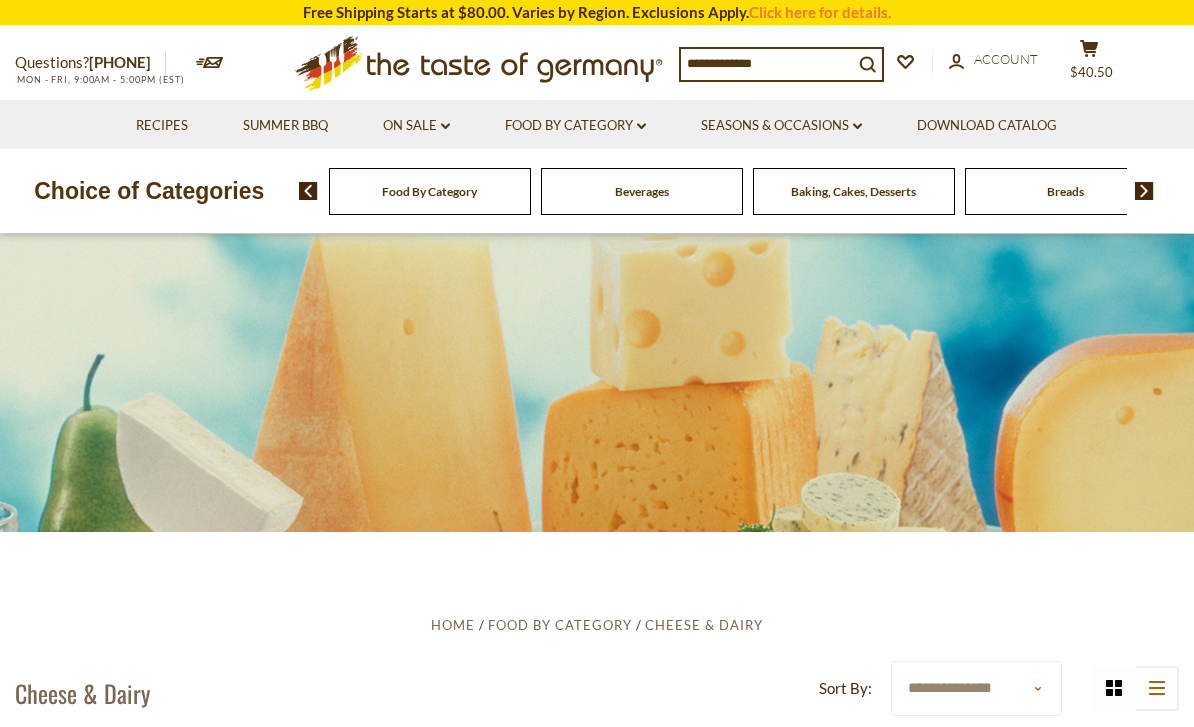 scroll, scrollTop: 0, scrollLeft: 0, axis: both 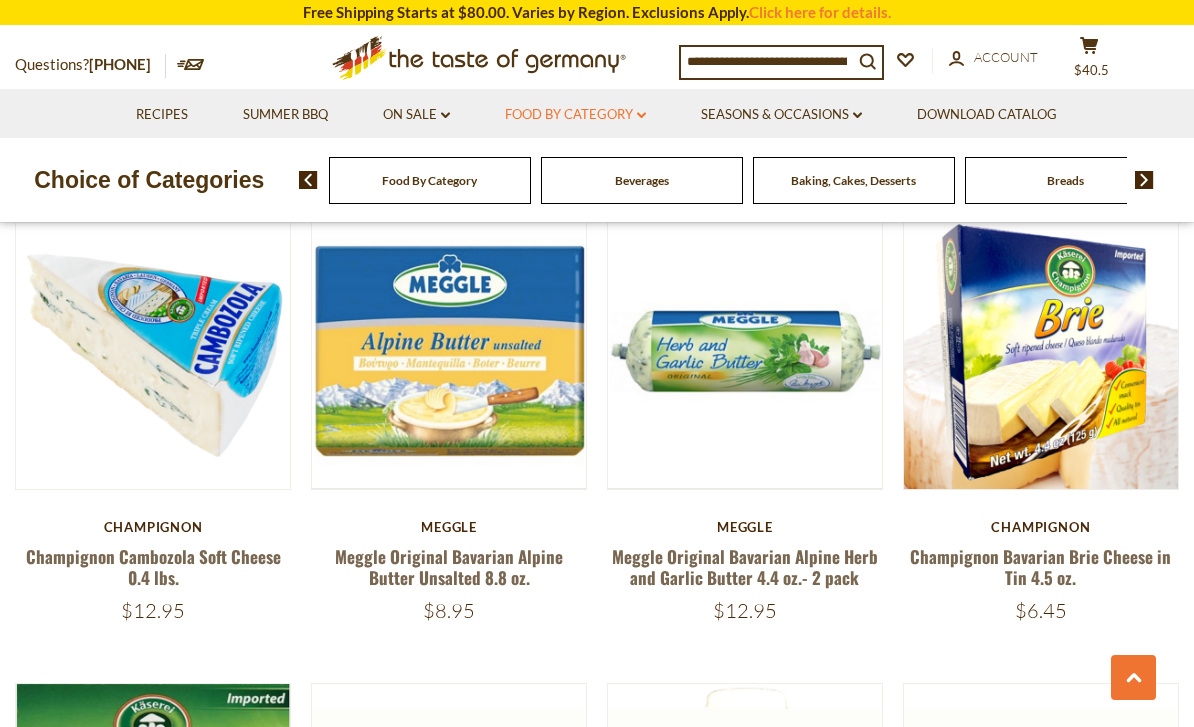 click on "Food By Category
dropdown_arrow" at bounding box center (575, 115) 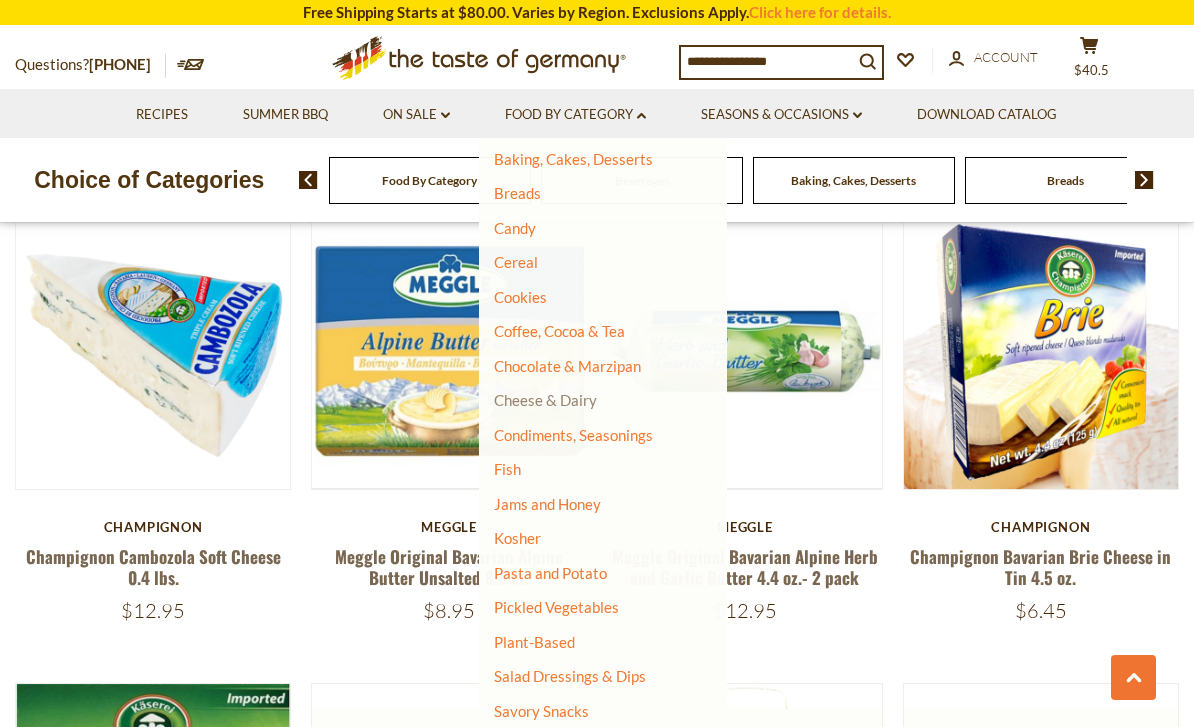 scroll, scrollTop: 201, scrollLeft: 0, axis: vertical 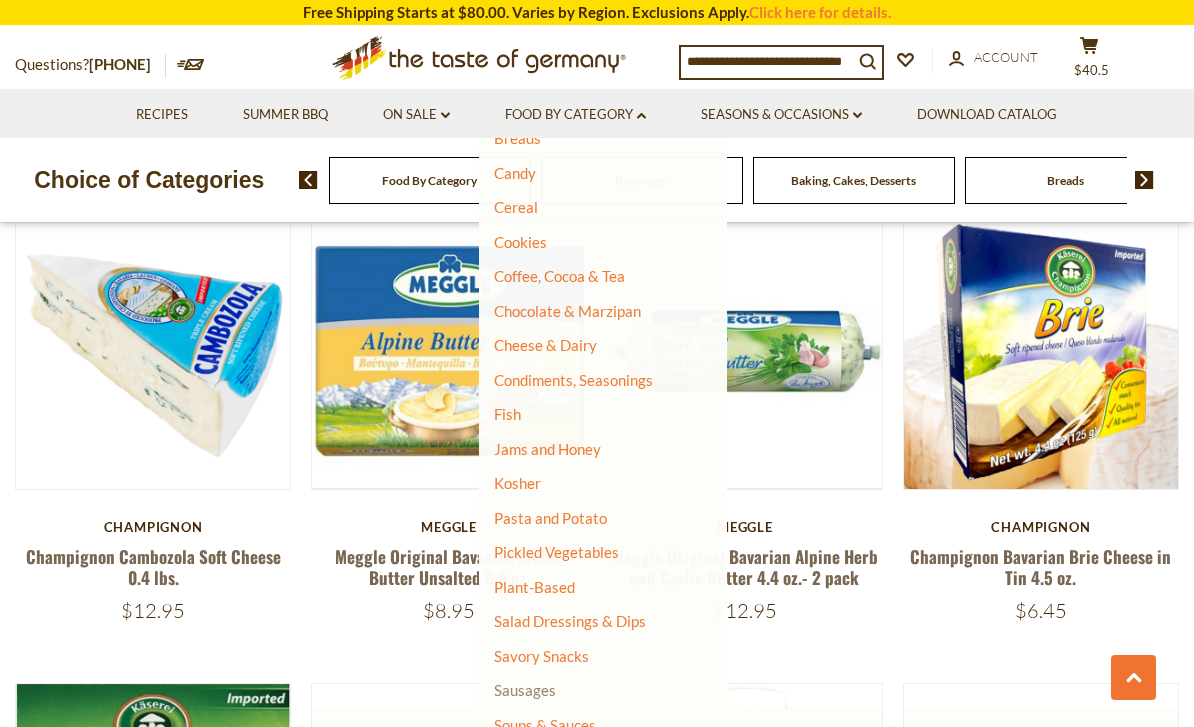 click on "Sausages" at bounding box center (525, 690) 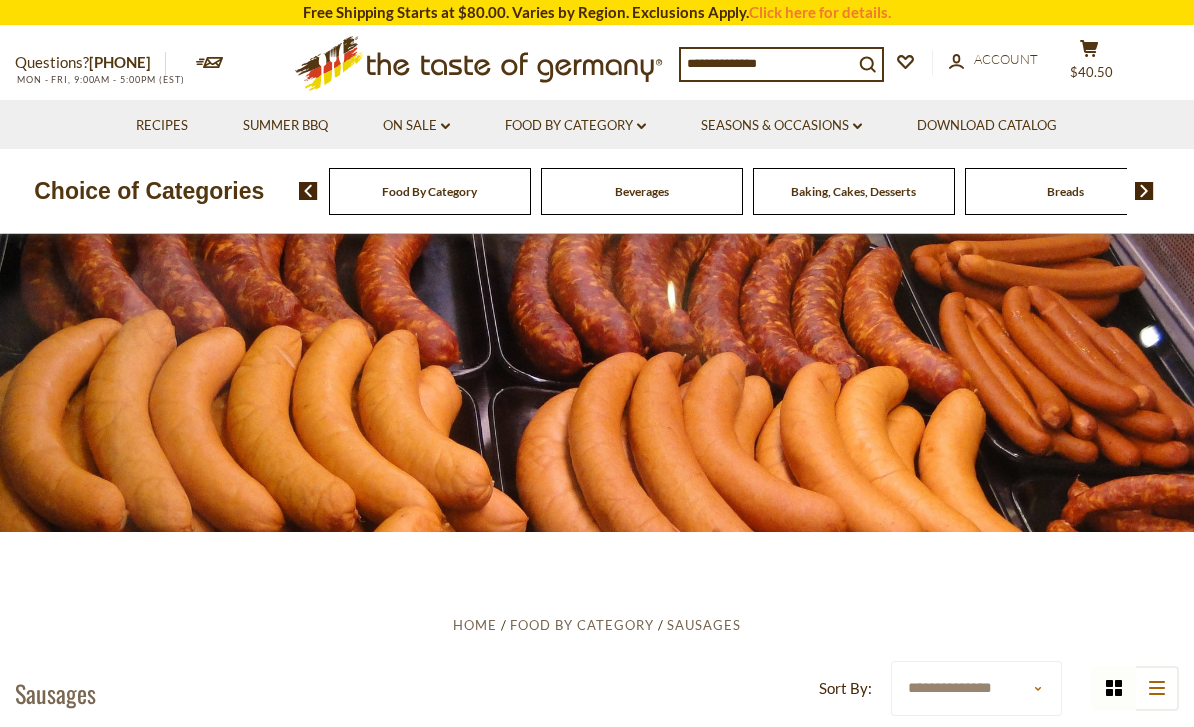 scroll, scrollTop: 0, scrollLeft: 0, axis: both 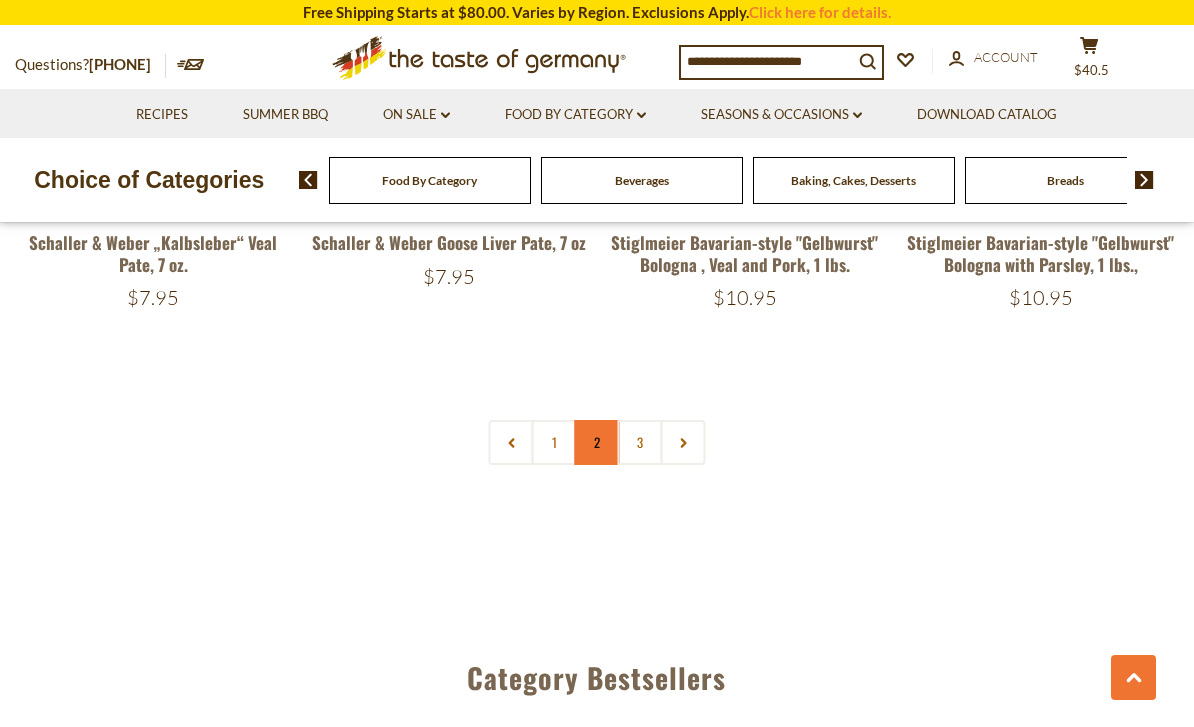 click on "2" at bounding box center (597, 442) 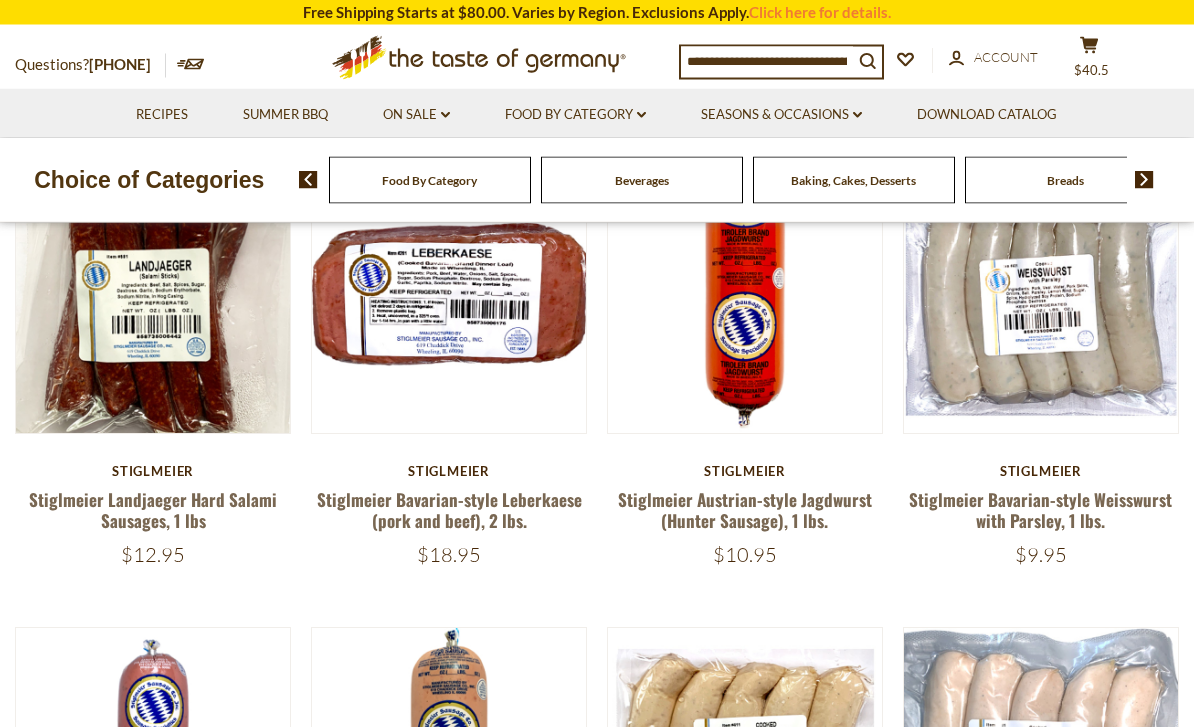 scroll, scrollTop: 596, scrollLeft: 0, axis: vertical 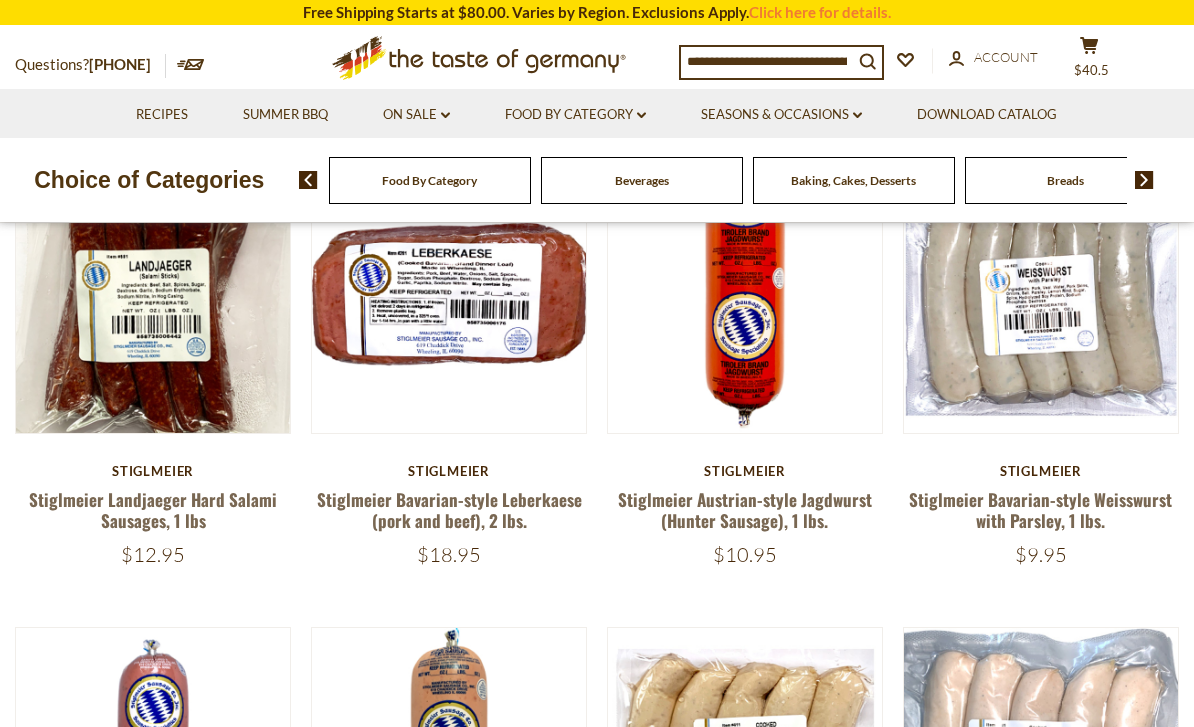 click on "Food By Category
dropdown_arrow
All Food By Category
Featured Products
Taste of Germany Collections
Beverages
Baking, Cakes, Desserts
Breads
Candy
Cereal
Cookies
Coffee, Cocoa & Tea
Chocolate & Marzipan
Cheese & Dairy
Condiments, Seasonings
Fish
Jams and Honey
Kosher
Pasta and Potato
Pickled Vegetables
Plant-Based
Salad Dressings & Dips
Savory Snacks
Sausages" at bounding box center [575, 113] 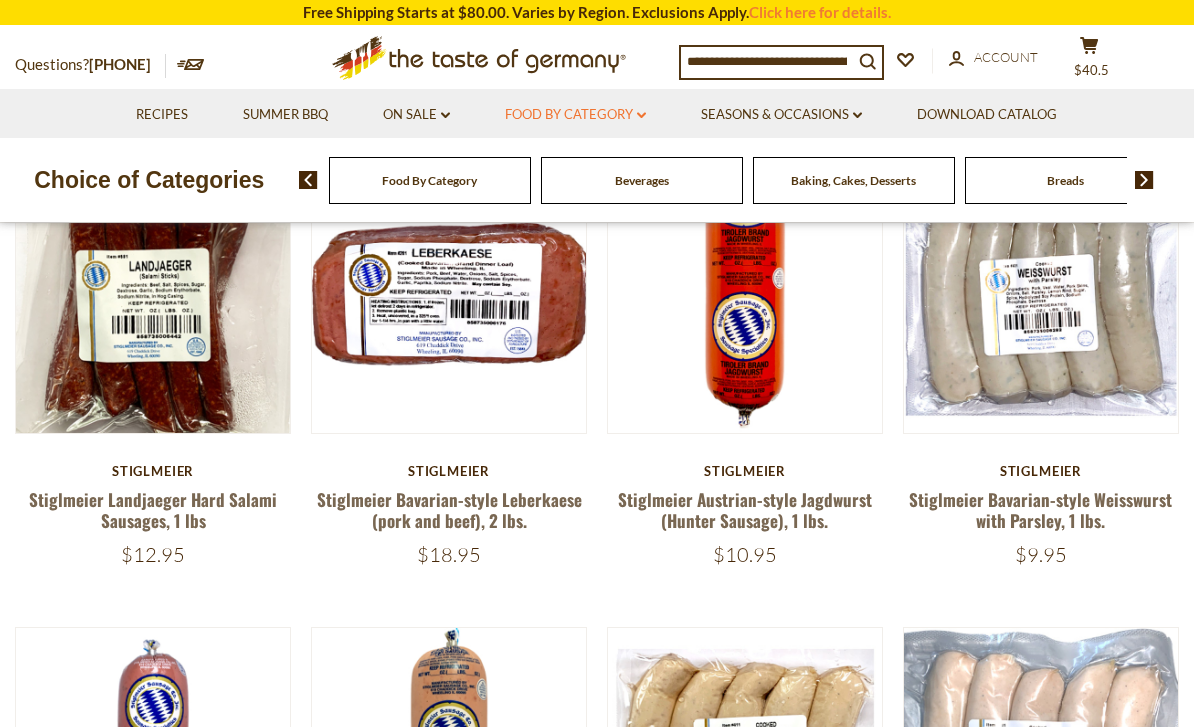 click on "Food By Category
dropdown_arrow" at bounding box center [575, 115] 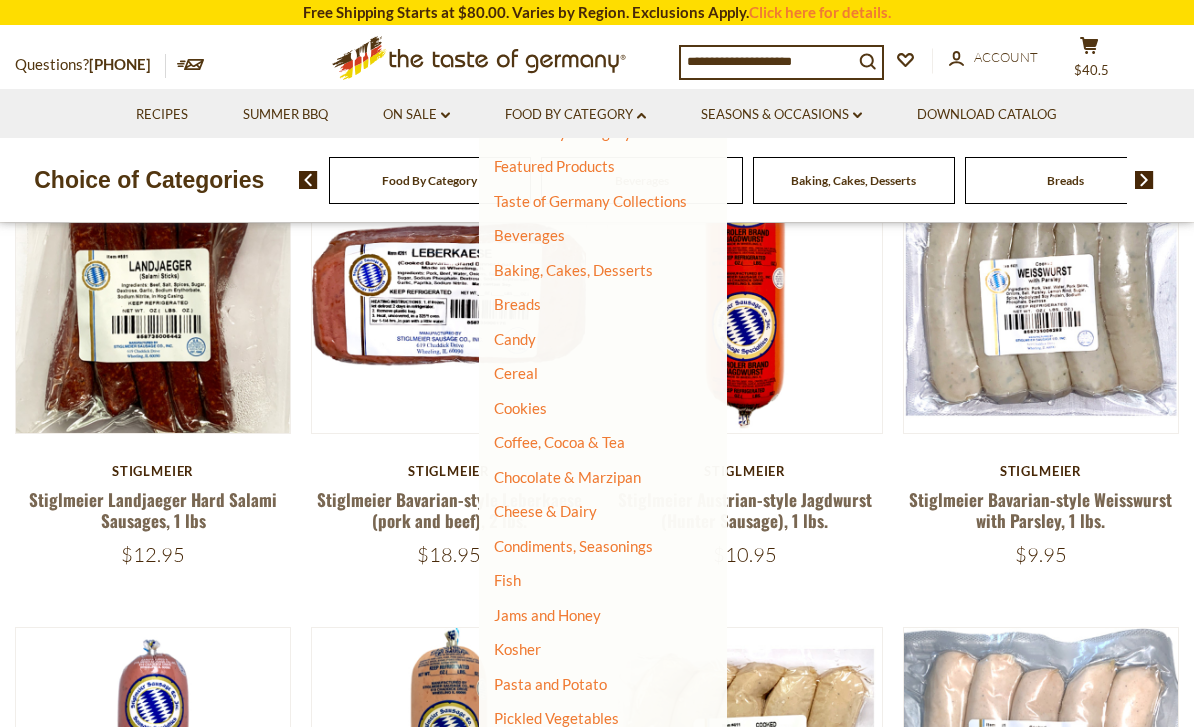 scroll, scrollTop: 37, scrollLeft: 0, axis: vertical 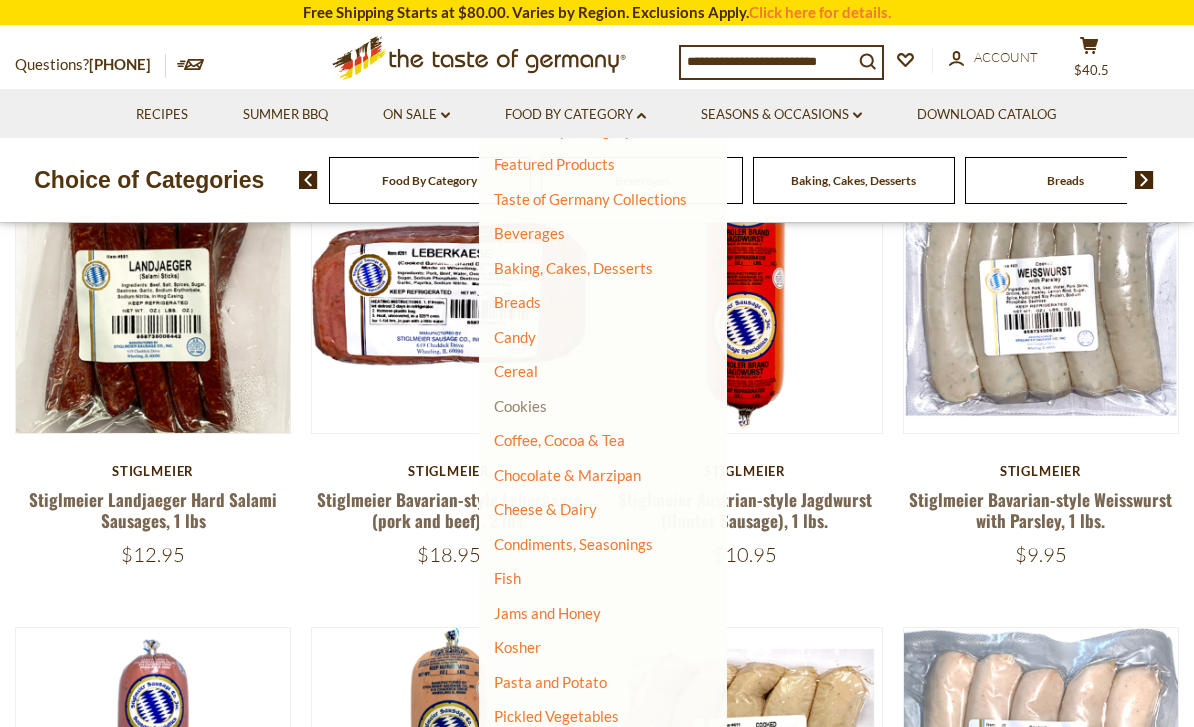 click on "Cookies" at bounding box center (520, 406) 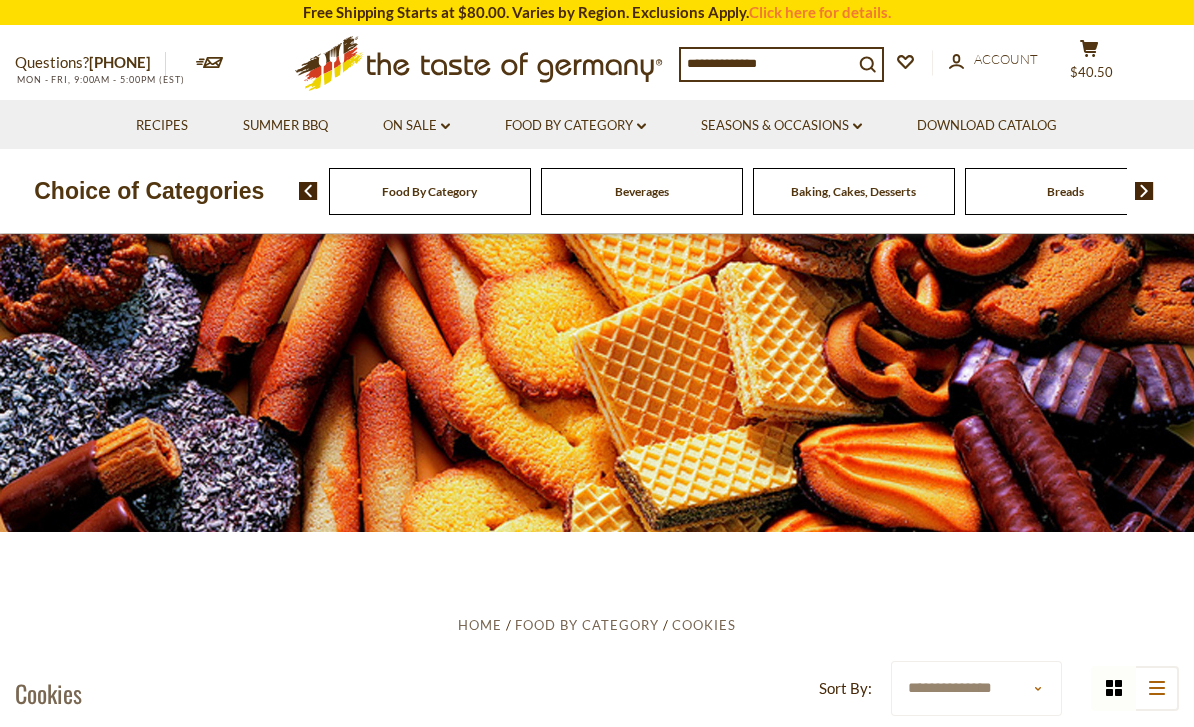 scroll, scrollTop: 0, scrollLeft: 0, axis: both 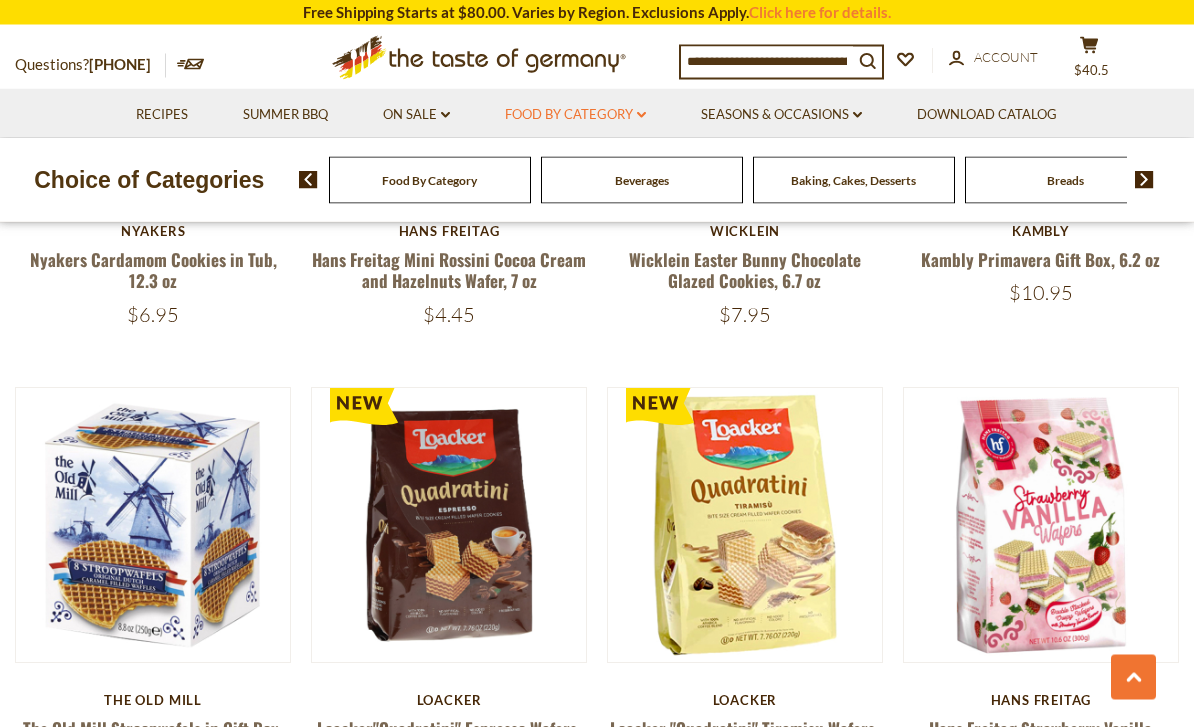 click on "Food By Category
dropdown_arrow" at bounding box center [575, 115] 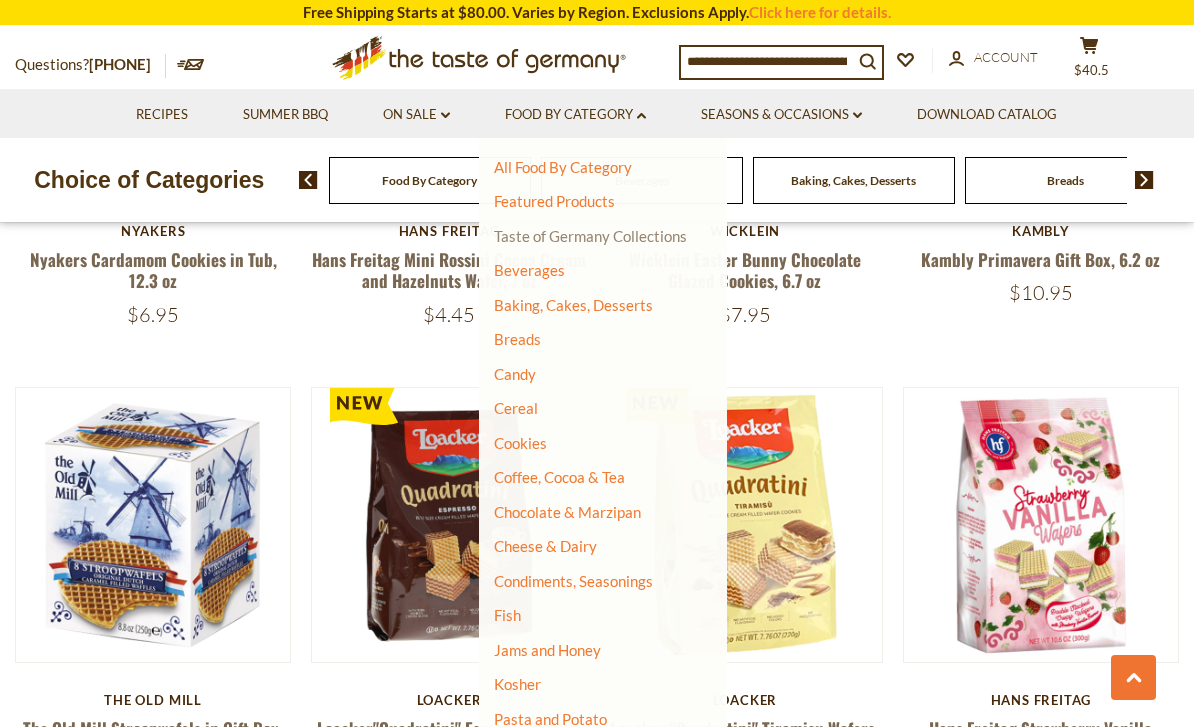 click on "Taste of Germany Collections" at bounding box center (590, 236) 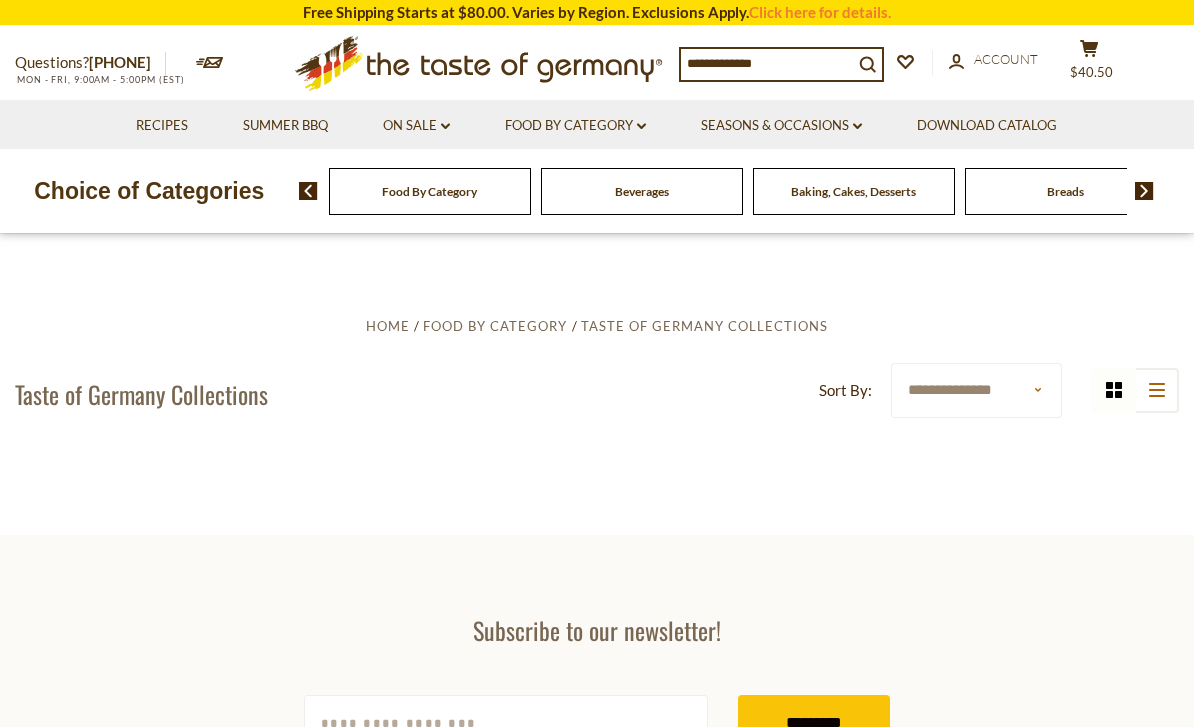 scroll, scrollTop: 0, scrollLeft: 0, axis: both 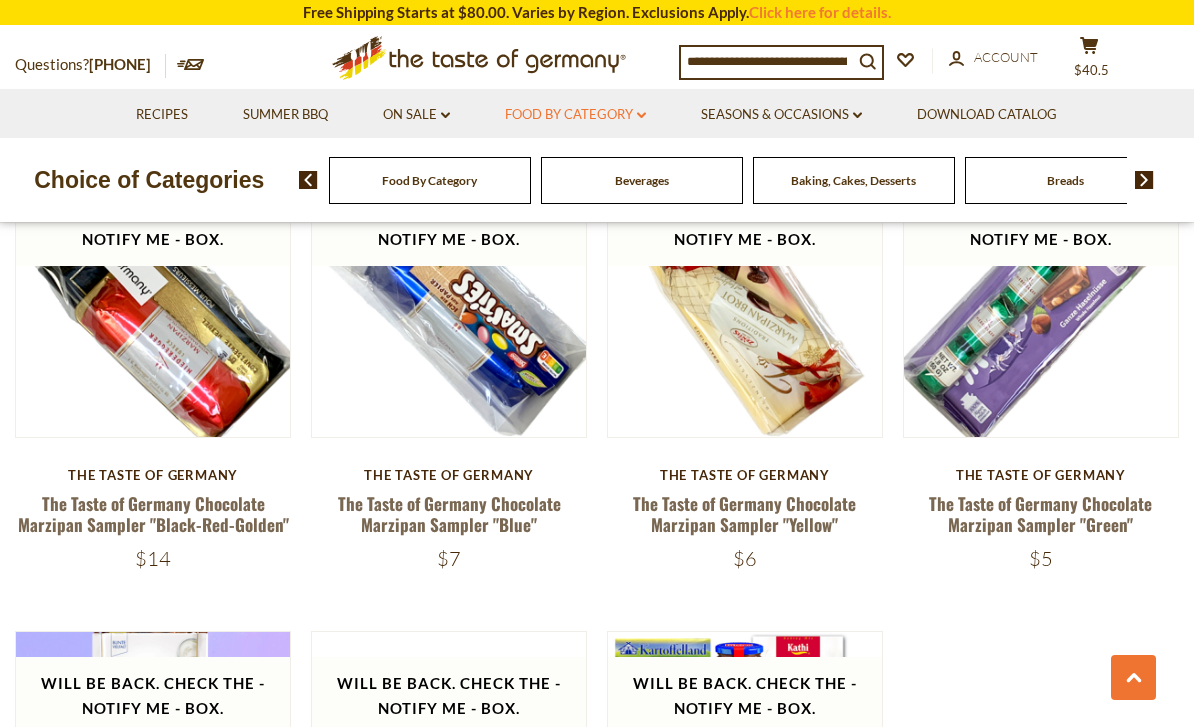 click on "Food By Category
dropdown_arrow" at bounding box center (575, 115) 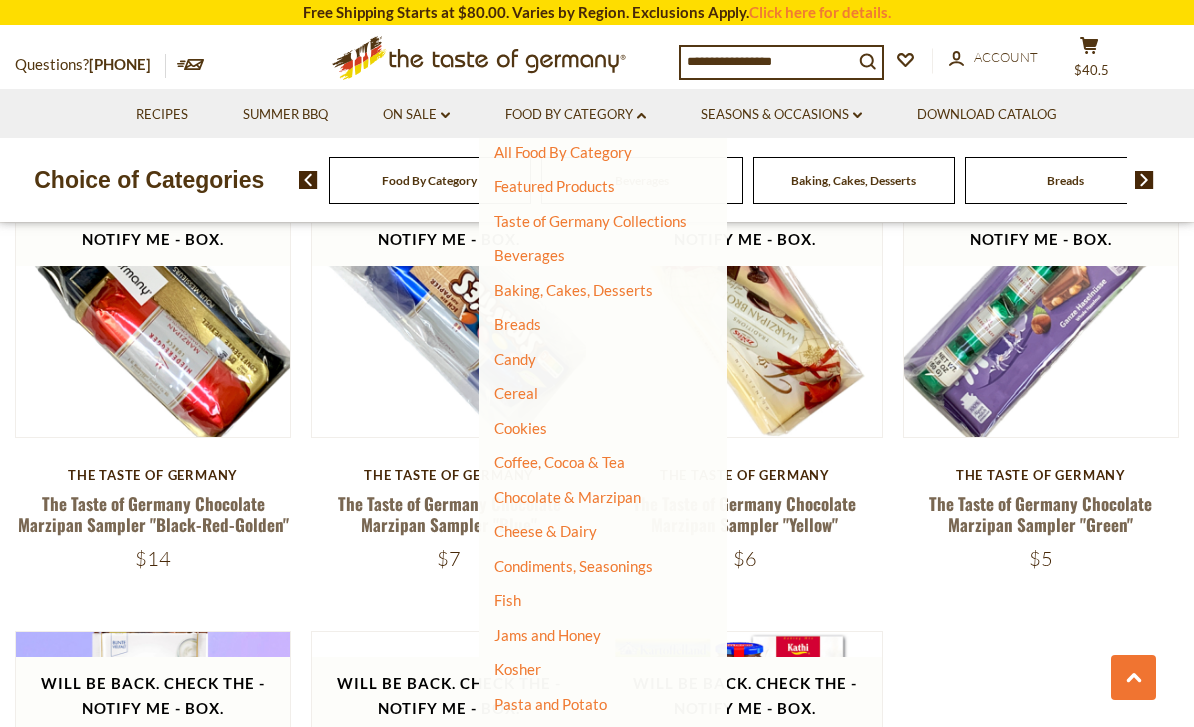 scroll, scrollTop: 13, scrollLeft: 0, axis: vertical 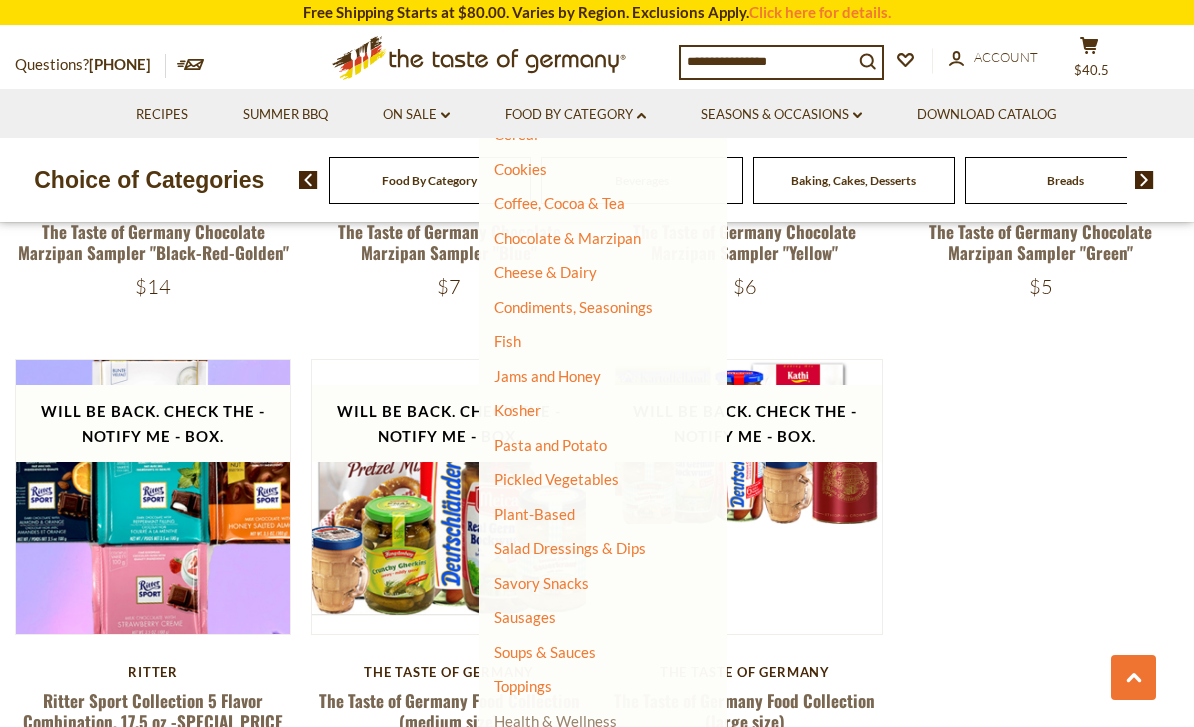 click on "Health & Wellness" at bounding box center (555, 721) 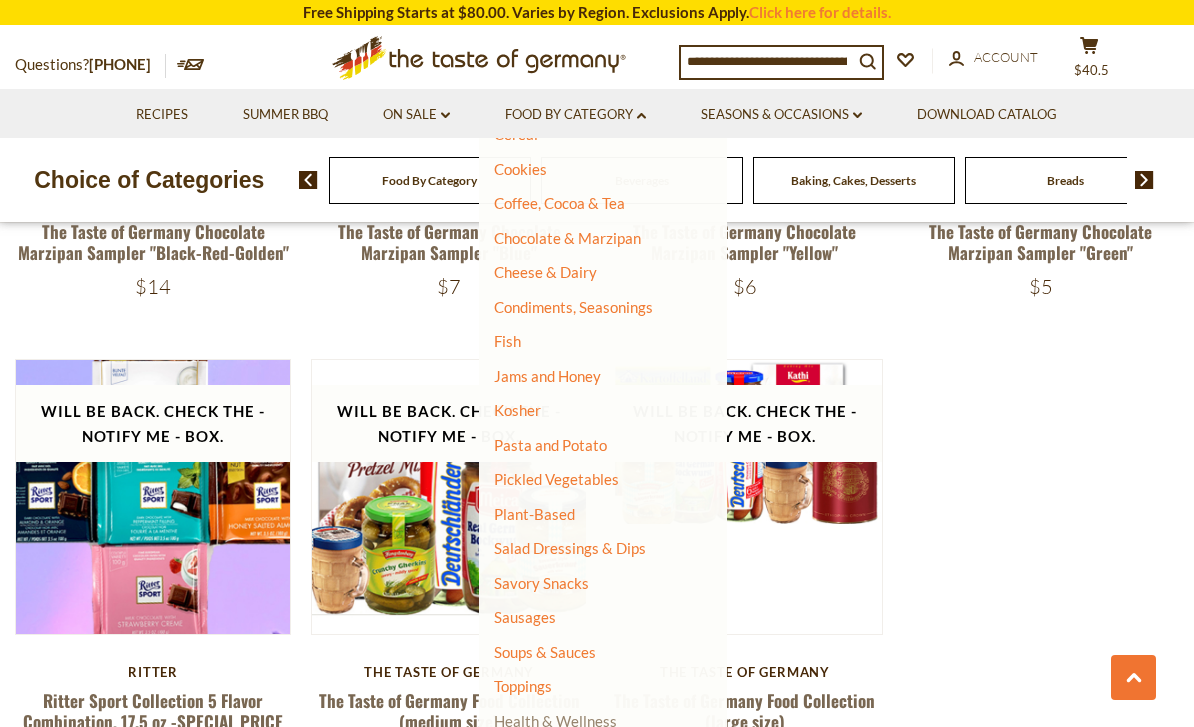 click on "Health & Wellness" at bounding box center (555, 721) 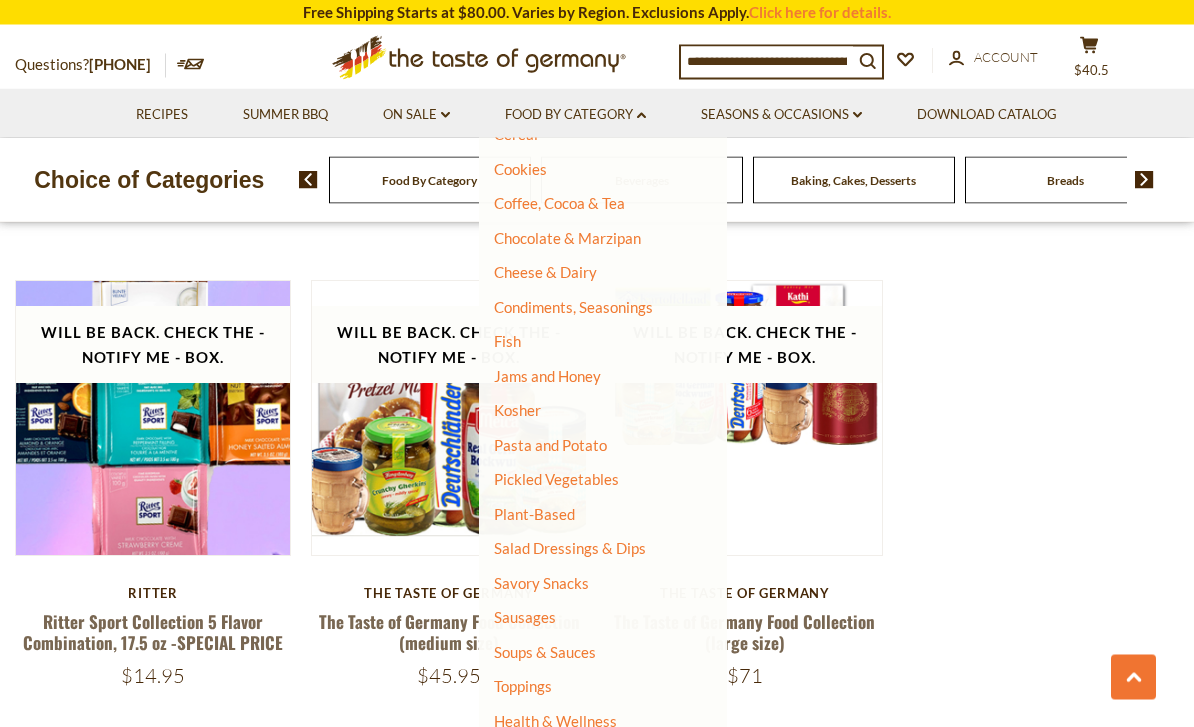 scroll, scrollTop: 3982, scrollLeft: 0, axis: vertical 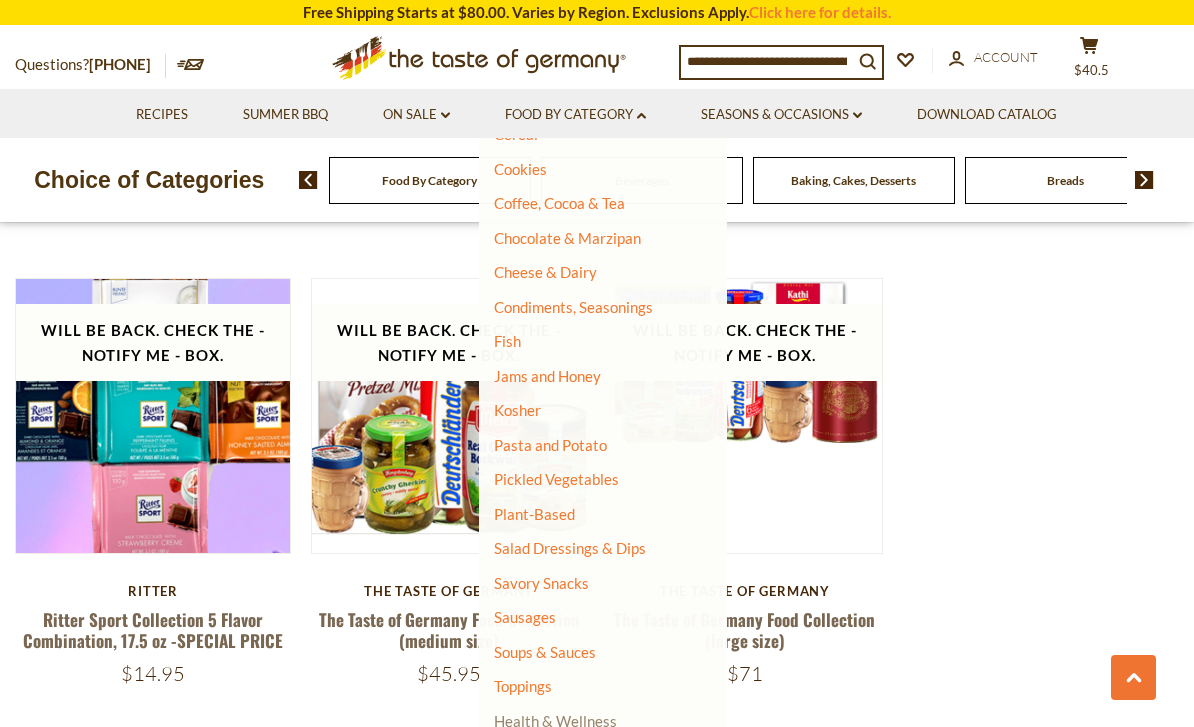 click on "Health & Wellness" at bounding box center [555, 721] 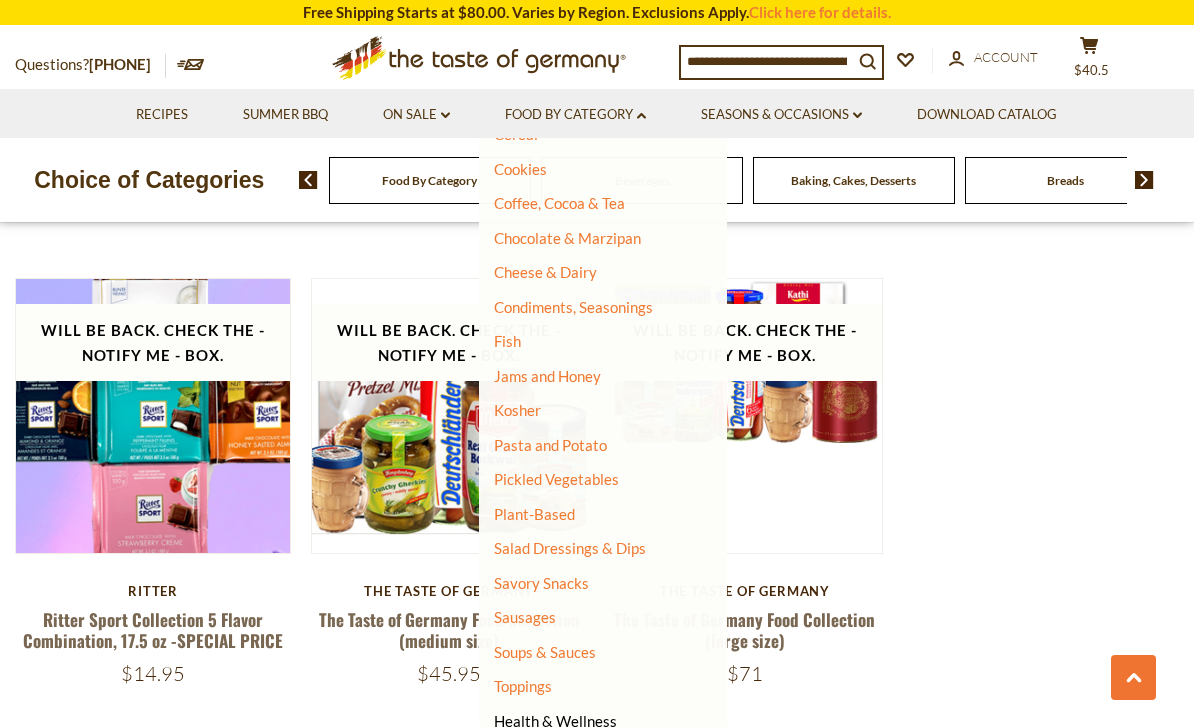 click on "All Health & Wellness" at bounding box center [576, 750] 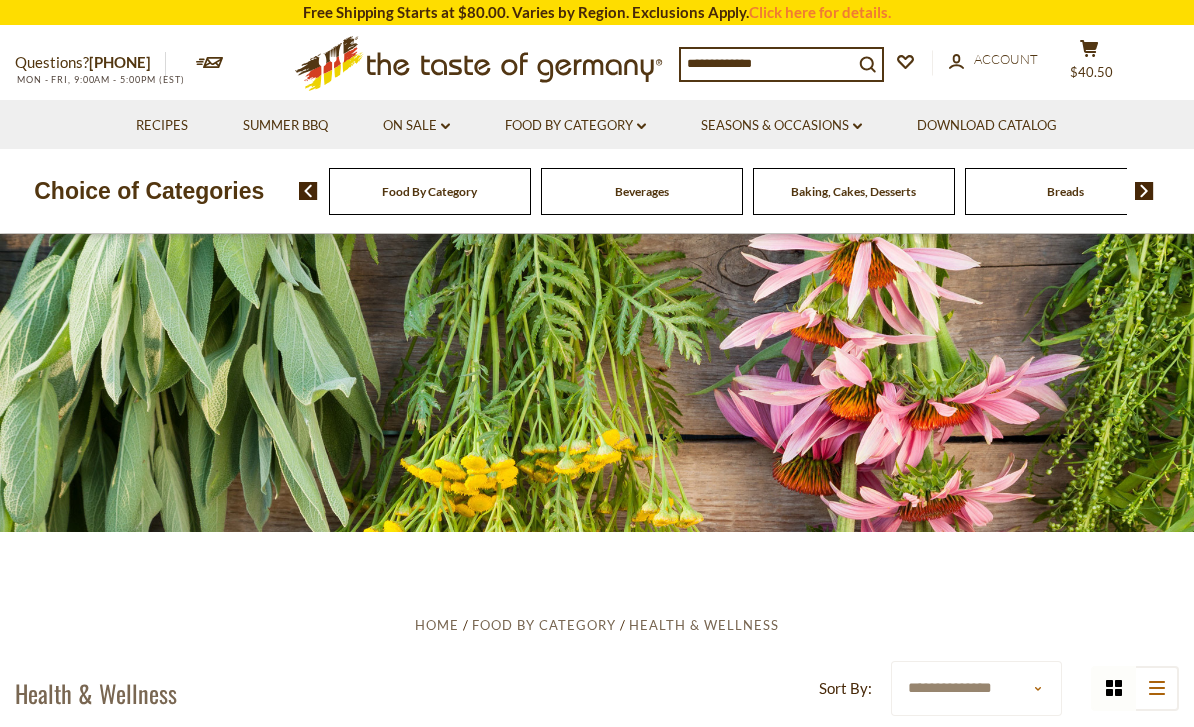 scroll, scrollTop: 0, scrollLeft: 0, axis: both 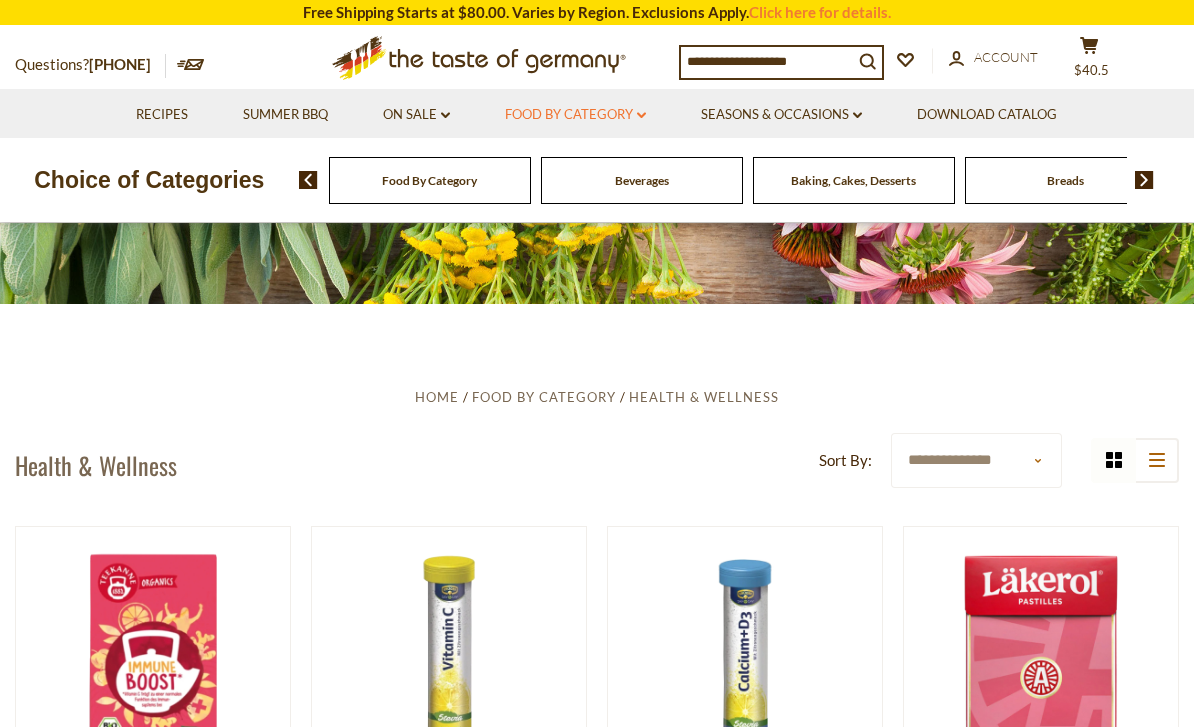 click on "Food By Category
dropdown_arrow" at bounding box center (575, 115) 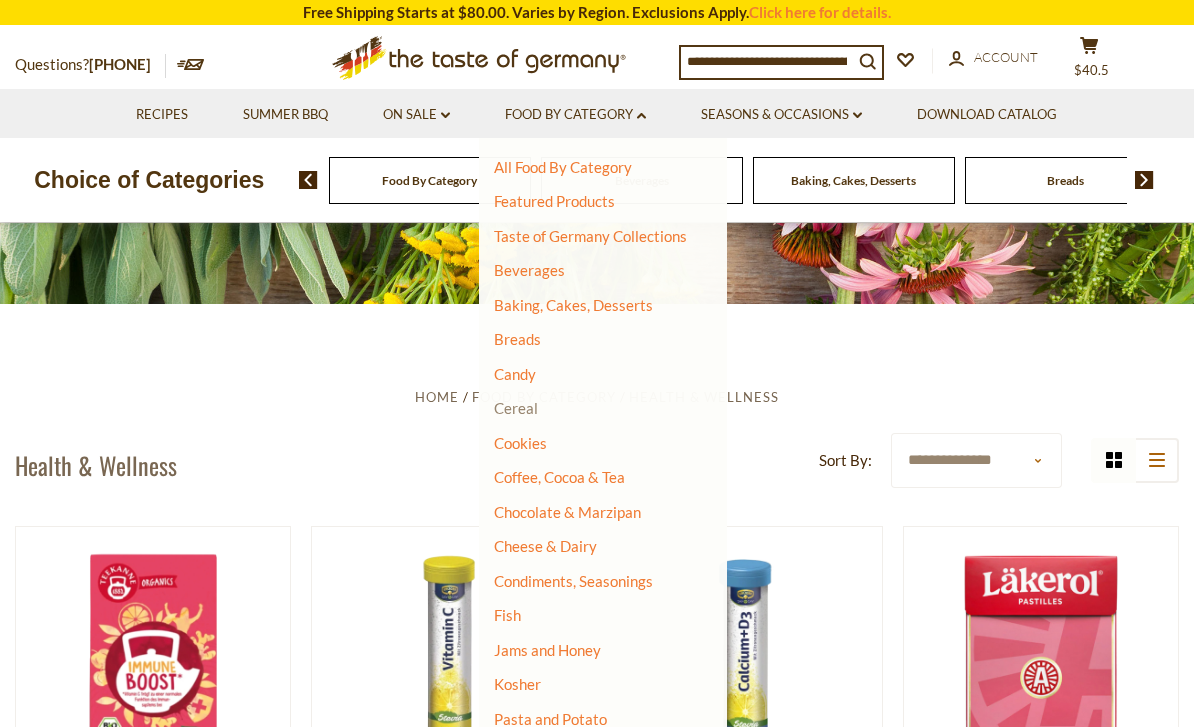 click on "Cereal" at bounding box center [516, 408] 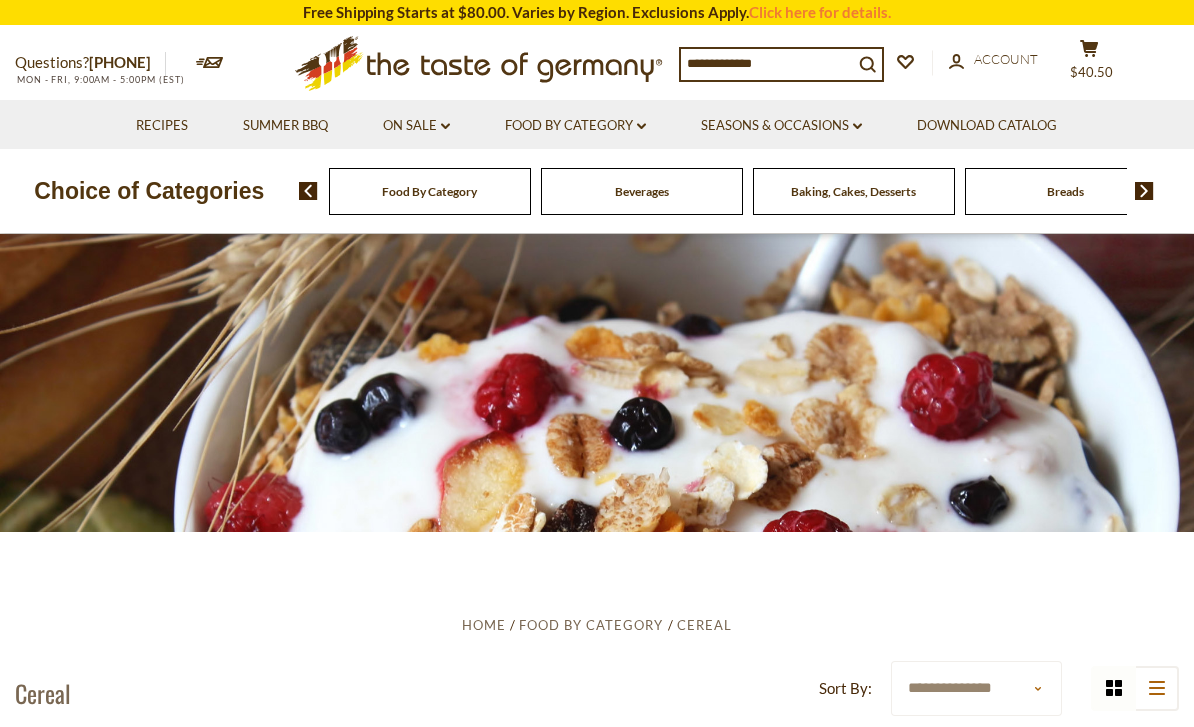 scroll, scrollTop: 0, scrollLeft: 0, axis: both 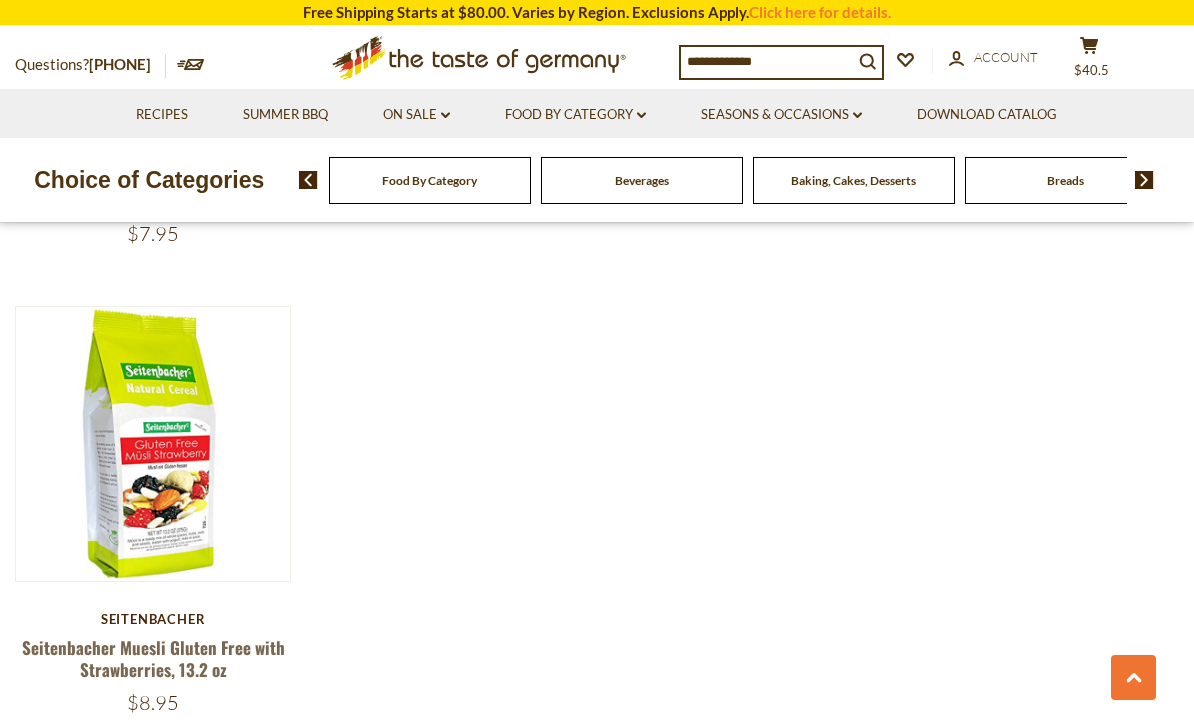 click on "Food By Category
dropdown_arrow
All Food By Category
Featured Products
Taste of Germany Collections
Beverages
Baking, Cakes, Desserts
Breads
Candy
Cereal
Cookies
Coffee, Cocoa & Tea
Chocolate & Marzipan
Cheese & Dairy
Condiments, Seasonings
Fish
Jams and Honey
Kosher
Pasta and Potato
Pickled Vegetables
Plant-Based
Salad Dressings & Dips
Savory Snacks
Sausages" at bounding box center (575, 113) 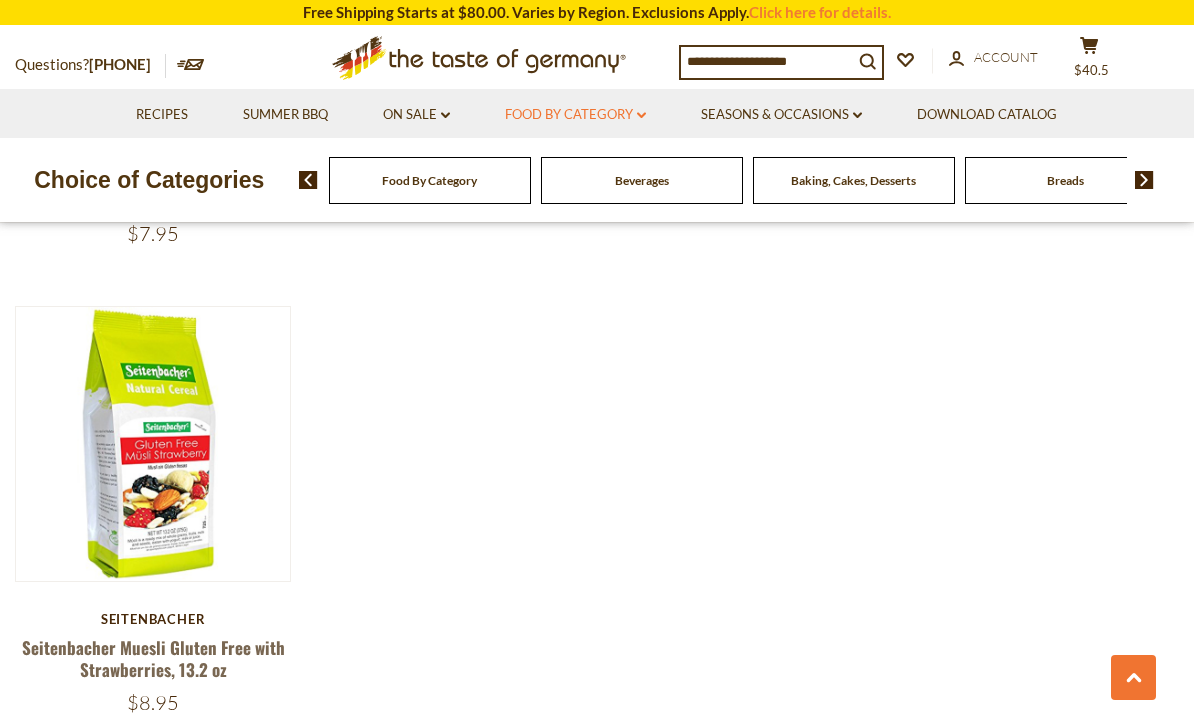 click on "Food By Category
dropdown_arrow" at bounding box center (575, 115) 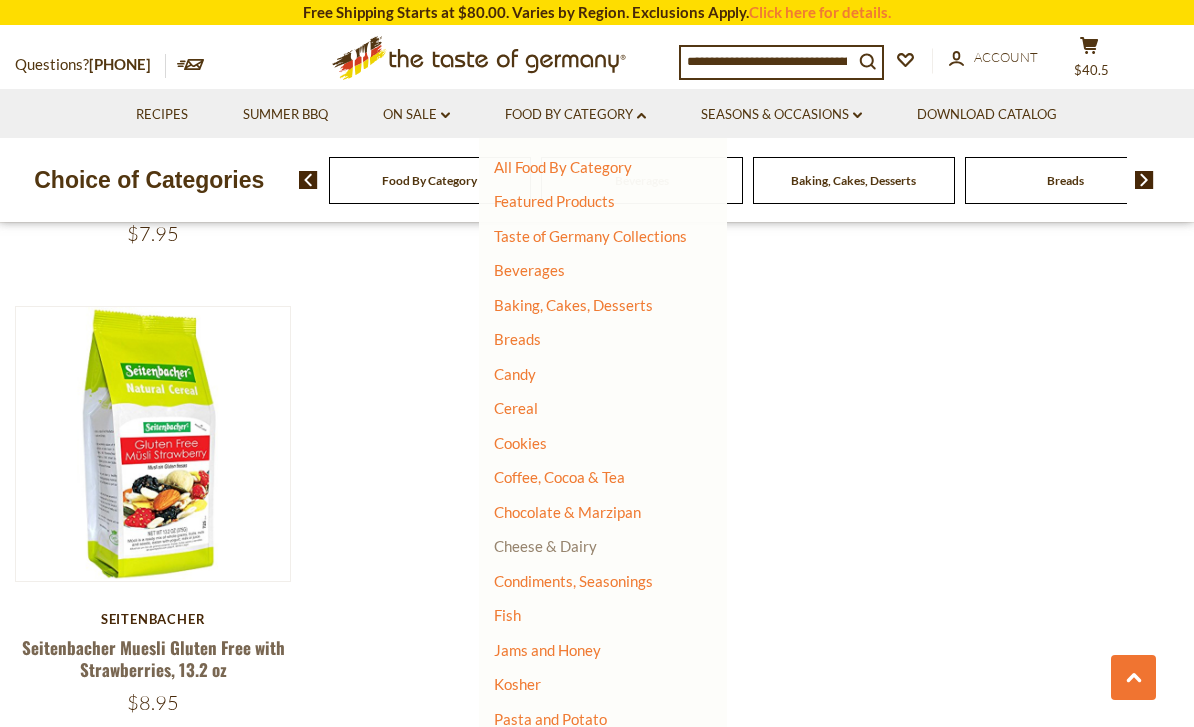 scroll, scrollTop: 20, scrollLeft: 0, axis: vertical 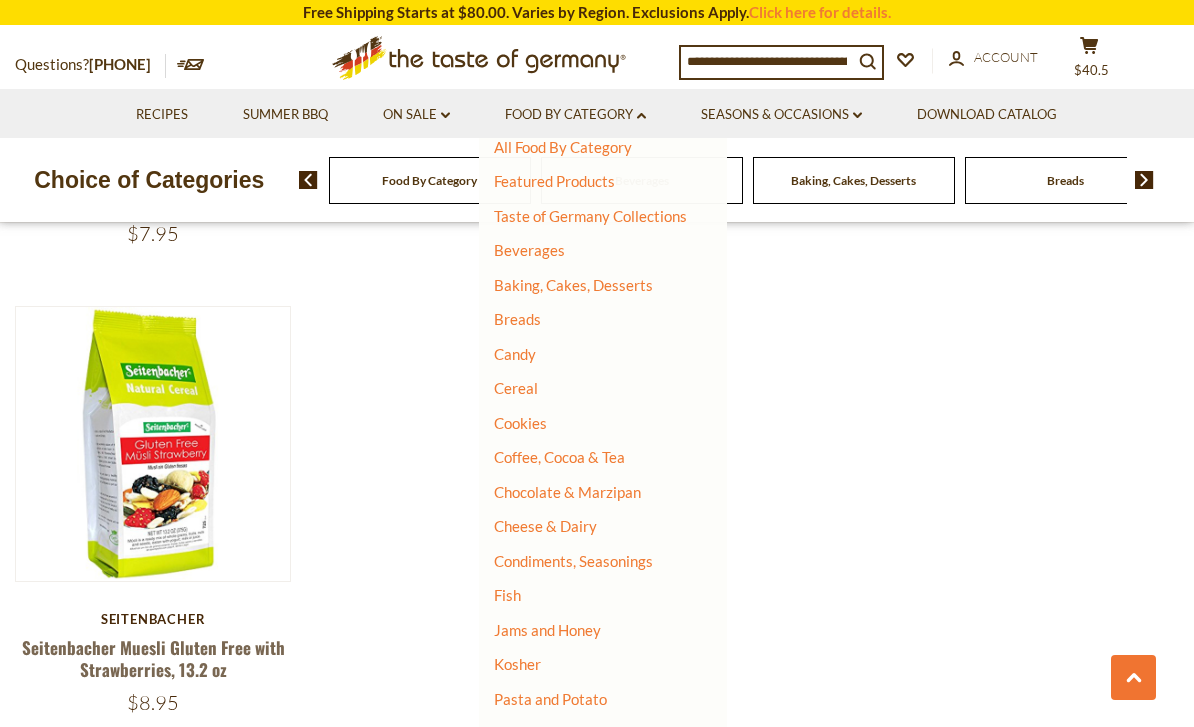 click on "All Food By Category
Featured Products
Taste of Germany Collections
Beverages
Baking, Cakes, Desserts
Breads
Candy
Cereal
Cookies
Coffee, Cocoa & Tea
Chocolate & Marzipan
Cheese & Dairy
Condiments, Seasonings
Fish
Jams and Honey
Kosher
Pasta and Potato
Pickled Vegetables
Plant-Based
Salad Dressings & Dips
Savory Snacks
Sausages
Soups & Sauces
Toppings
Health & Wellness" at bounding box center (595, 596) 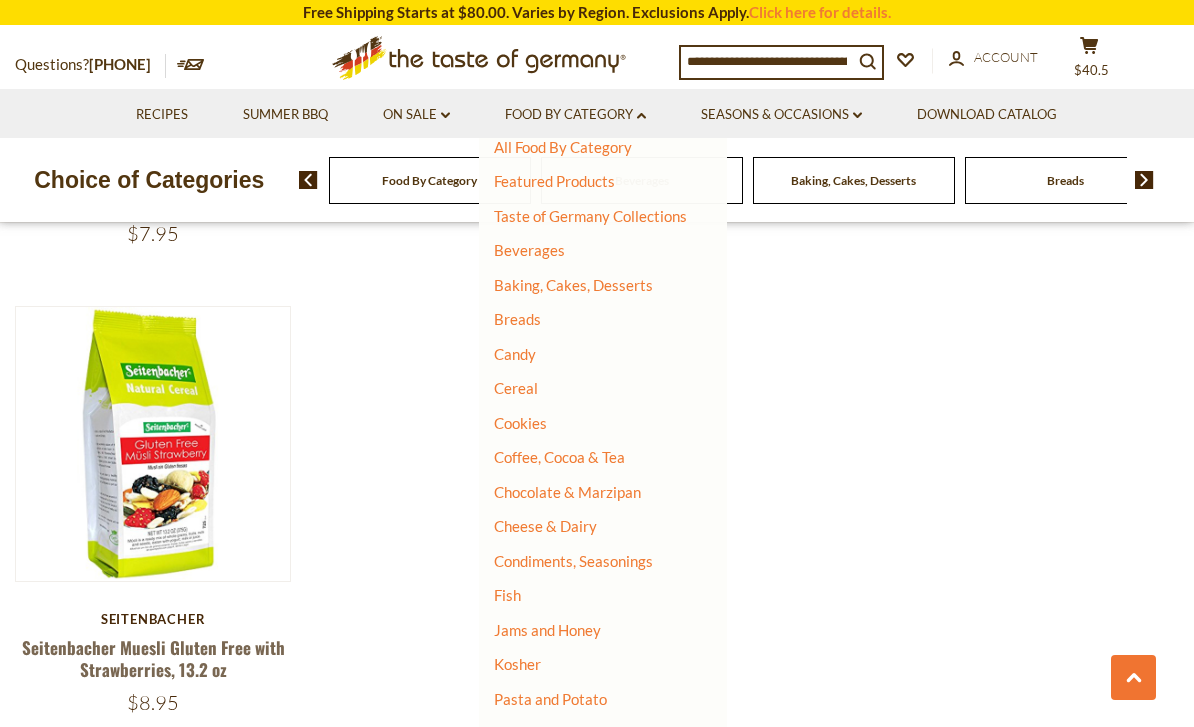 click on "All Food By Category
Featured Products
Taste of Germany Collections
Beverages
Baking, Cakes, Desserts
Breads
Candy
Cereal
Cookies
Coffee, Cocoa & Tea
Chocolate & Marzipan
Cheese & Dairy
Condiments, Seasonings
Fish
Jams and Honey
Kosher
Pasta and Potato
Pickled Vegetables
Plant-Based
Salad Dressings & Dips
Savory Snacks
Sausages
Soups & Sauces
Toppings
Health & Wellness" at bounding box center (595, 596) 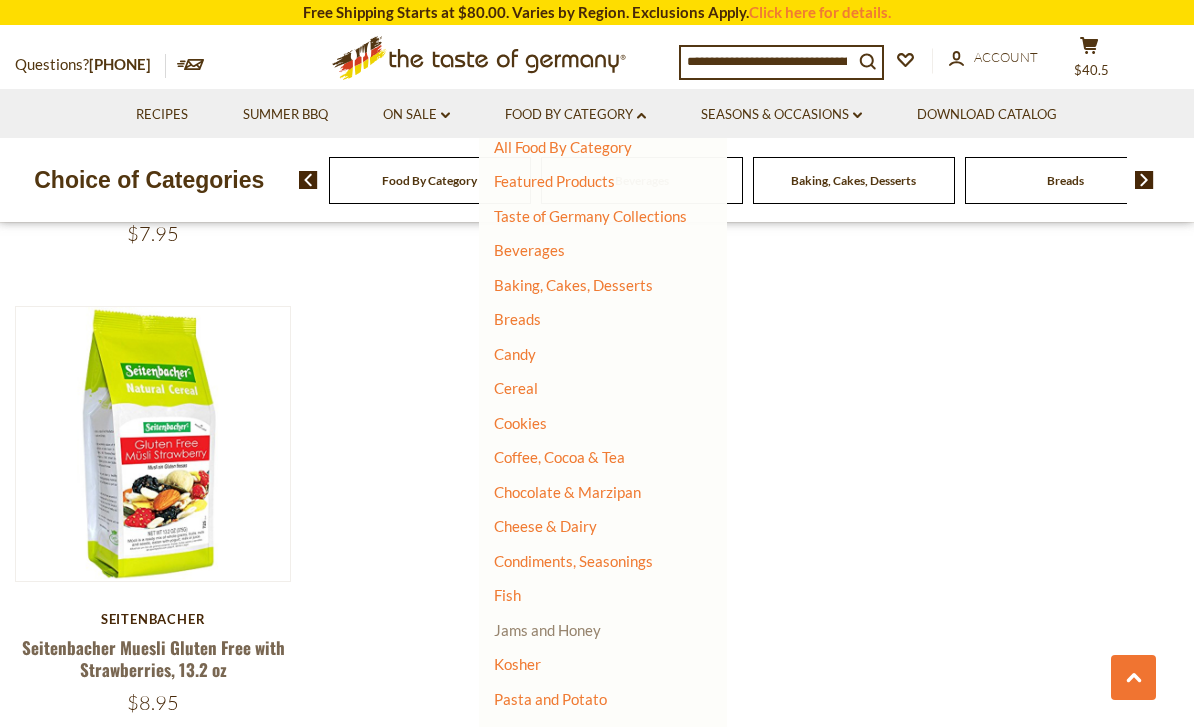 click on "Jams and Honey" at bounding box center (547, 630) 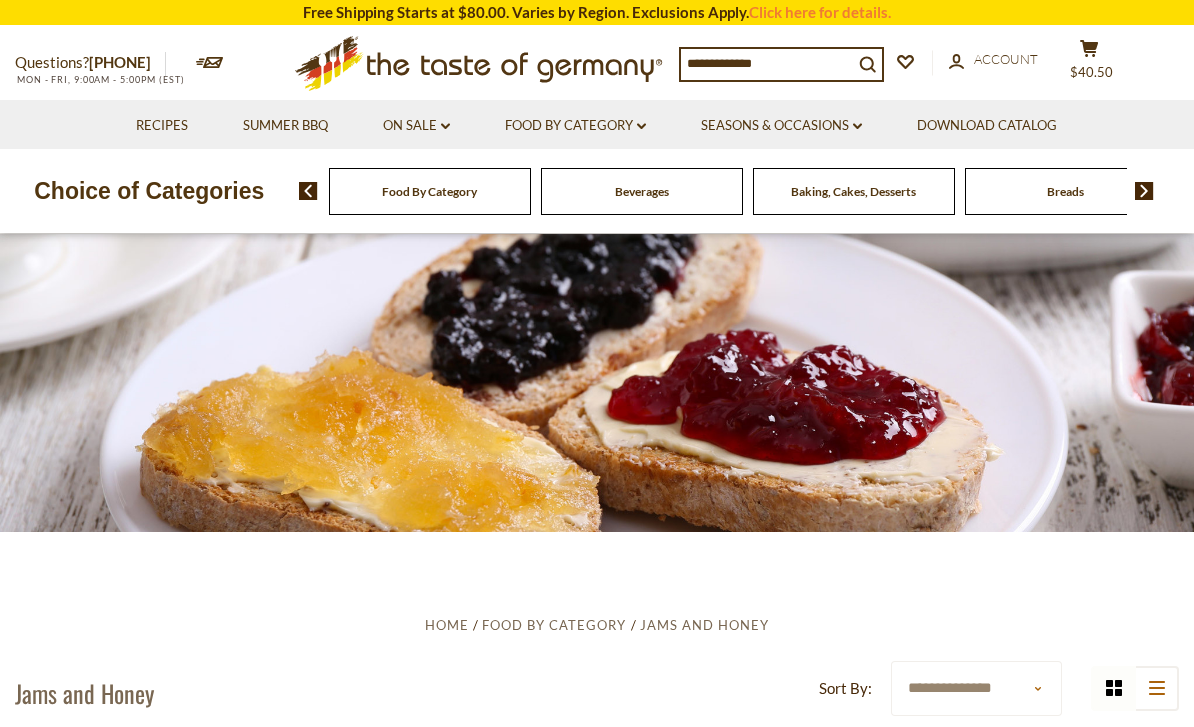 scroll, scrollTop: 0, scrollLeft: 0, axis: both 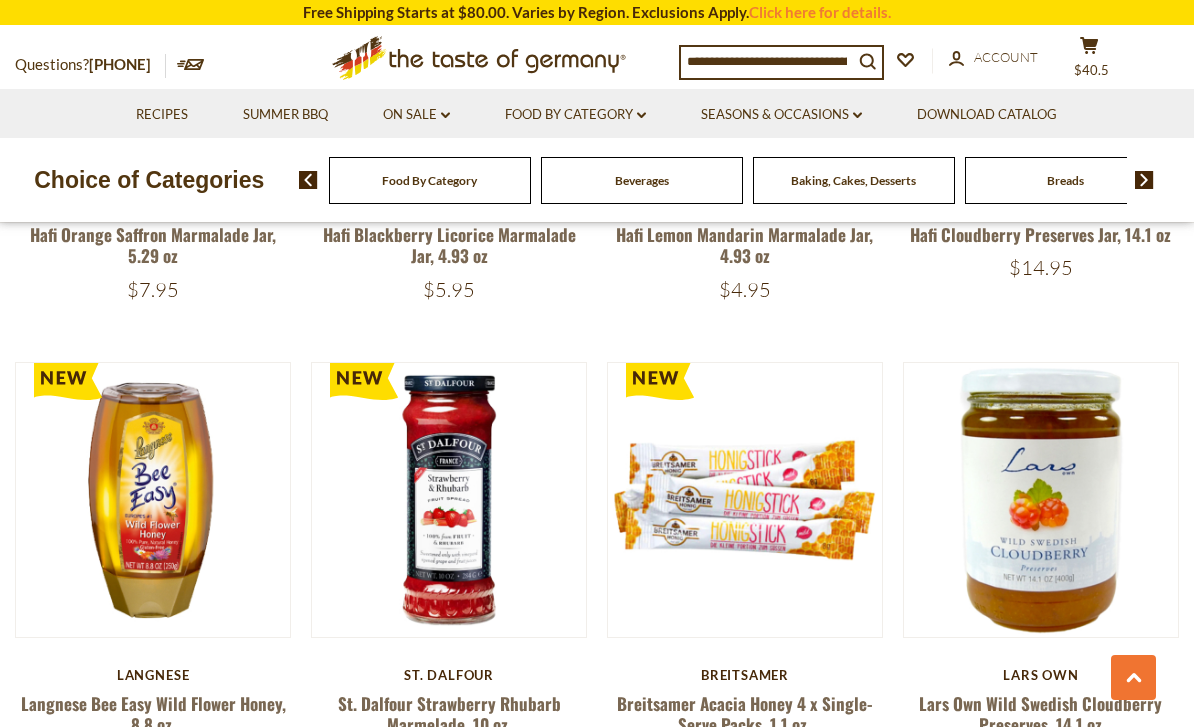 click on "Food By Category
dropdown_arrow
All Food By Category
Featured Products
Taste of Germany Collections
Beverages
Baking, Cakes, Desserts
Breads
Candy
Cereal
Cookies
Coffee, Cocoa & Tea
Chocolate & Marzipan
Cheese & Dairy
Condiments, Seasonings
Fish
Jams and Honey
Kosher
Pasta and Potato
Pickled Vegetables
Plant-Based
Salad Dressings & Dips
Savory Snacks
Sausages" at bounding box center [575, 113] 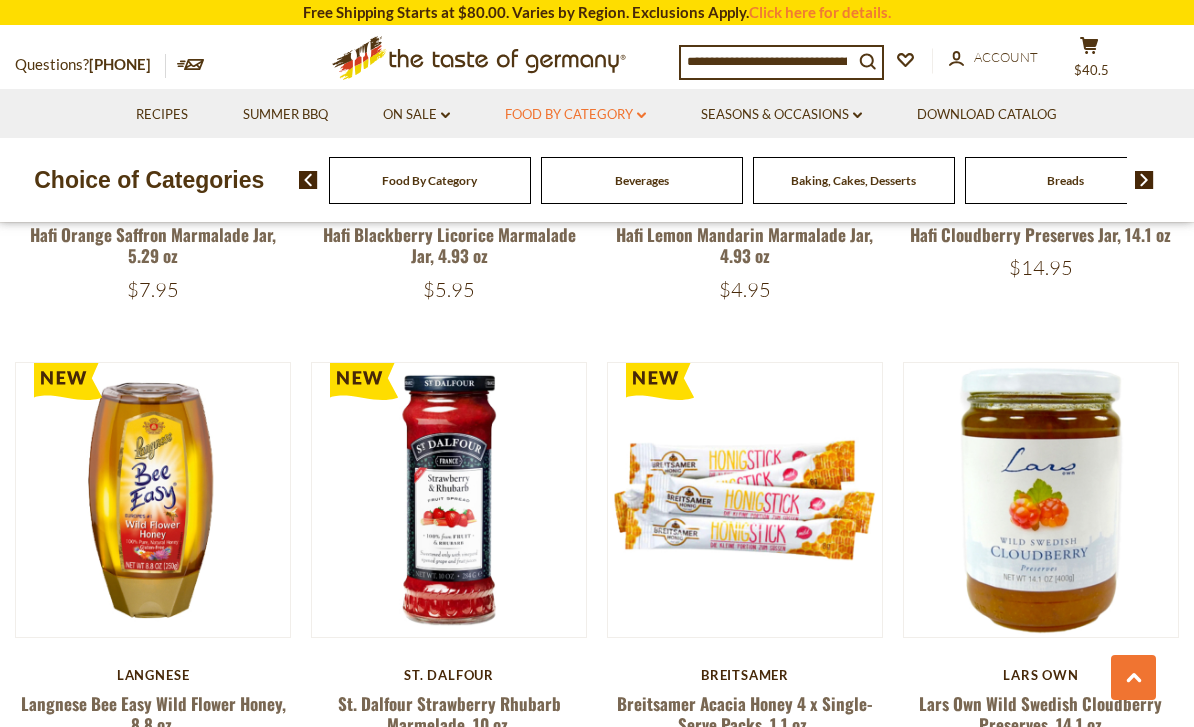 click on "Food By Category
dropdown_arrow" at bounding box center (575, 115) 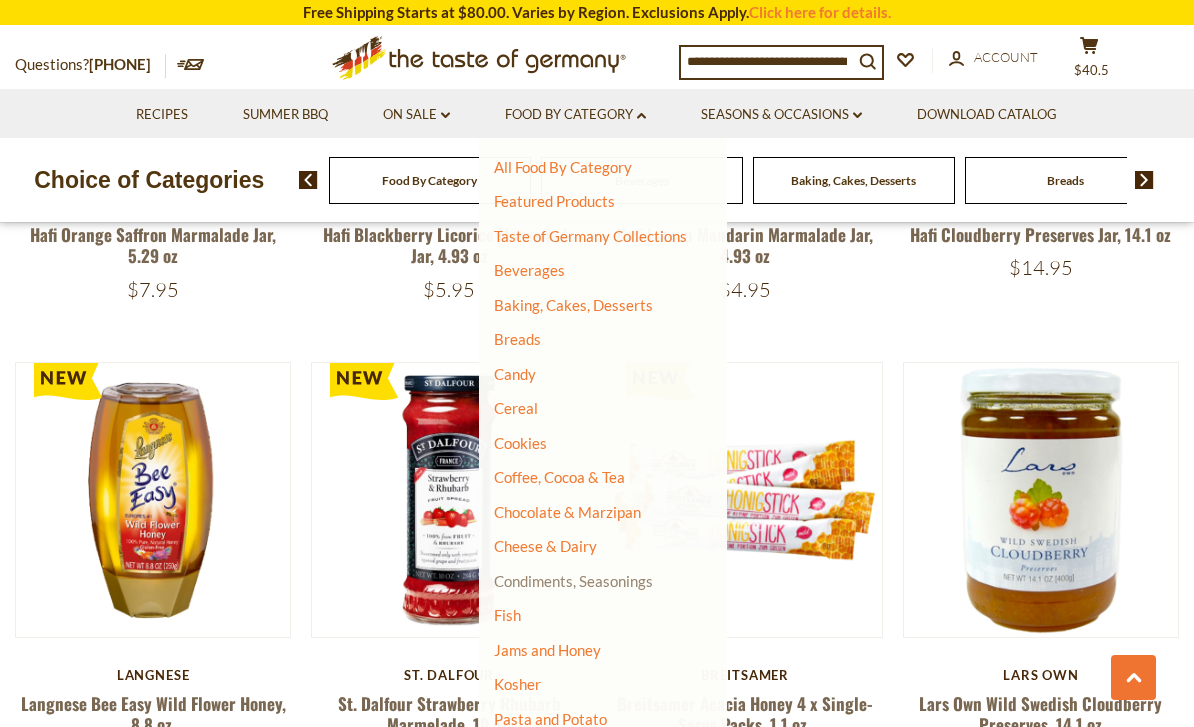click on "Condiments, Seasonings" at bounding box center (573, 581) 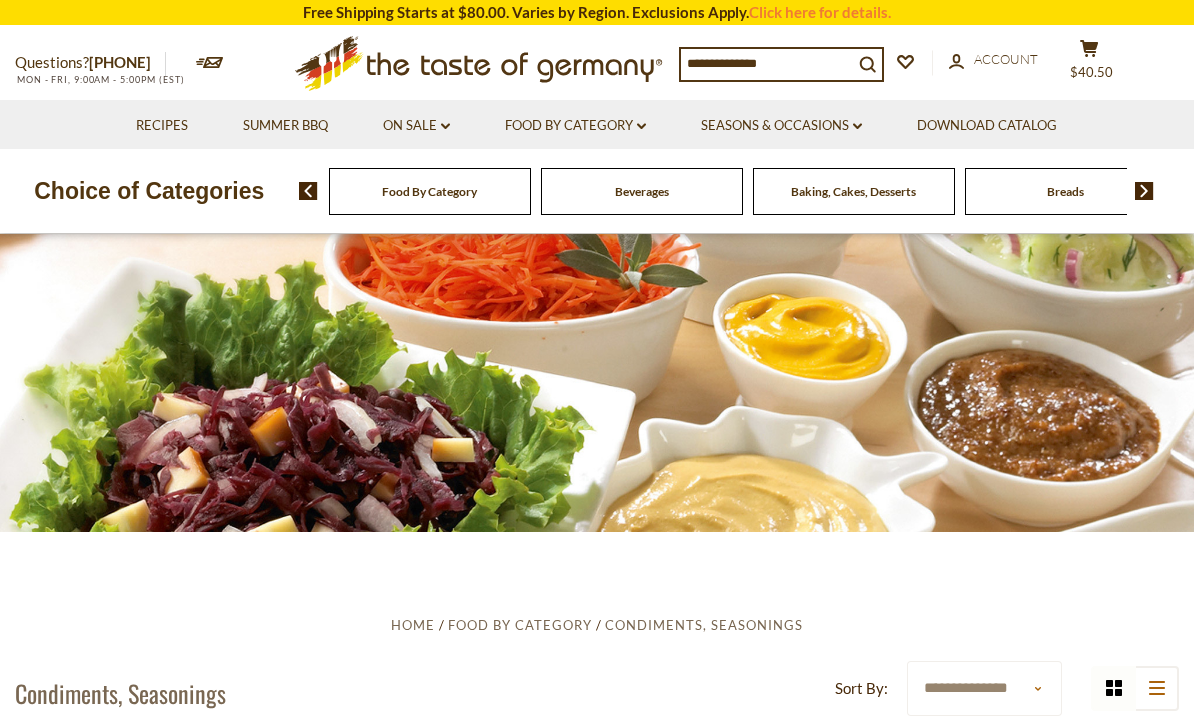scroll, scrollTop: 0, scrollLeft: 0, axis: both 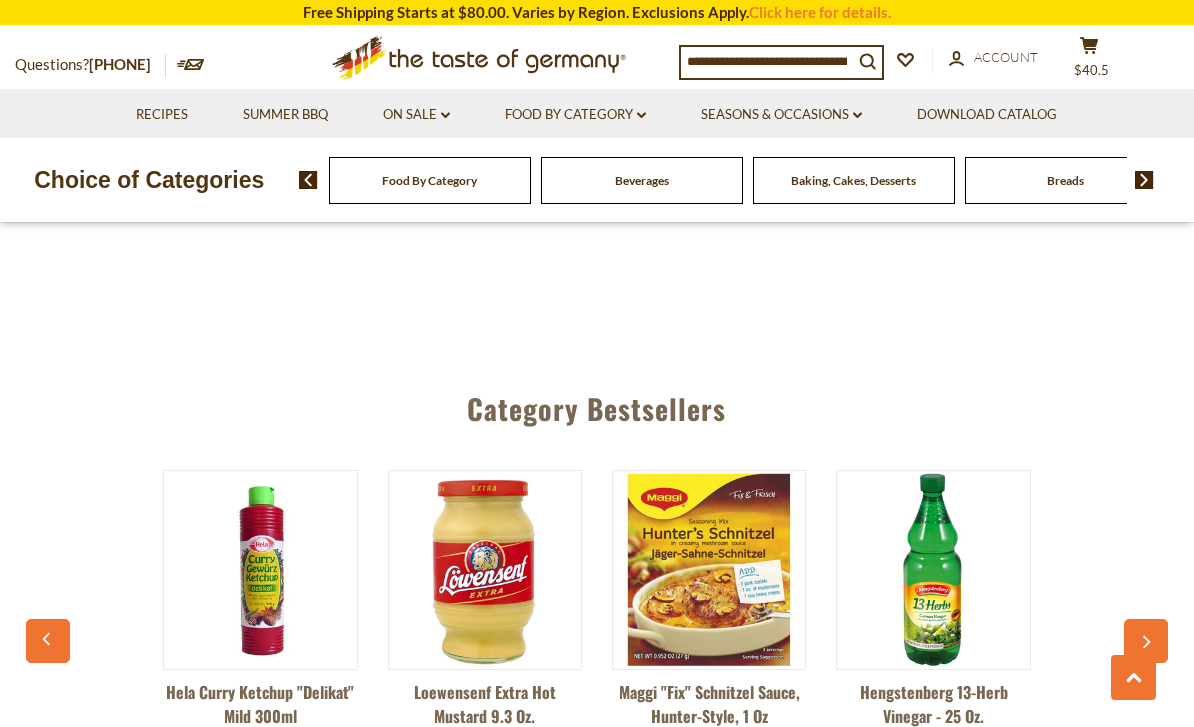 click 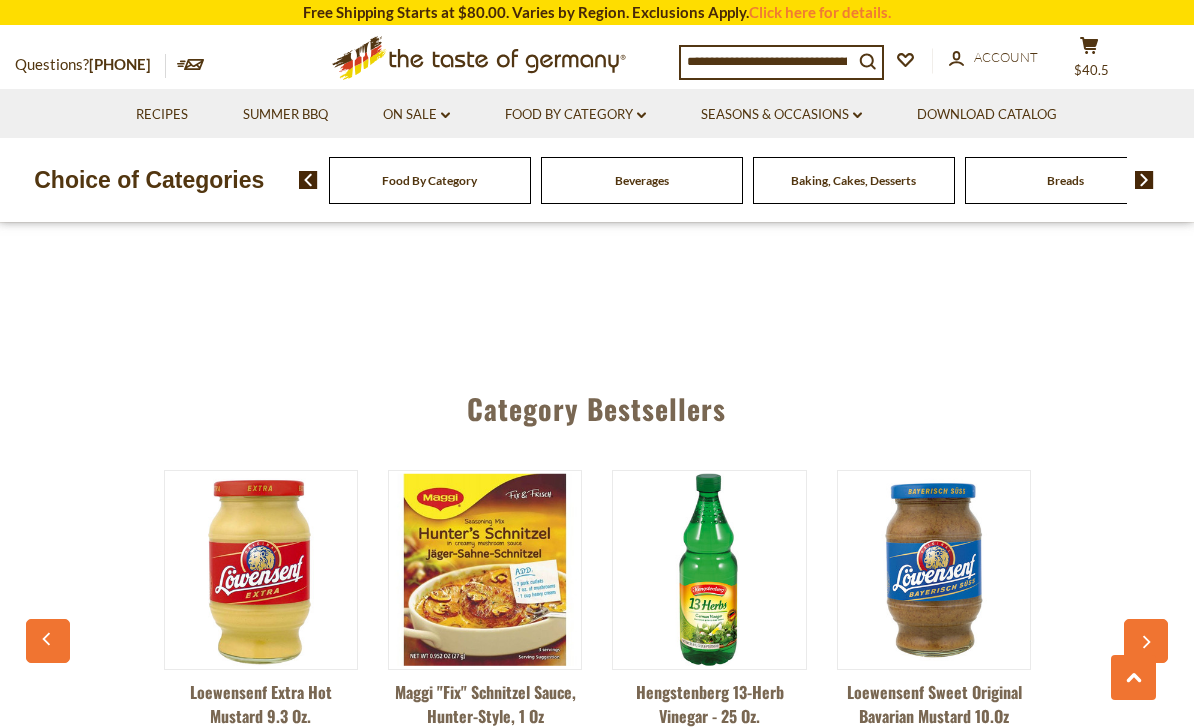 click 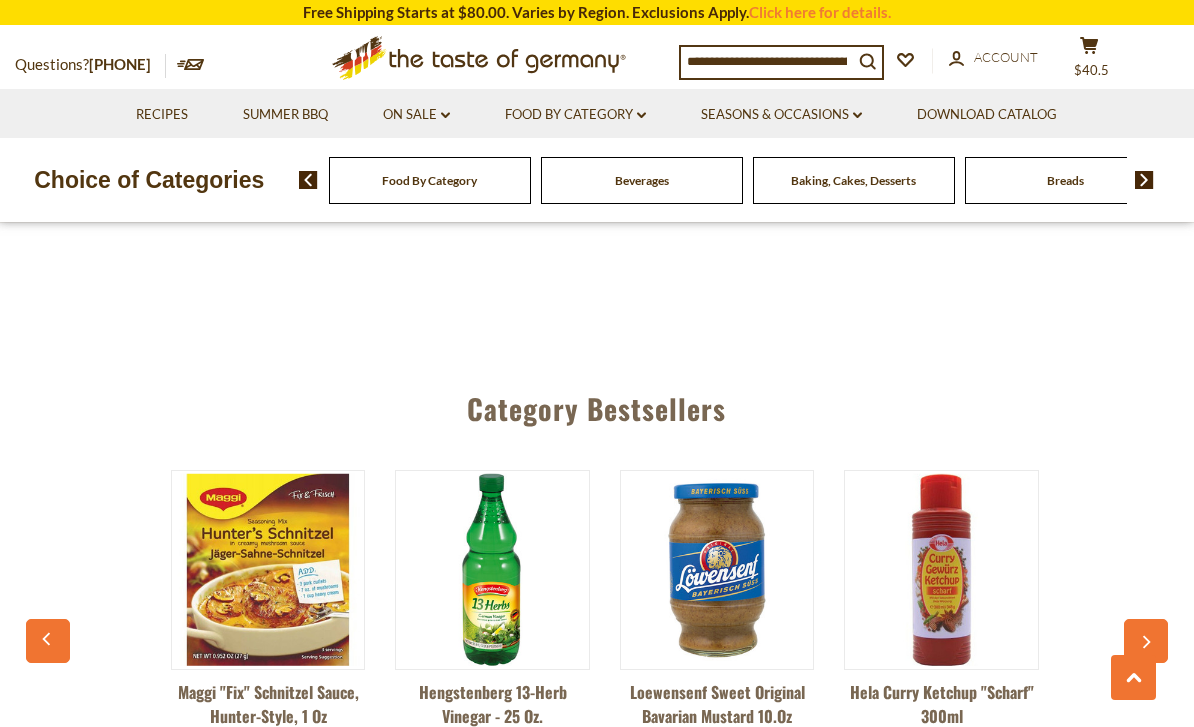 scroll, scrollTop: 0, scrollLeft: 448, axis: horizontal 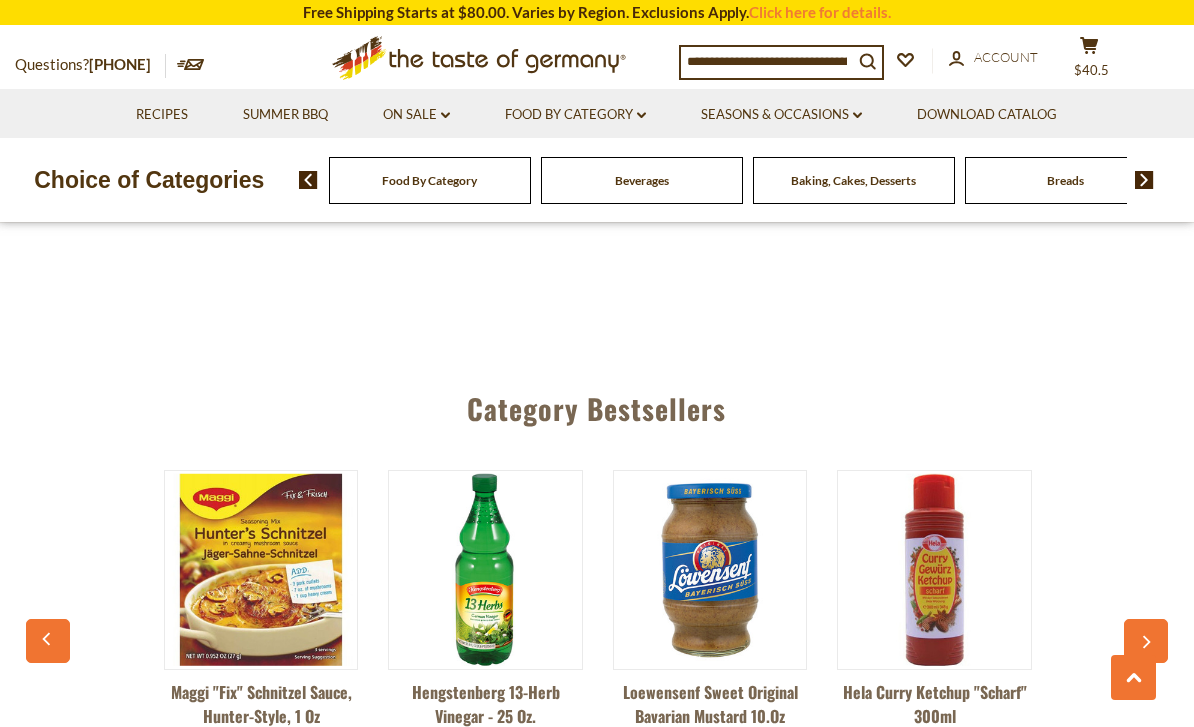 click 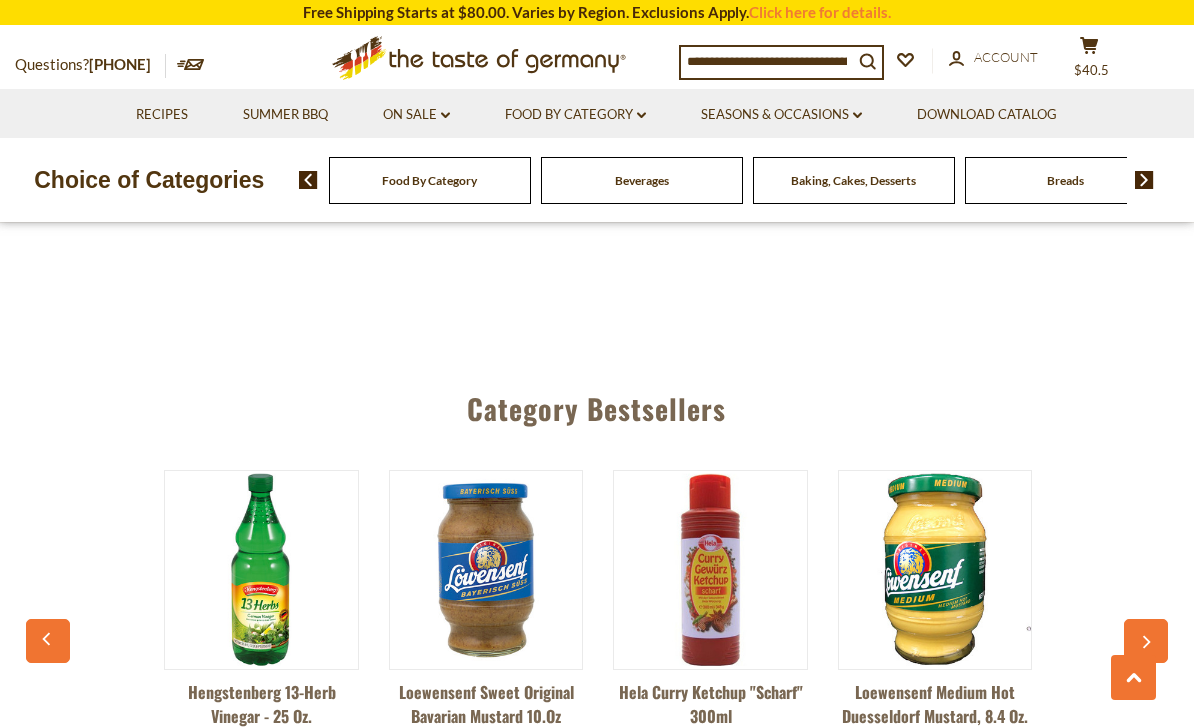 click 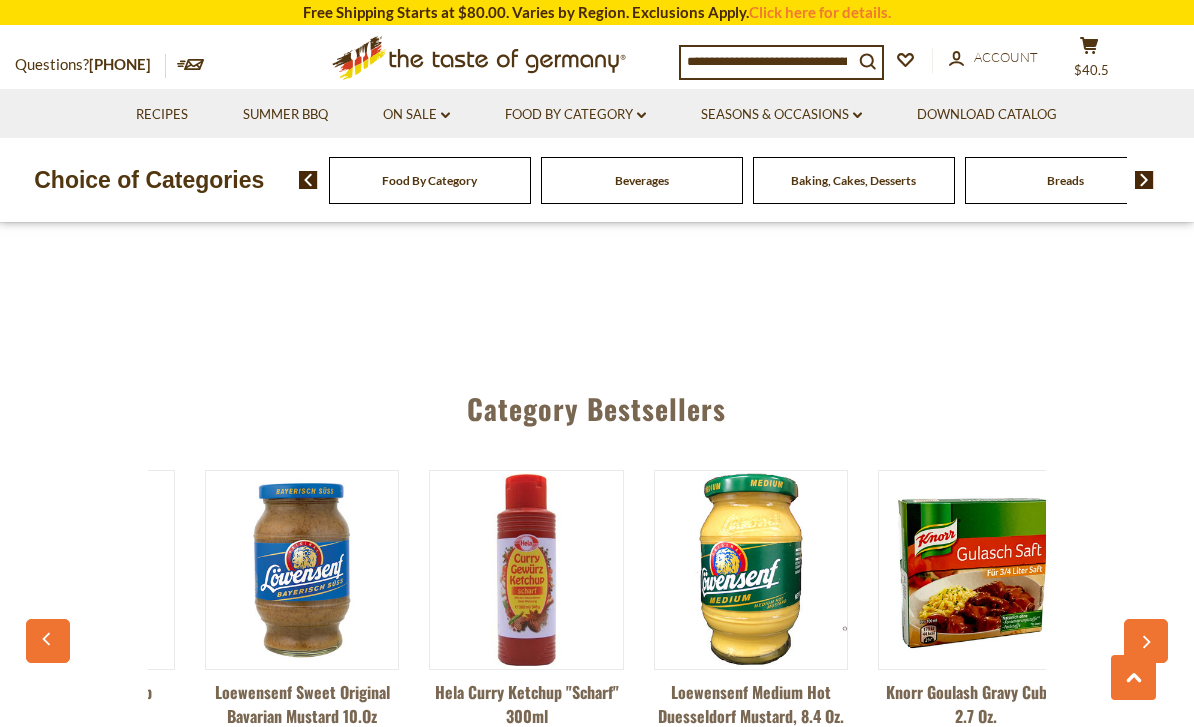 scroll, scrollTop: 0, scrollLeft: 896, axis: horizontal 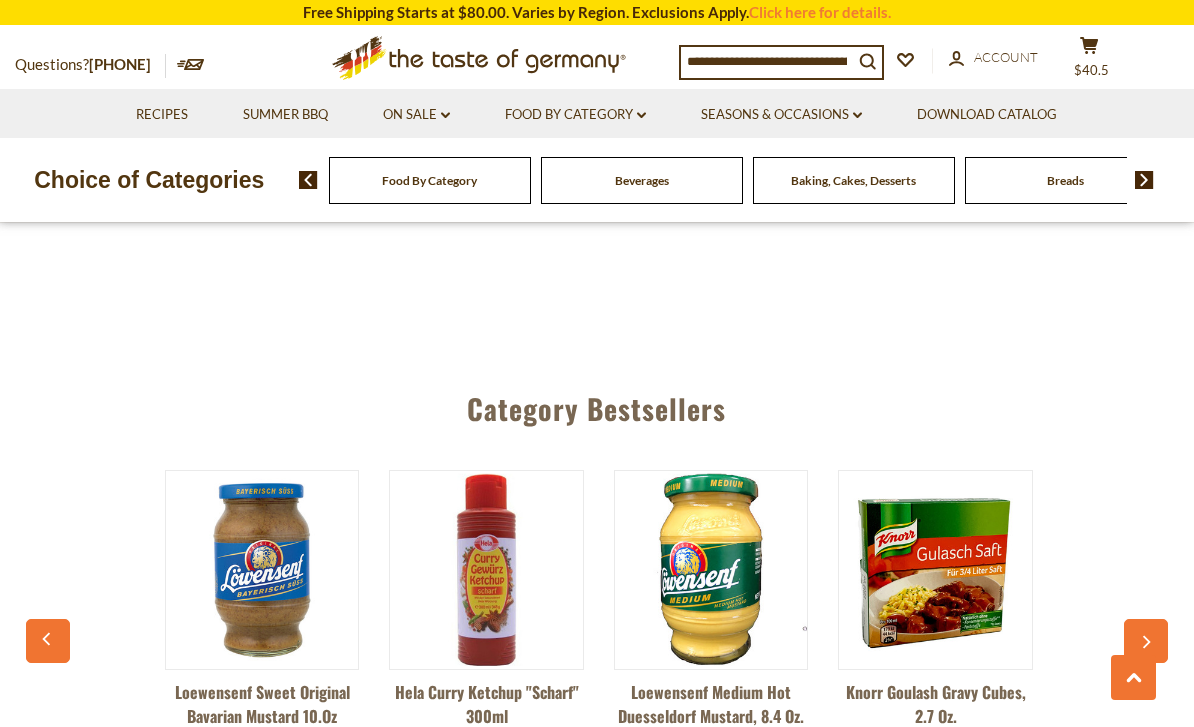 click 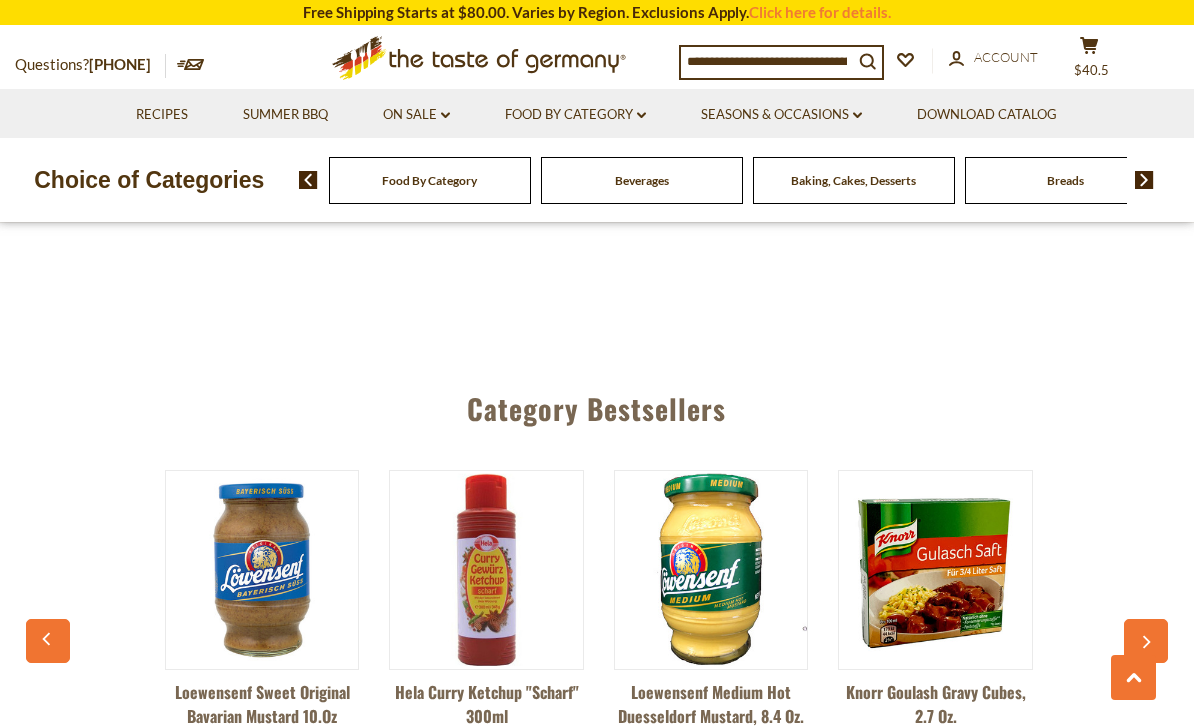 scroll, scrollTop: 0, scrollLeft: 1120, axis: horizontal 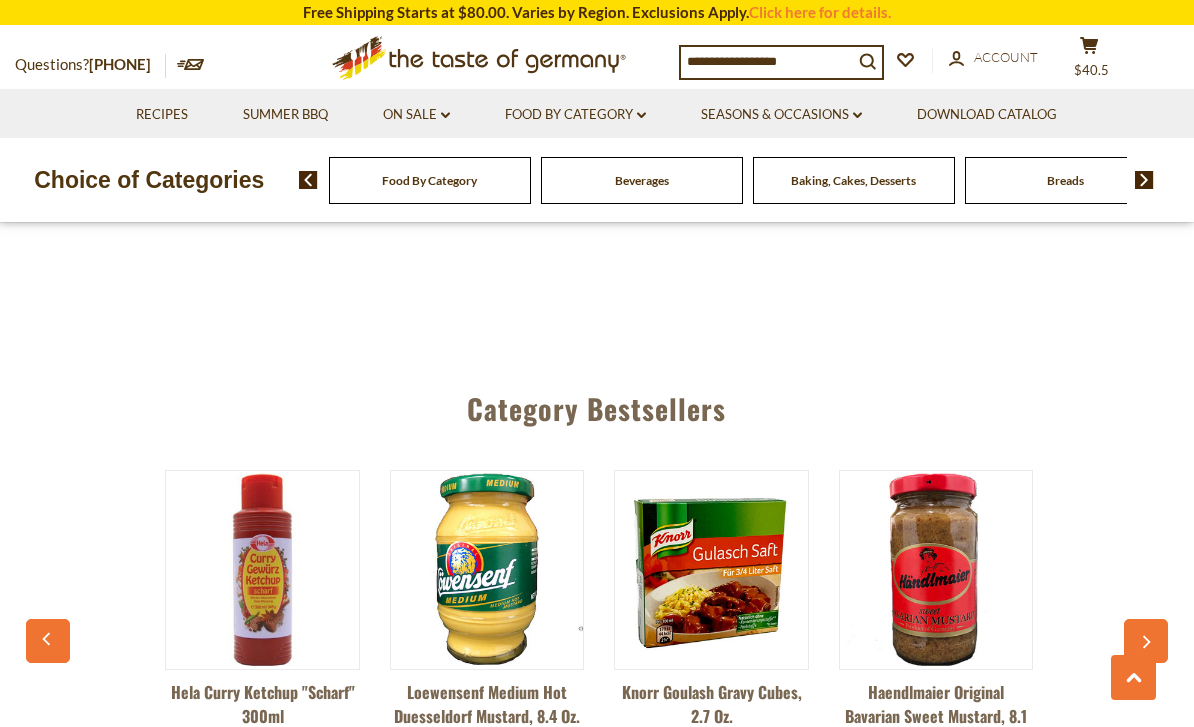 click 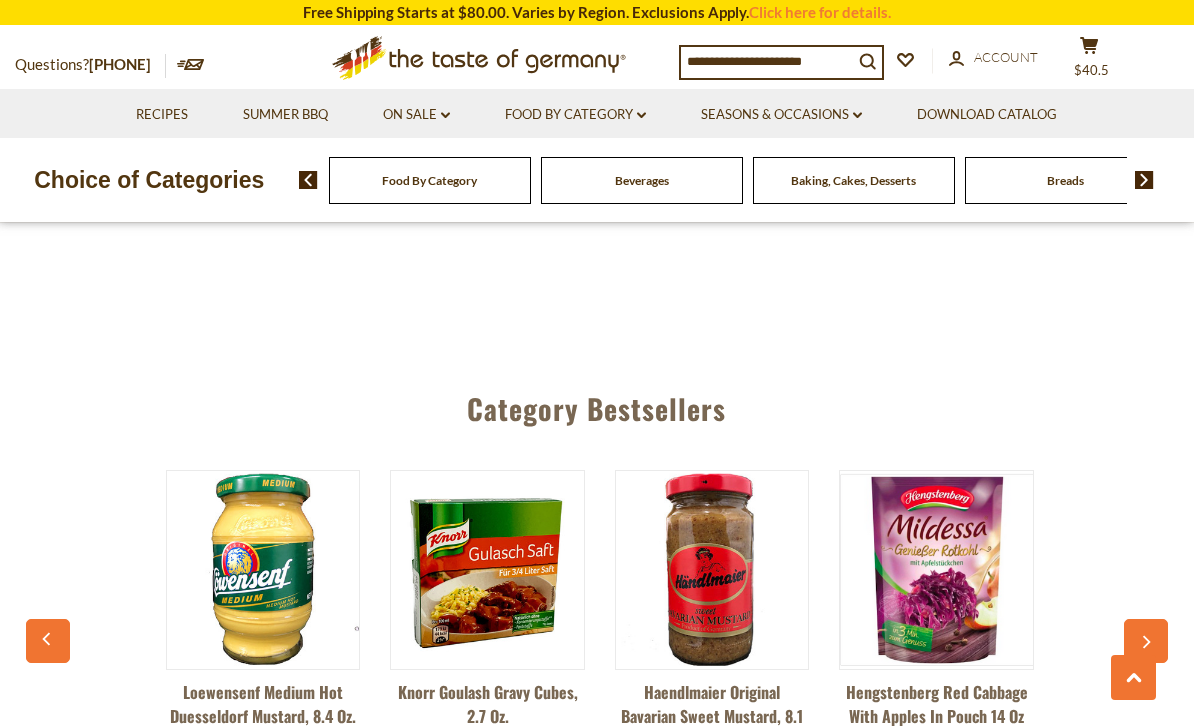 click 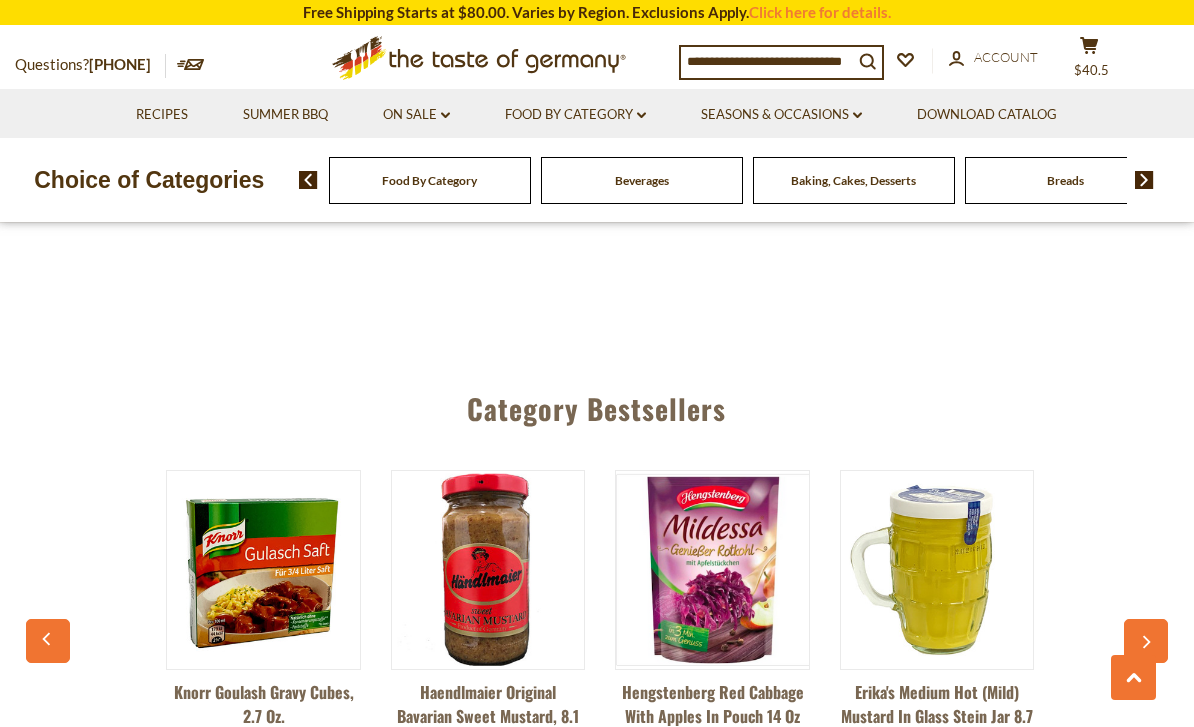 click 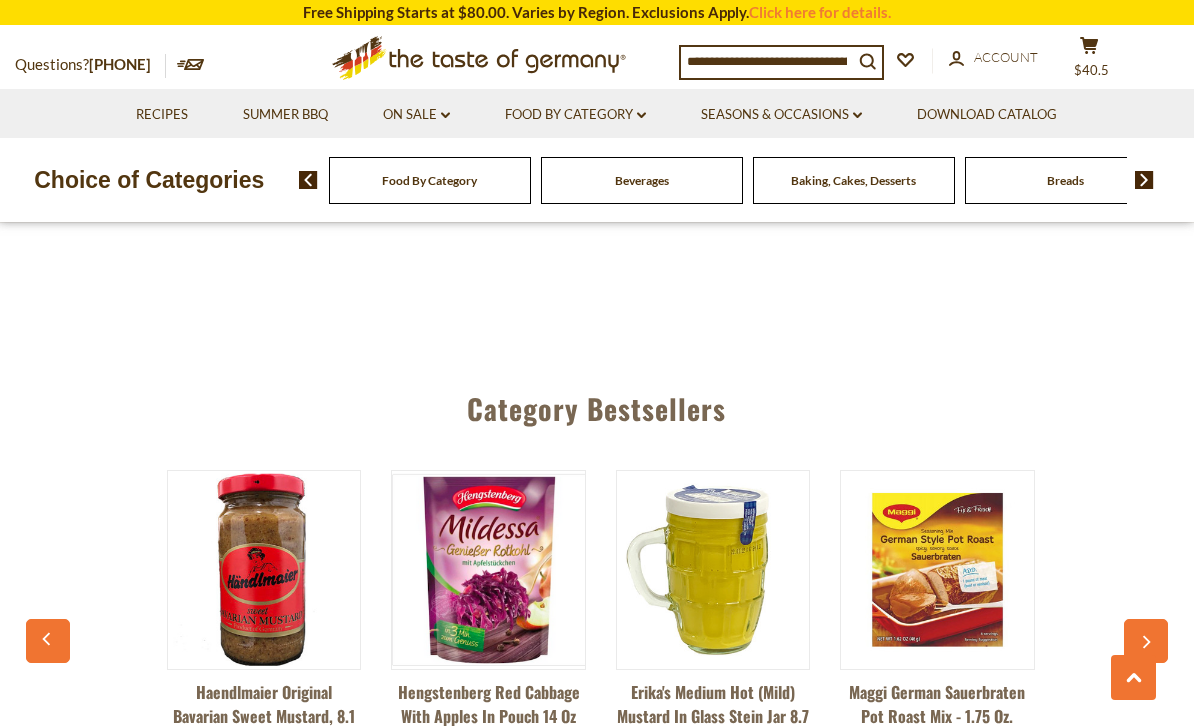 click 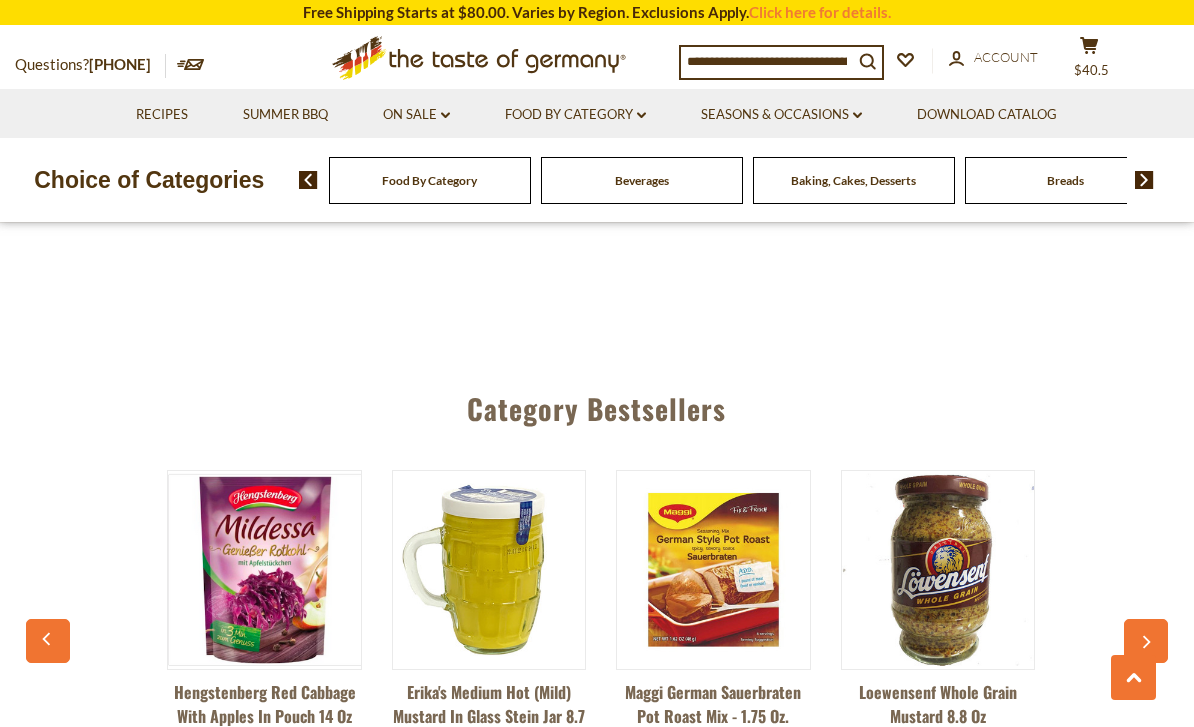 click 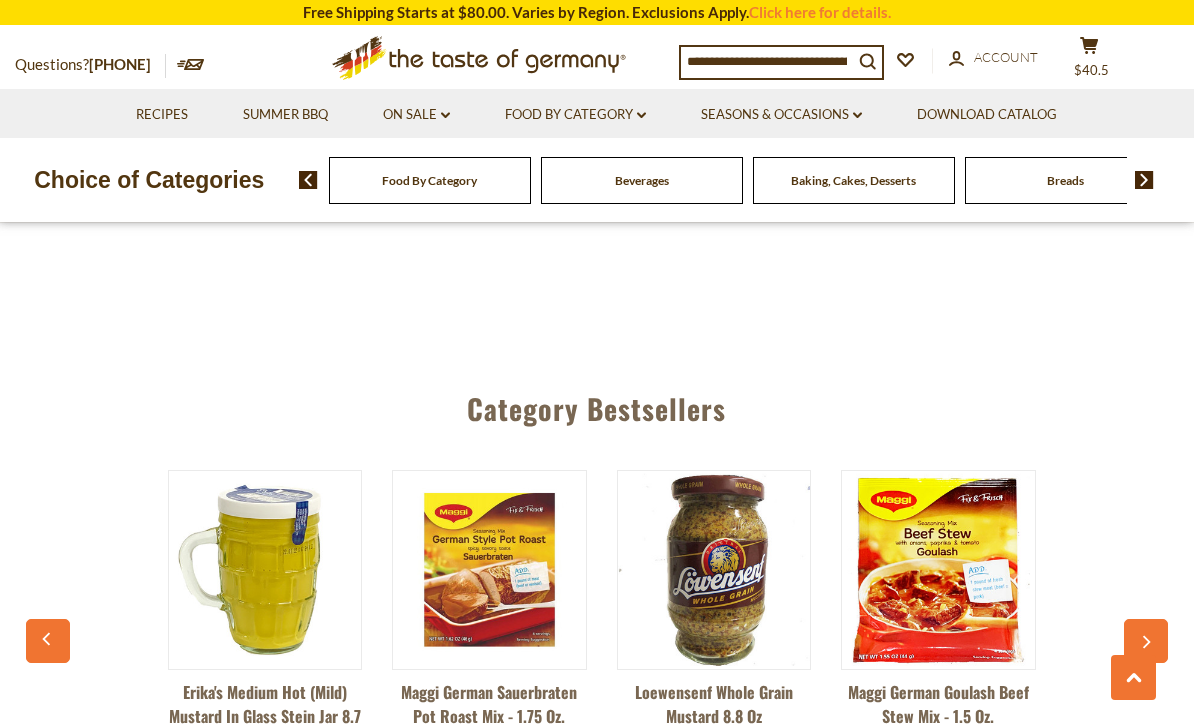 click 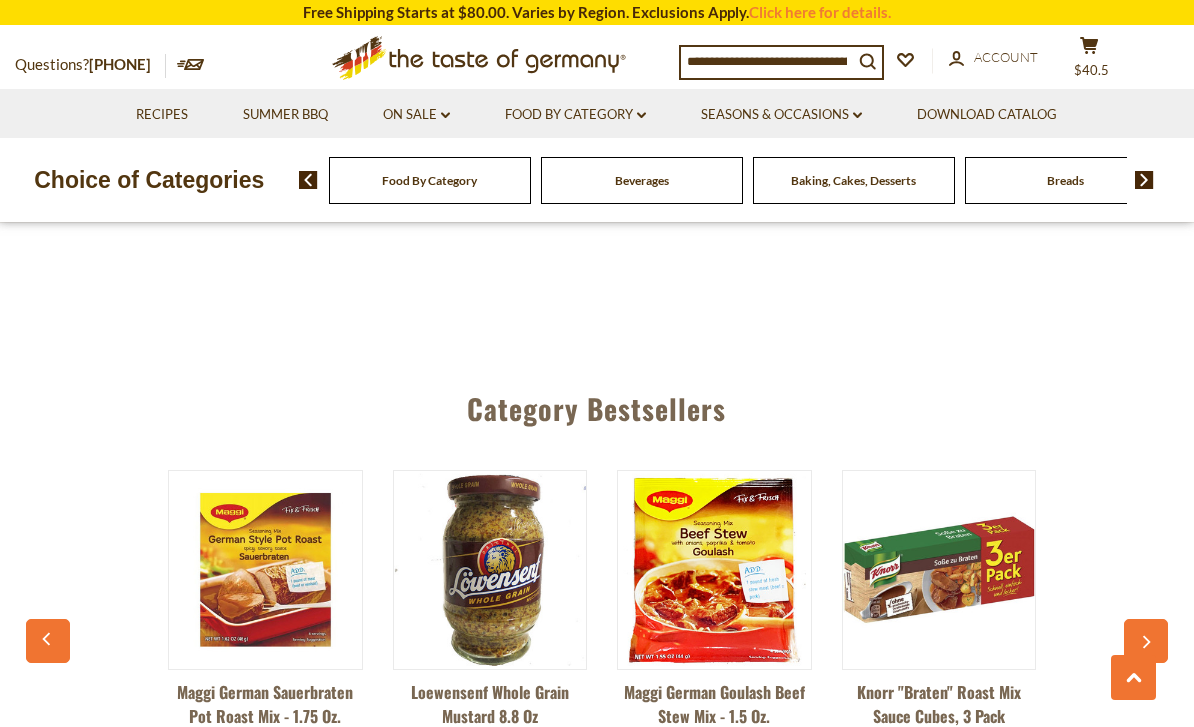 click 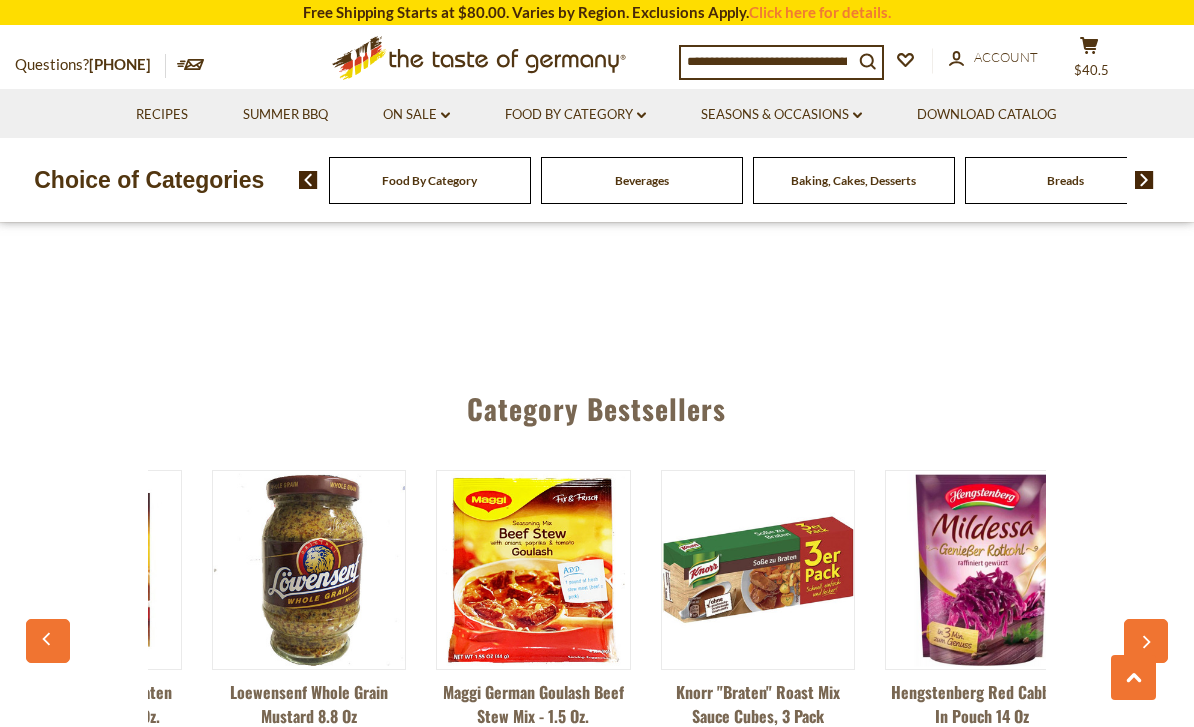 click 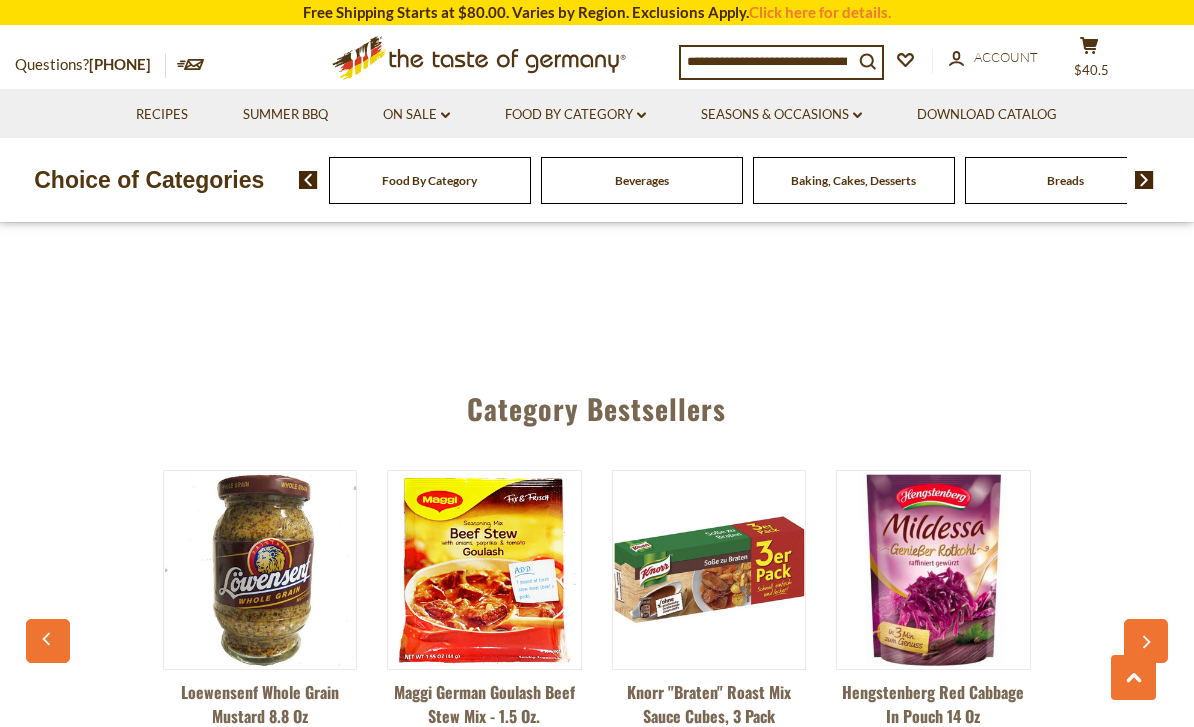 click 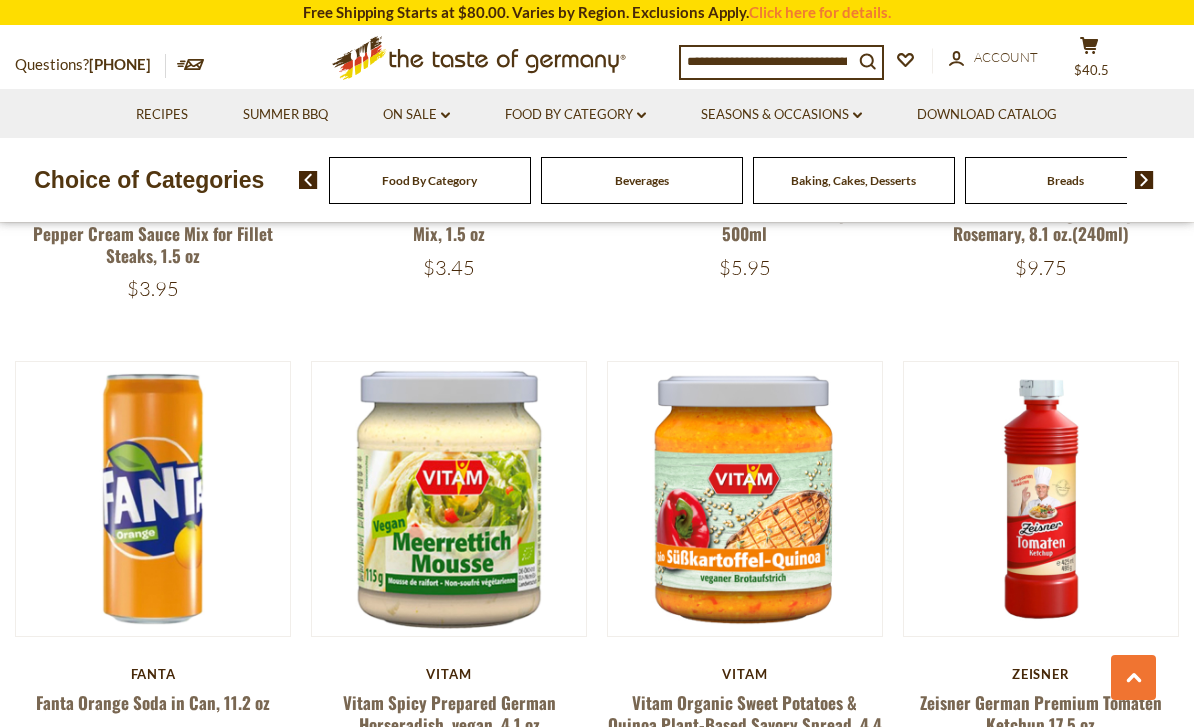 scroll, scrollTop: 2777, scrollLeft: 0, axis: vertical 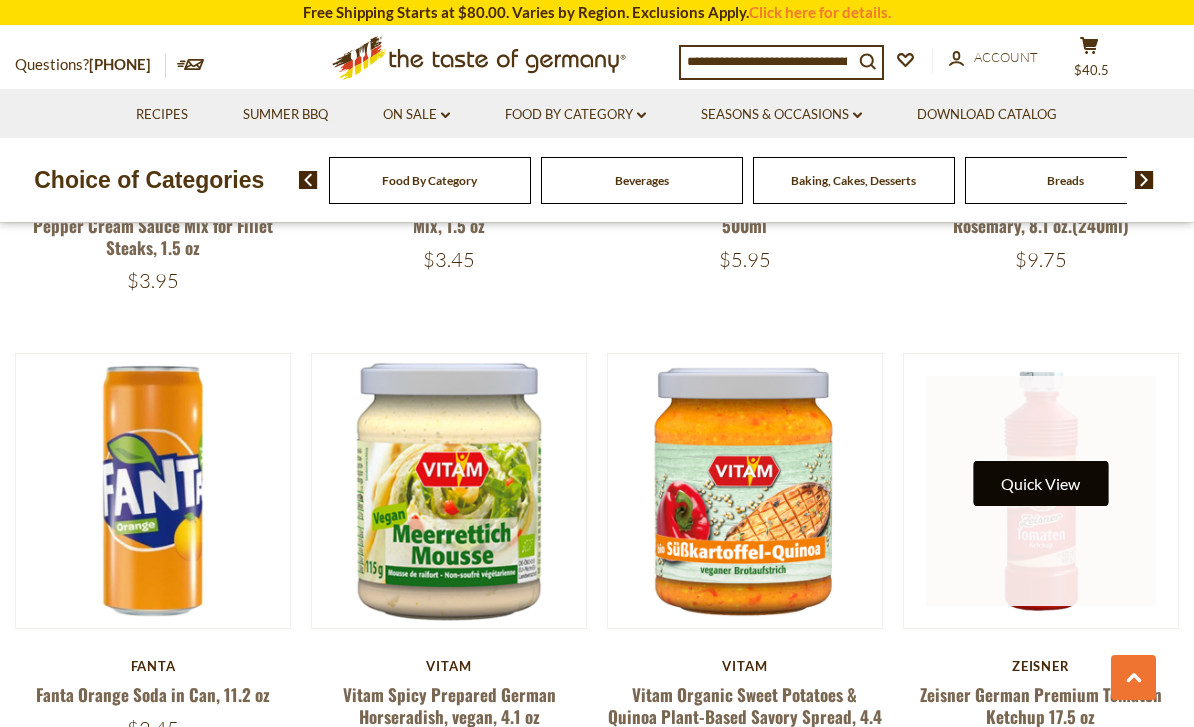 click on "Quick View" at bounding box center (1040, 483) 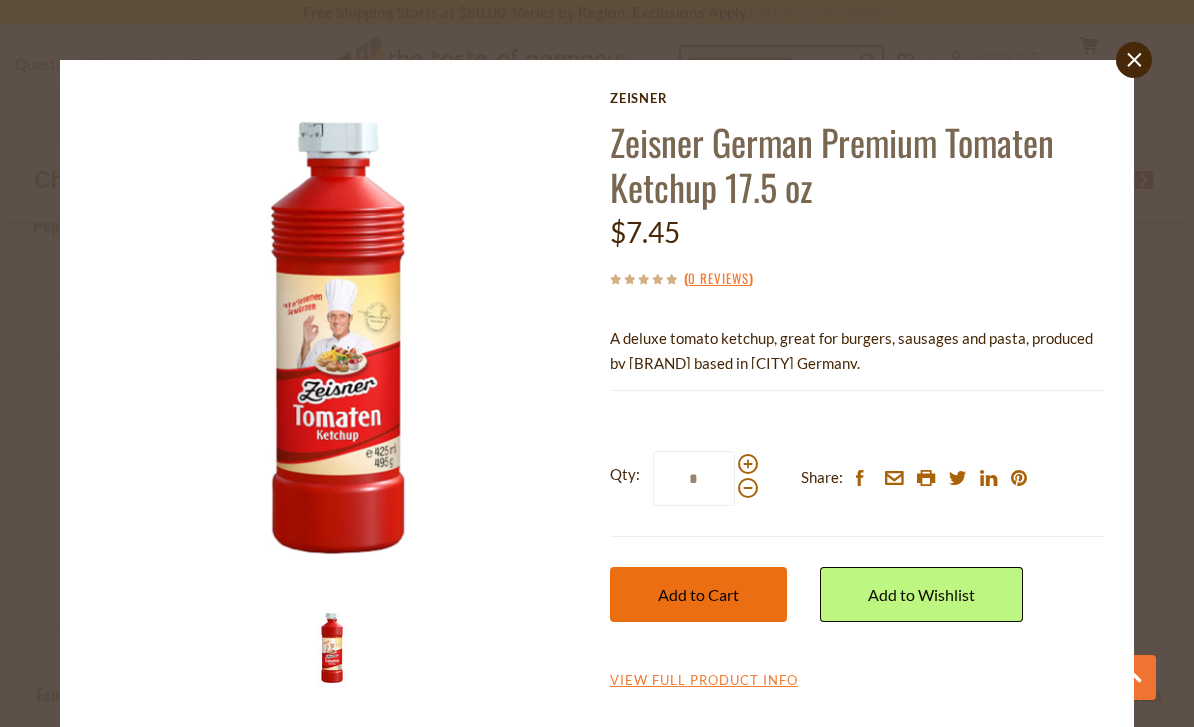 click on "Add to Cart" at bounding box center (698, 594) 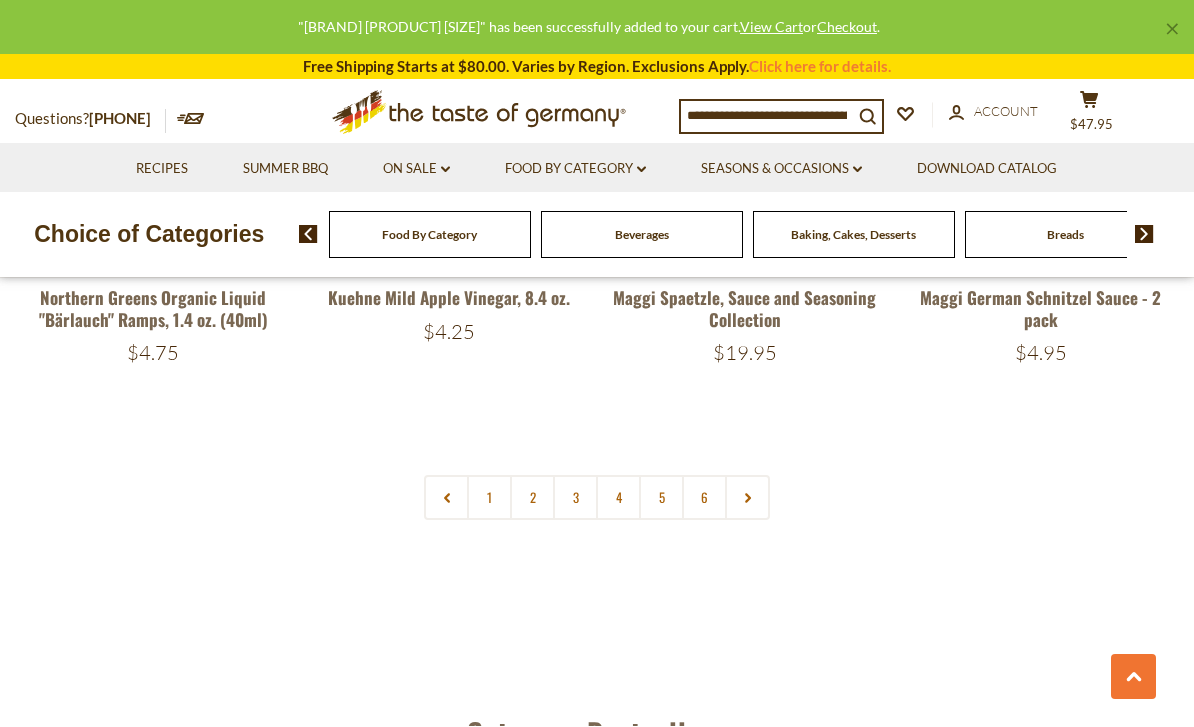 scroll, scrollTop: 4657, scrollLeft: 0, axis: vertical 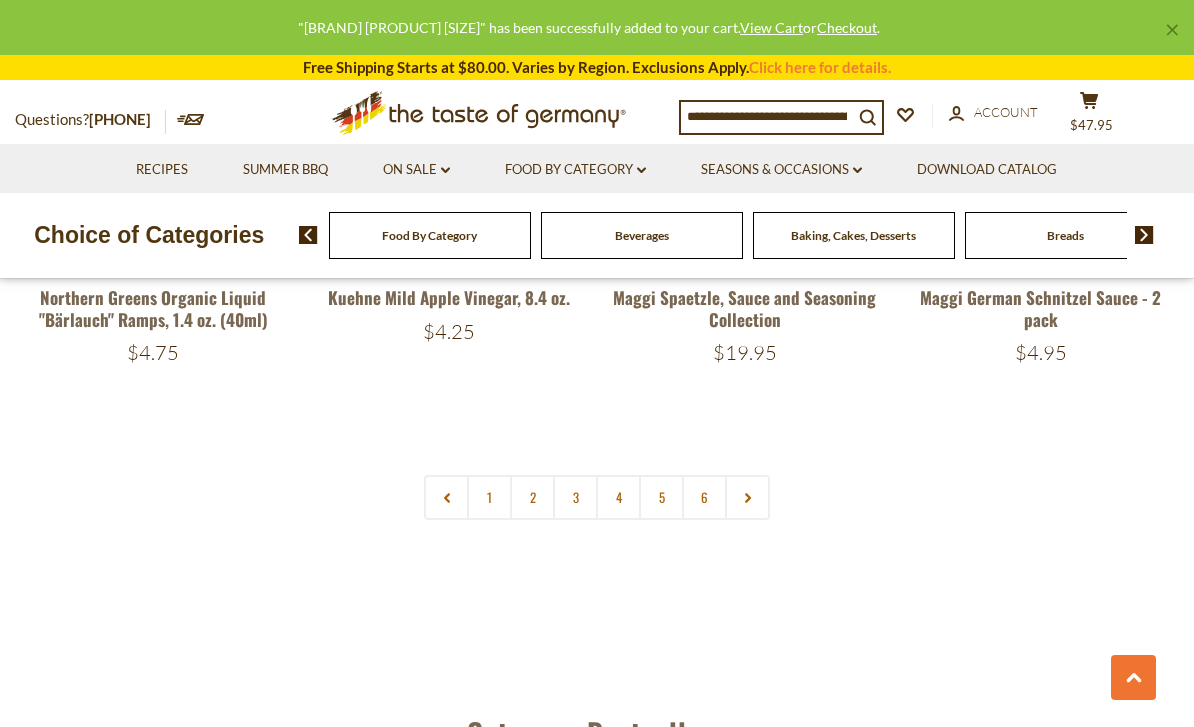 click 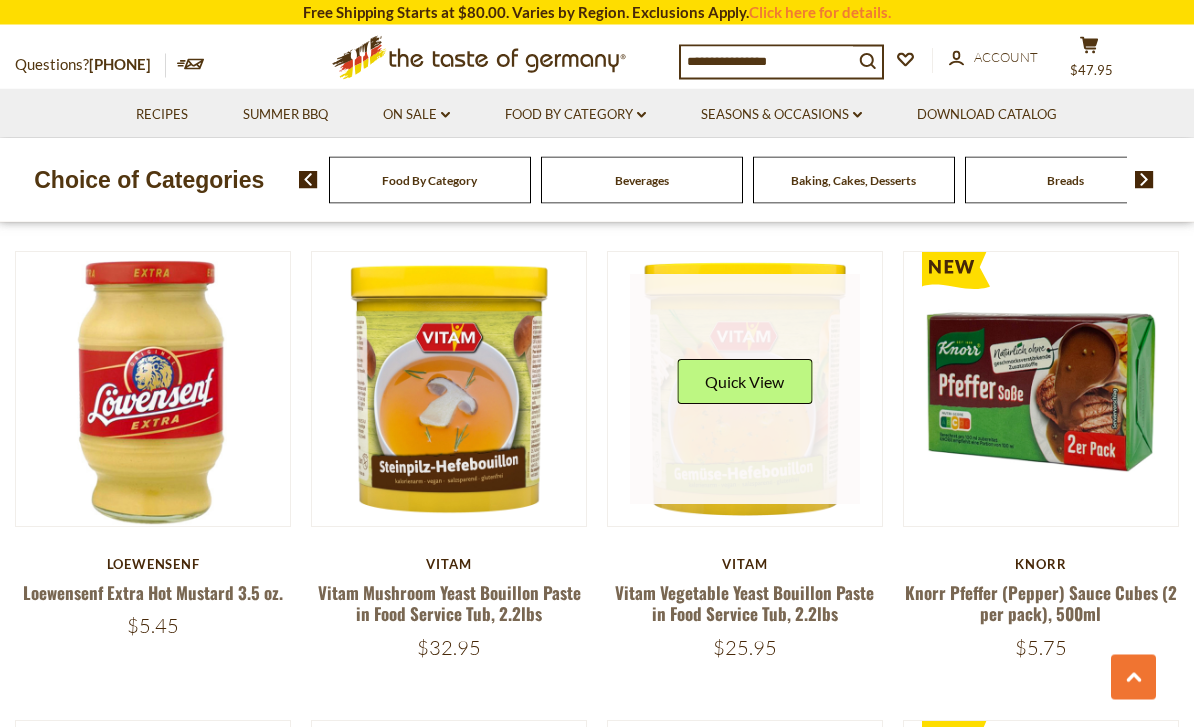 scroll, scrollTop: 1452, scrollLeft: 0, axis: vertical 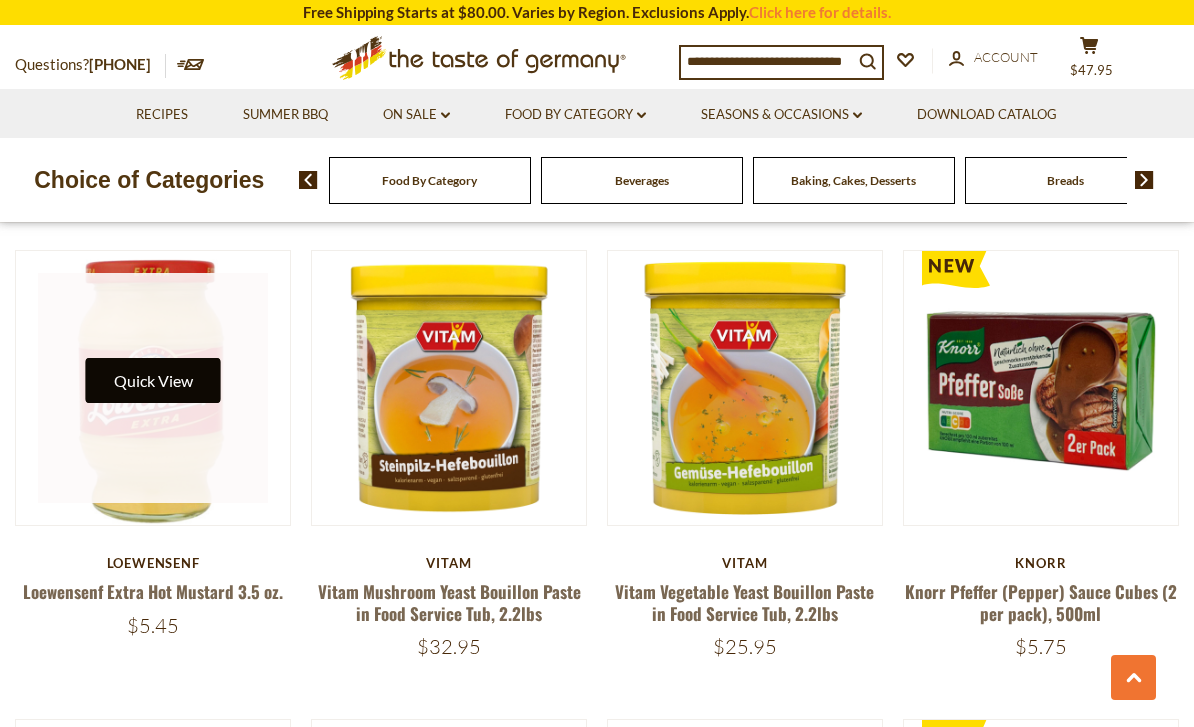 click on "Quick View" at bounding box center [153, 380] 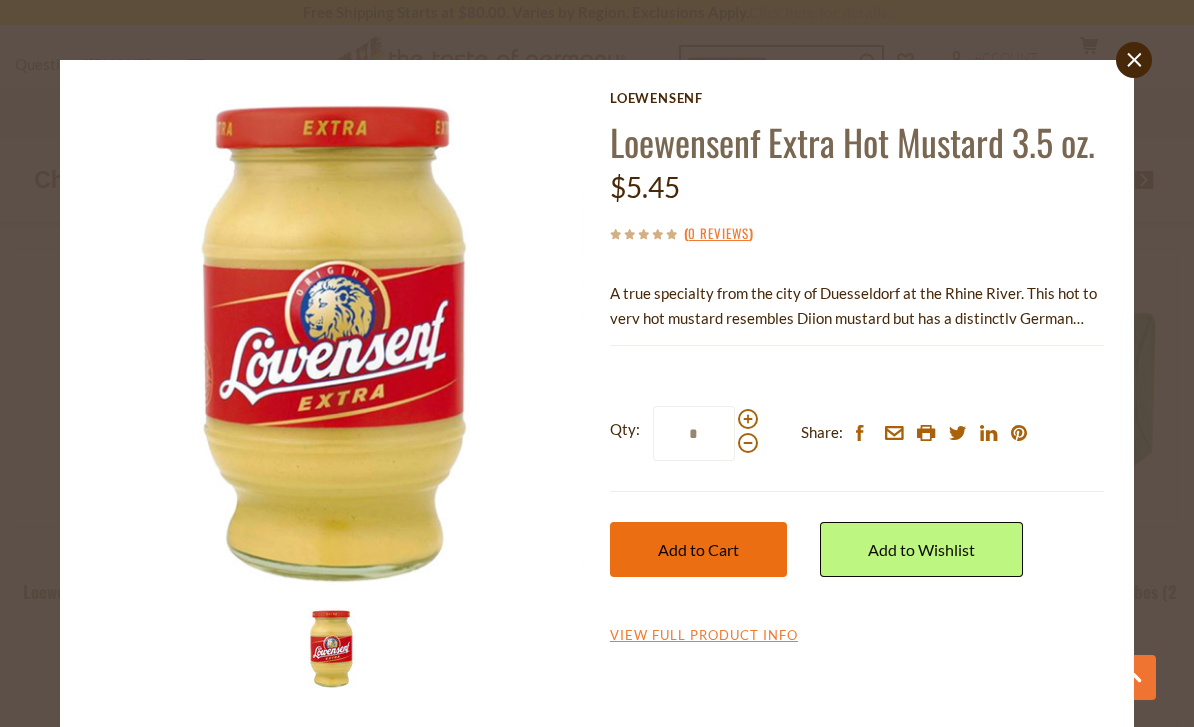 click on "Add to Cart" at bounding box center [698, 549] 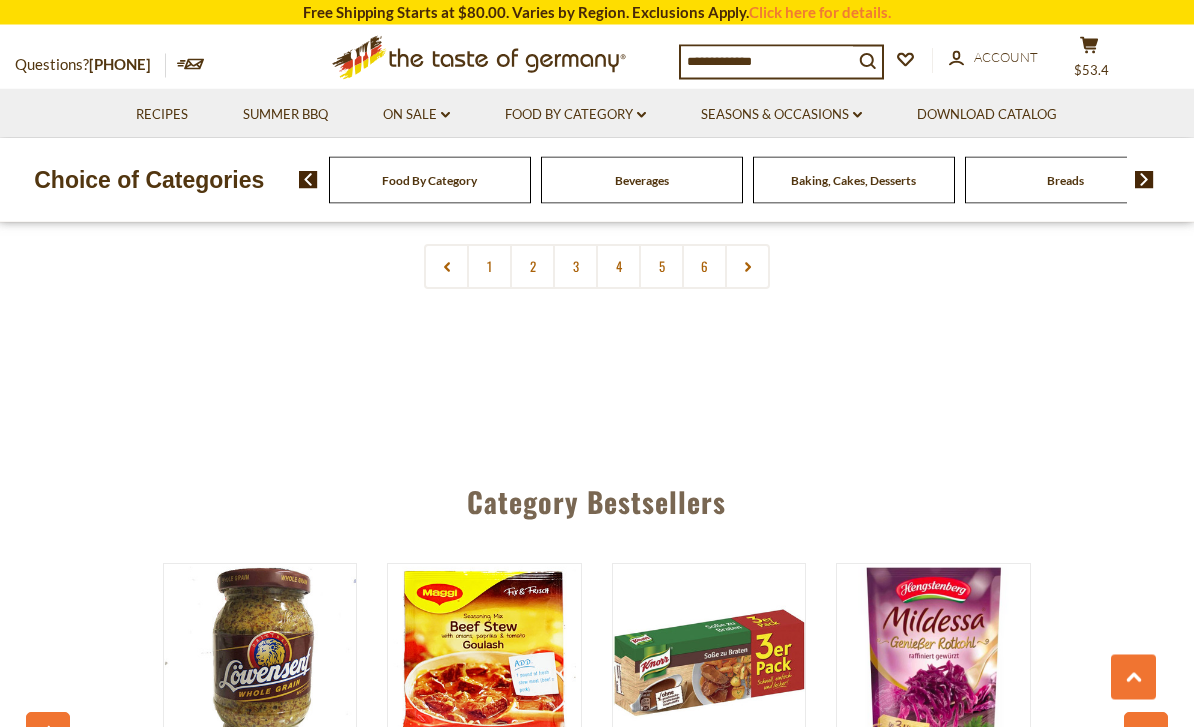 scroll, scrollTop: 4888, scrollLeft: 0, axis: vertical 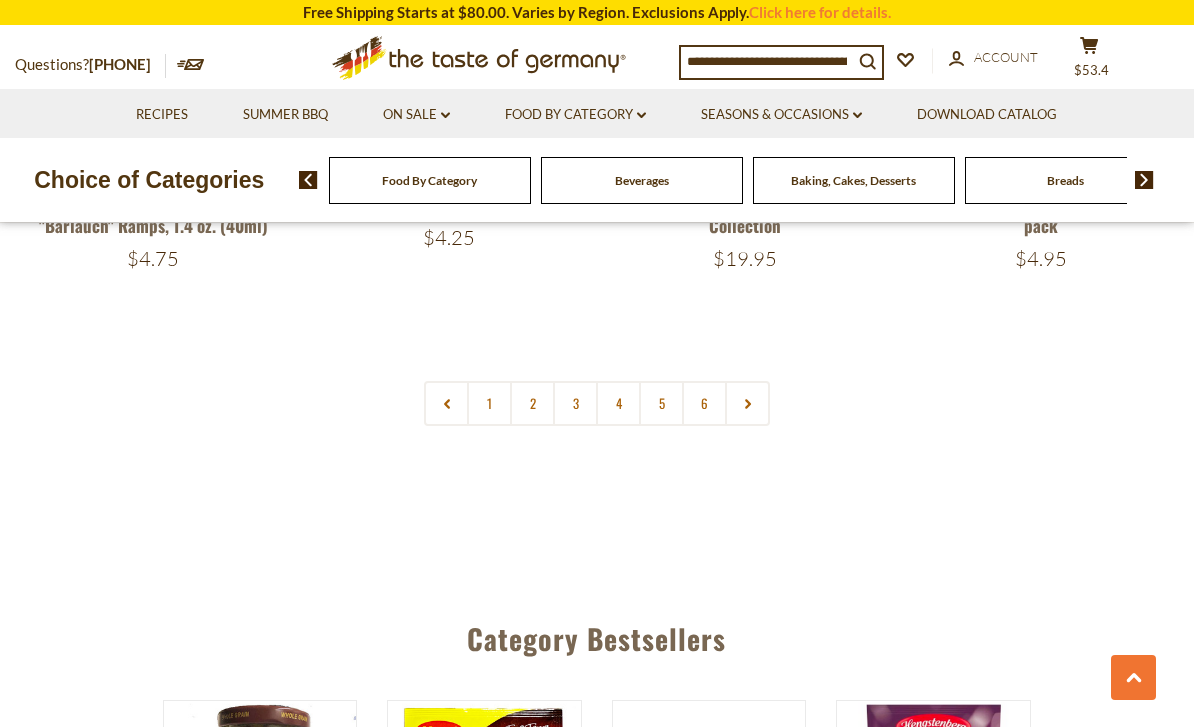 click on "2" at bounding box center [532, 403] 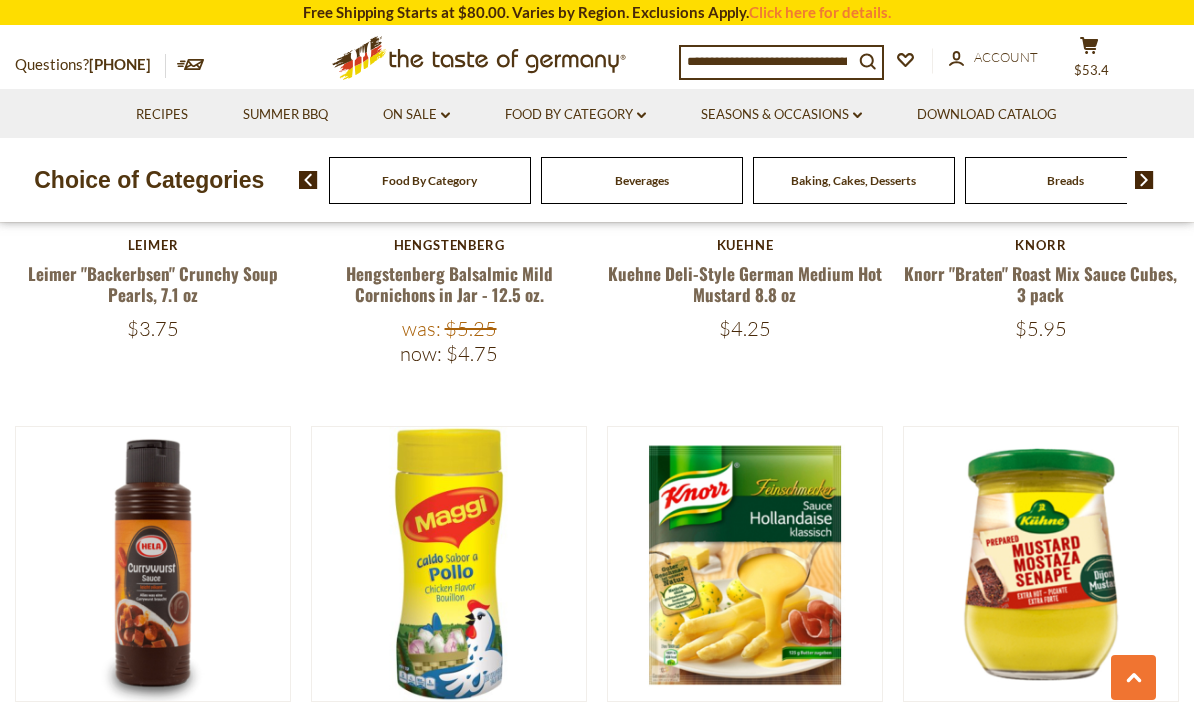 scroll, scrollTop: 1551, scrollLeft: 0, axis: vertical 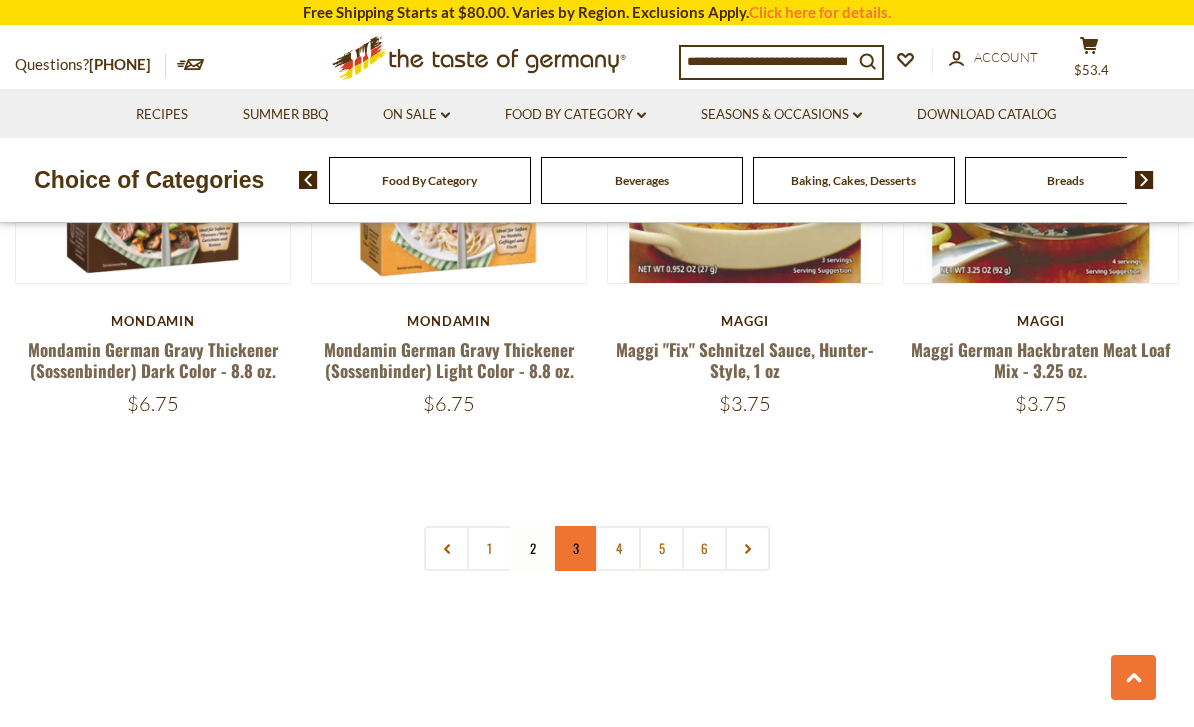 click on "3" at bounding box center (575, 548) 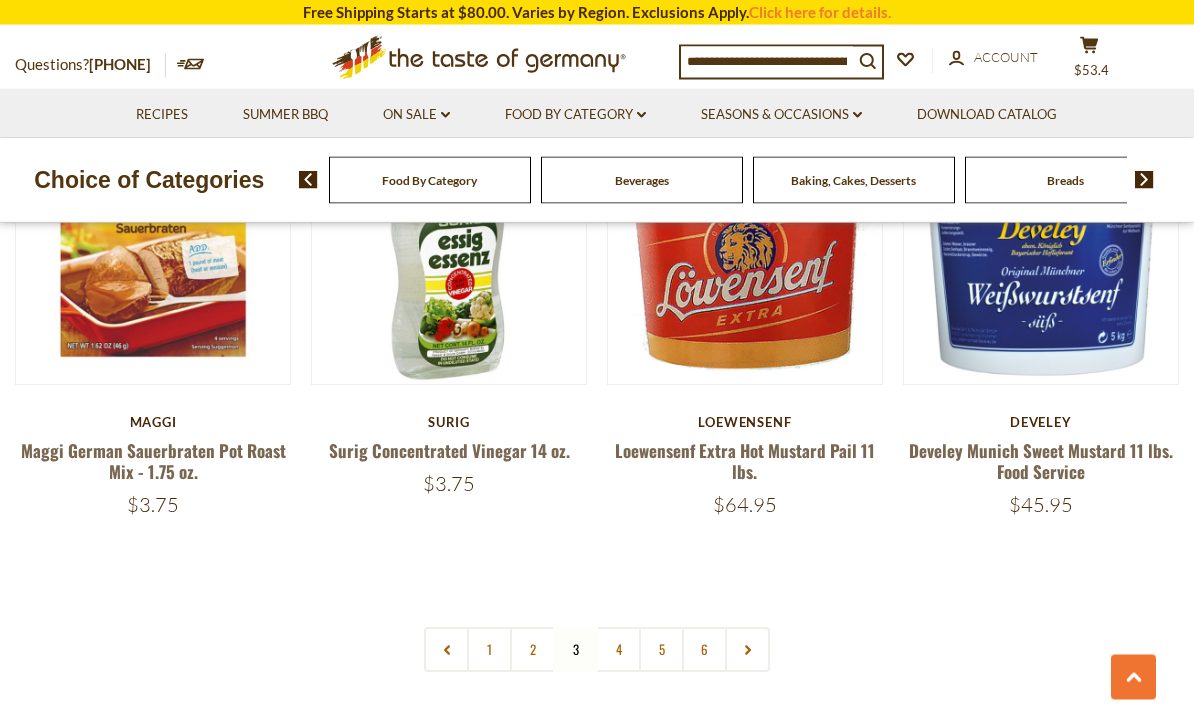 scroll, scrollTop: 4460, scrollLeft: 0, axis: vertical 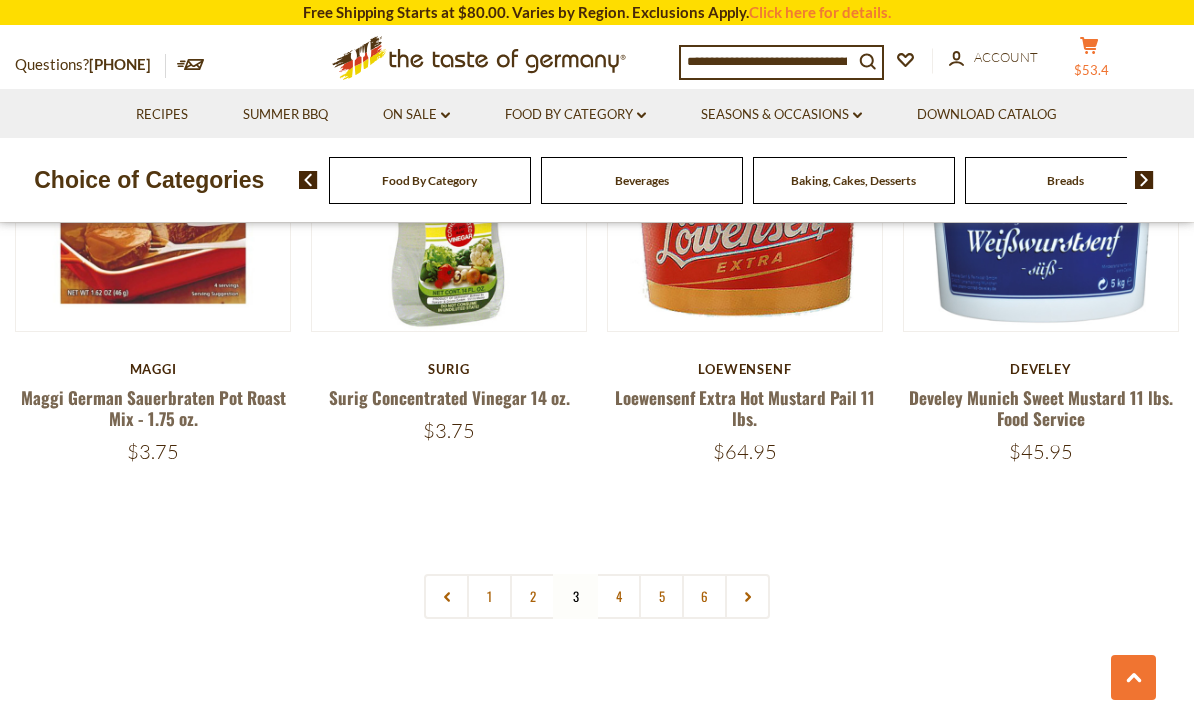 click on "$53.4" at bounding box center (1091, 70) 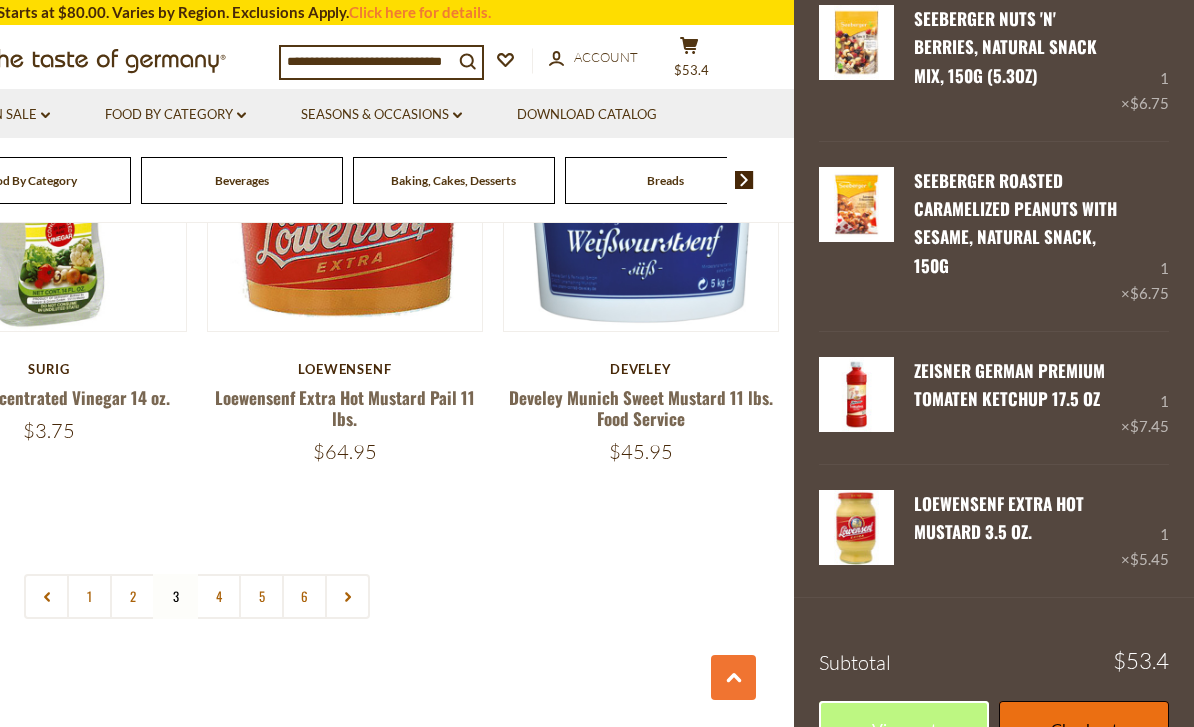 scroll, scrollTop: 472, scrollLeft: 0, axis: vertical 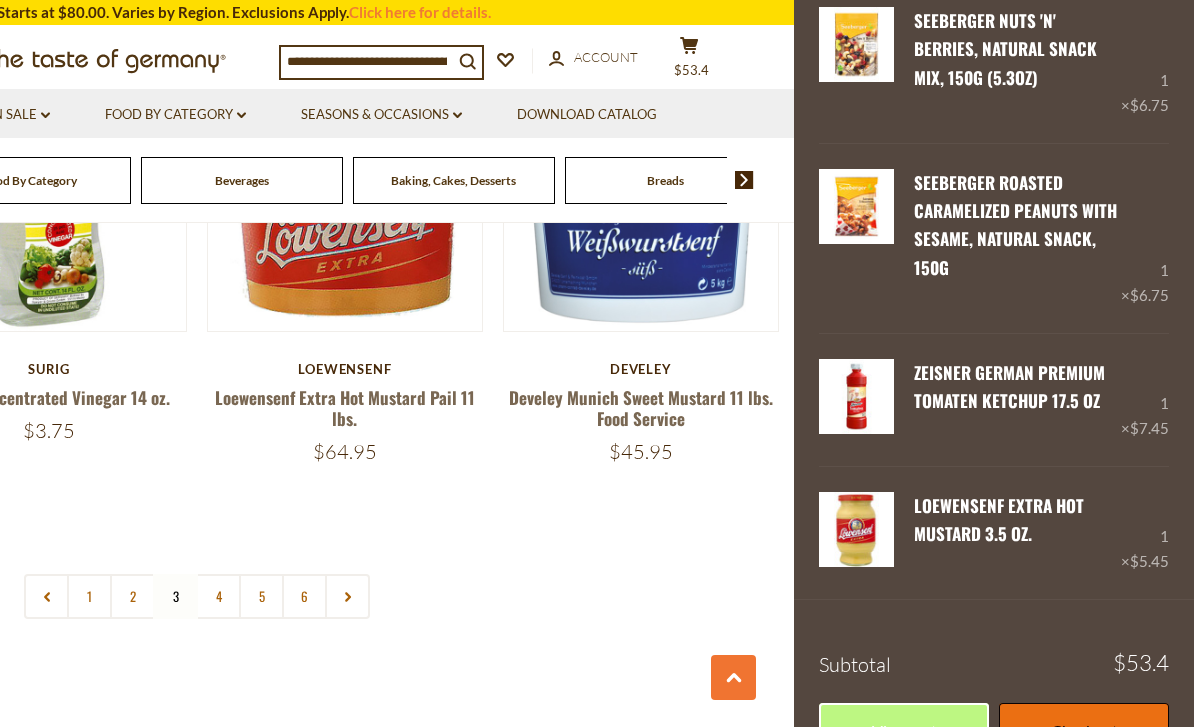 click on "Checkout" at bounding box center (1084, 730) 